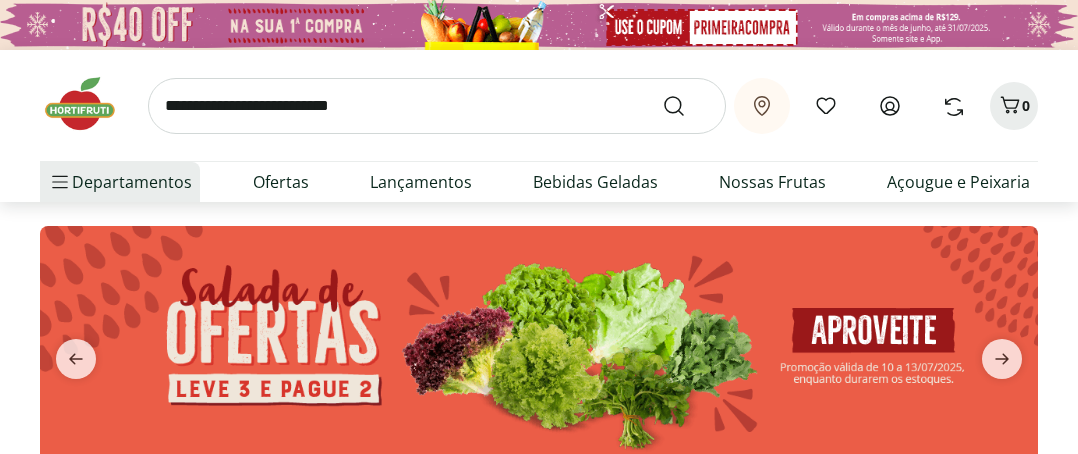 scroll, scrollTop: 0, scrollLeft: 0, axis: both 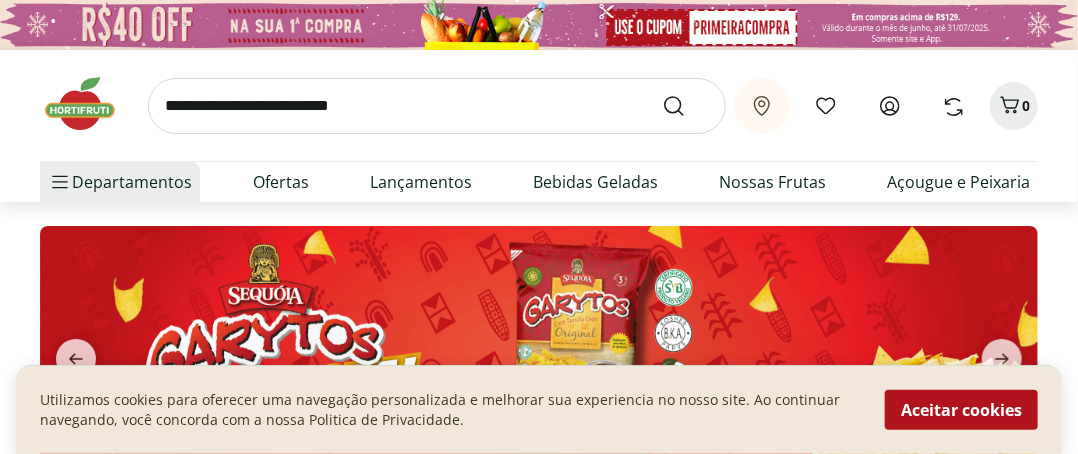click at bounding box center (437, 106) 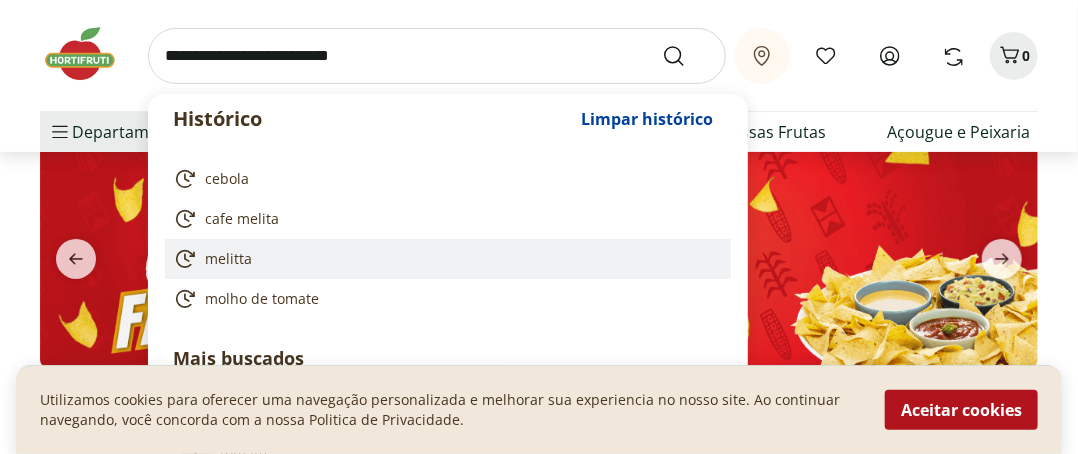 scroll, scrollTop: 200, scrollLeft: 0, axis: vertical 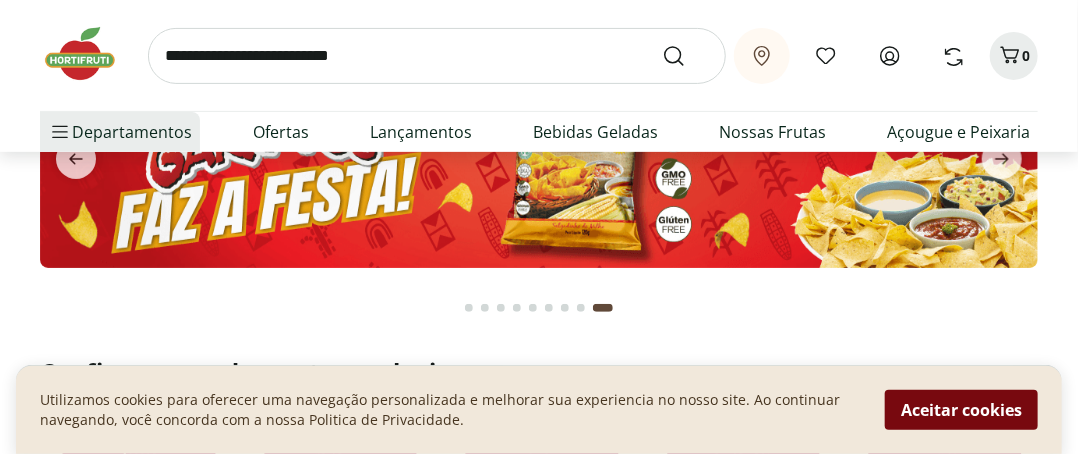 click on "Aceitar cookies" at bounding box center (961, 410) 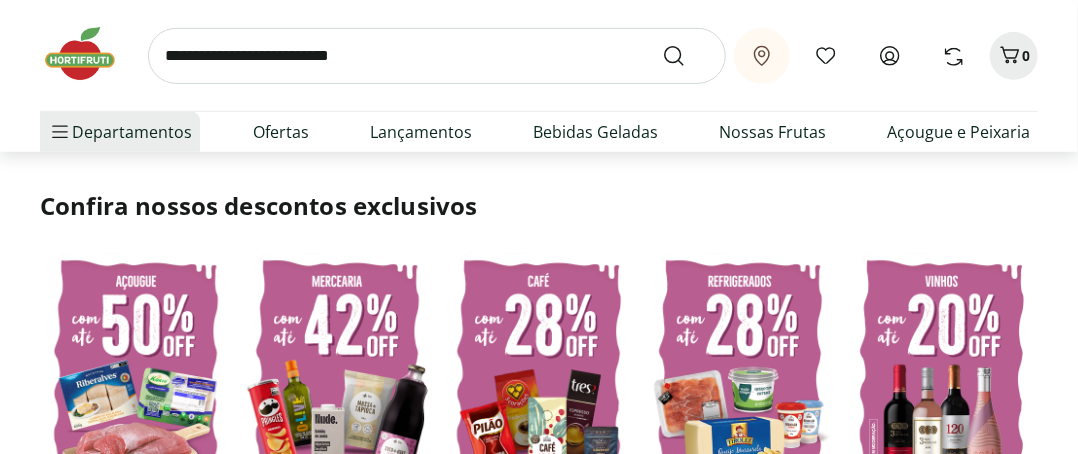 scroll, scrollTop: 400, scrollLeft: 0, axis: vertical 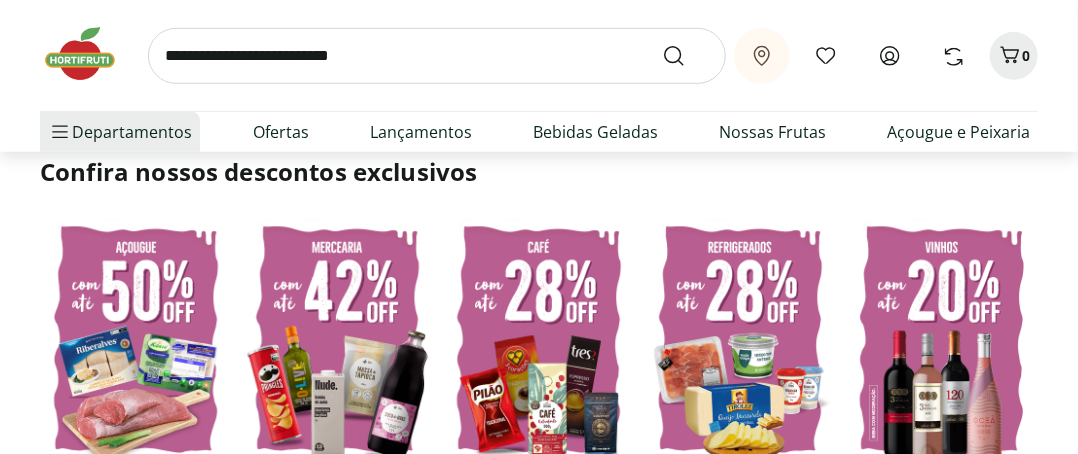 click 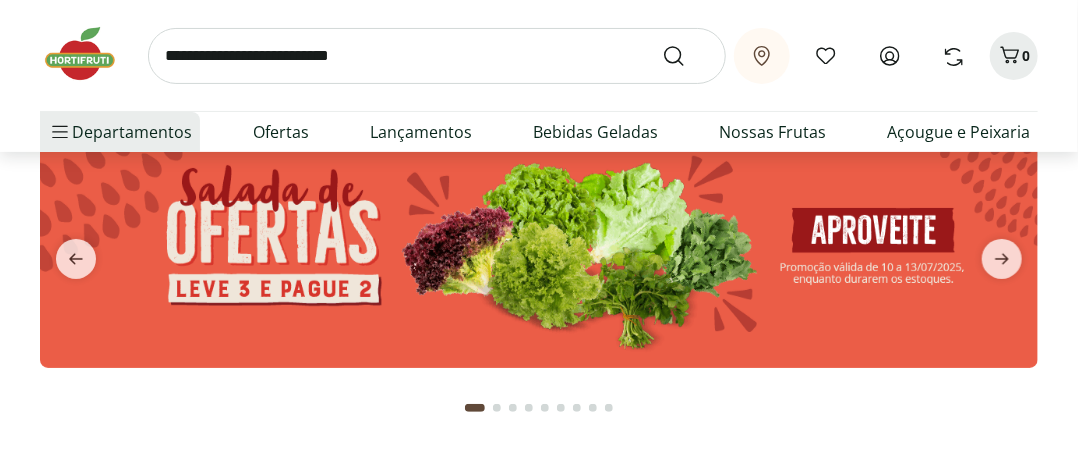 scroll, scrollTop: 100, scrollLeft: 0, axis: vertical 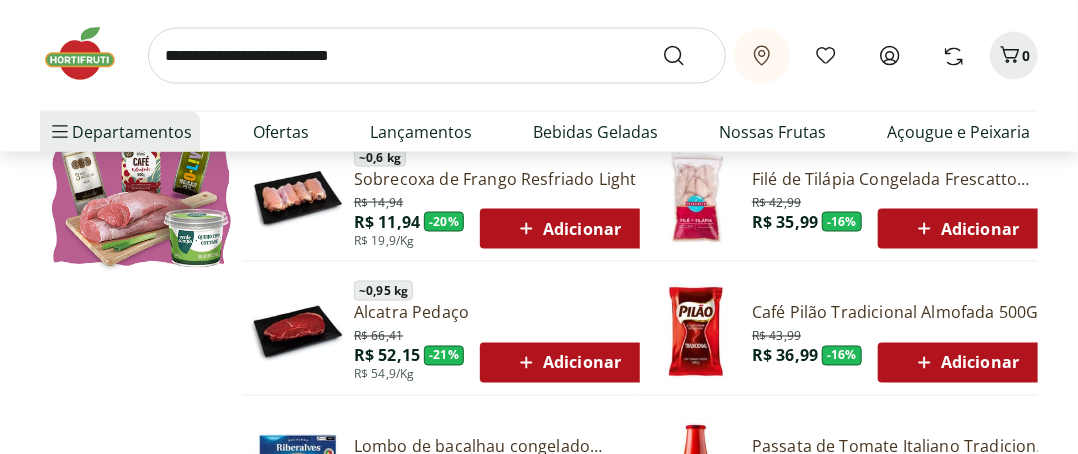 click on "Adicionar" at bounding box center (567, 229) 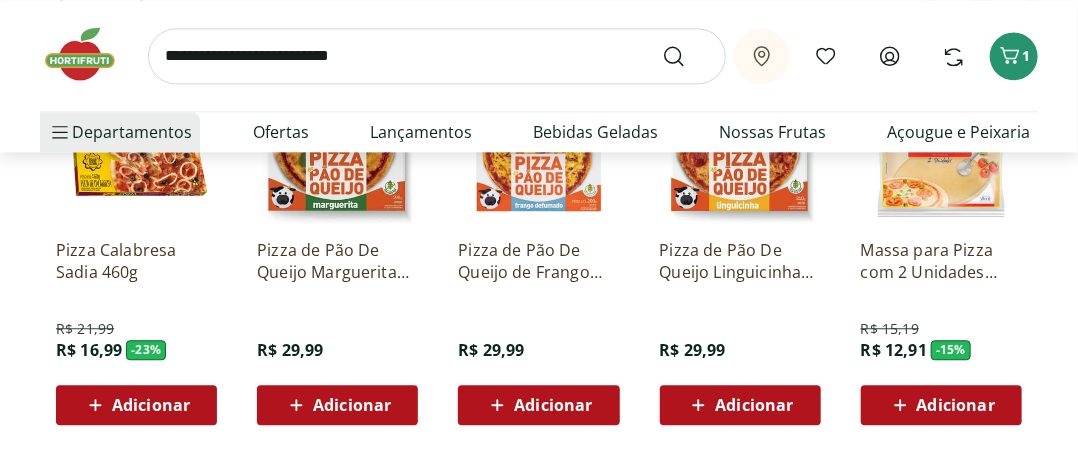 scroll, scrollTop: 1696, scrollLeft: 0, axis: vertical 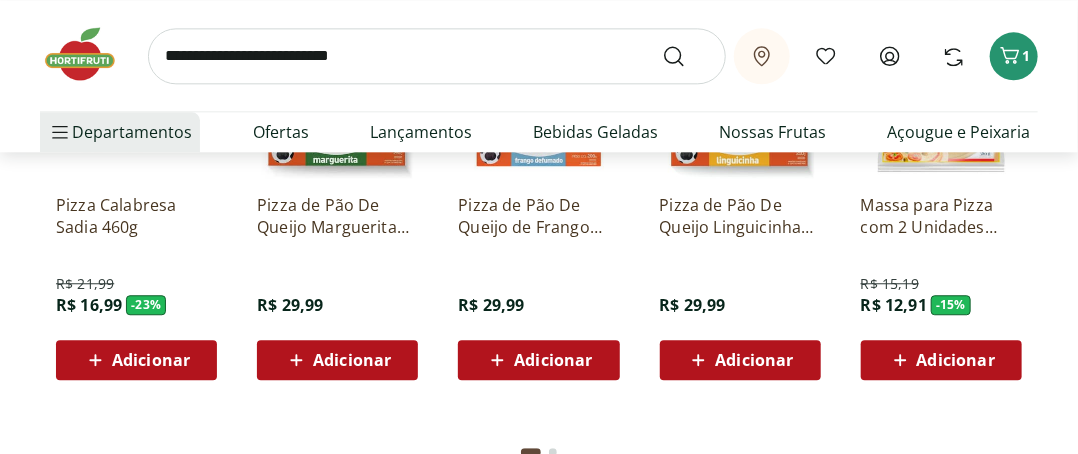 click on "Adicionar" at bounding box center [352, 360] 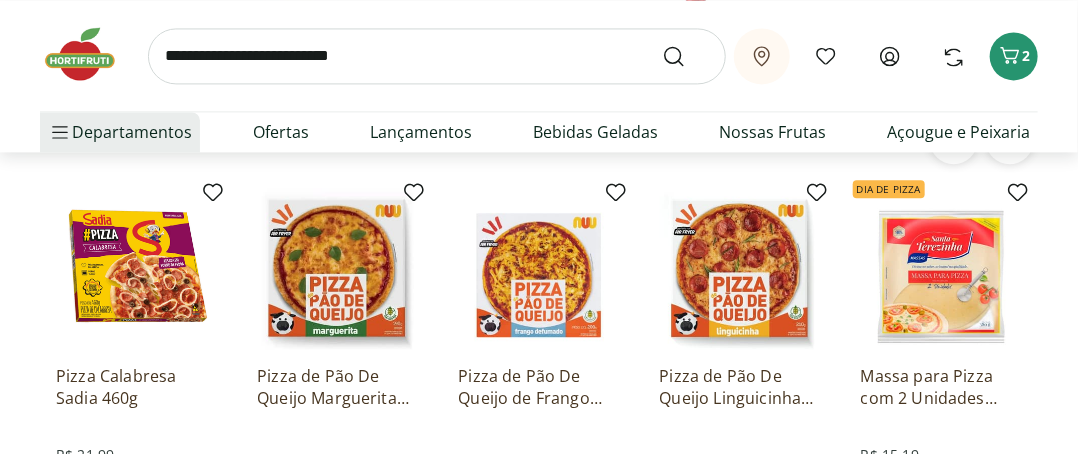 scroll, scrollTop: 1496, scrollLeft: 0, axis: vertical 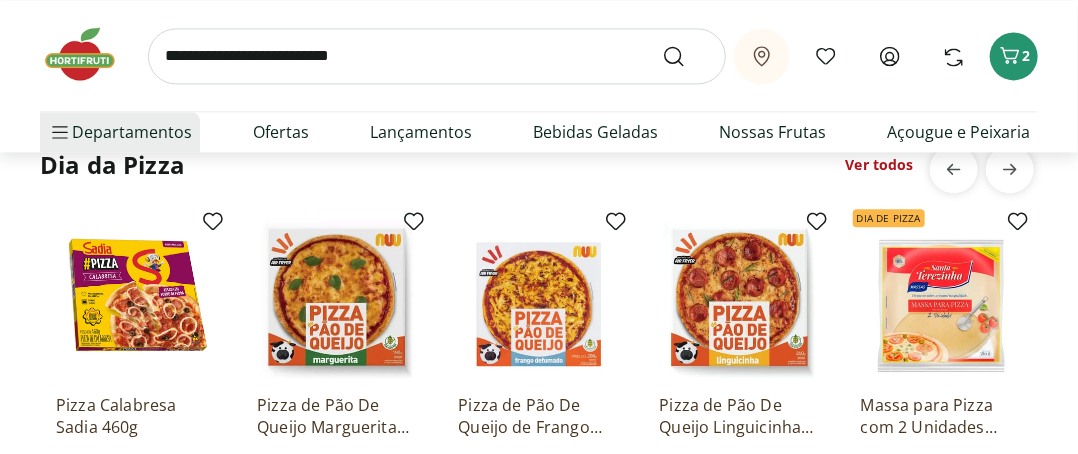 click at bounding box center [941, 297] 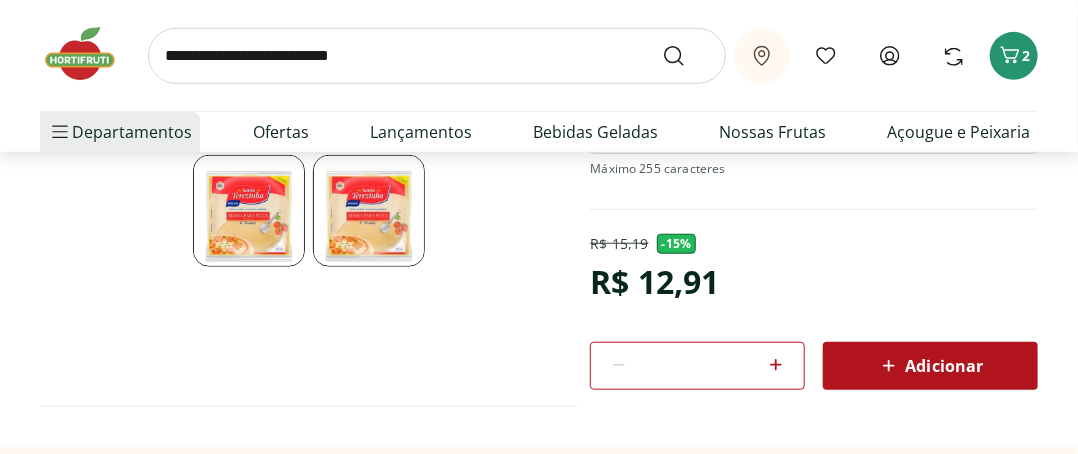 scroll, scrollTop: 500, scrollLeft: 0, axis: vertical 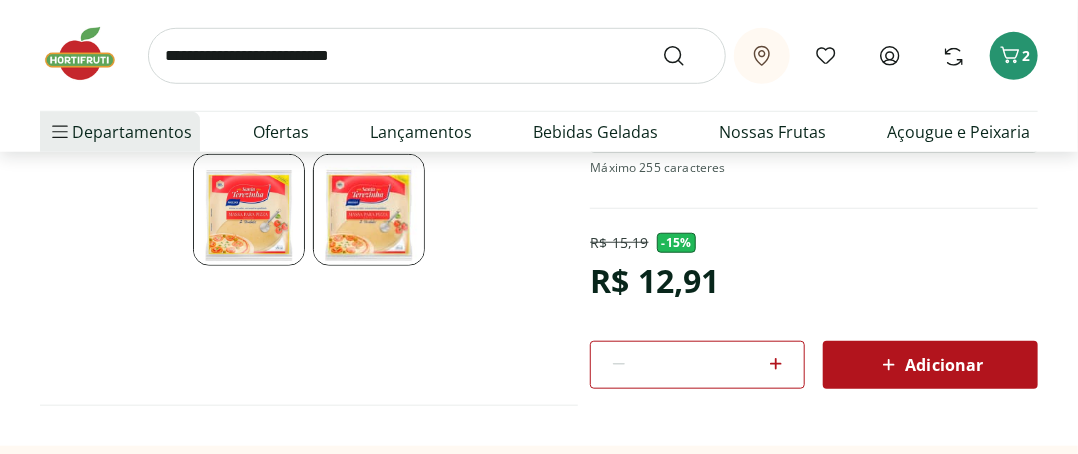 click on "Adicionar" at bounding box center (930, 365) 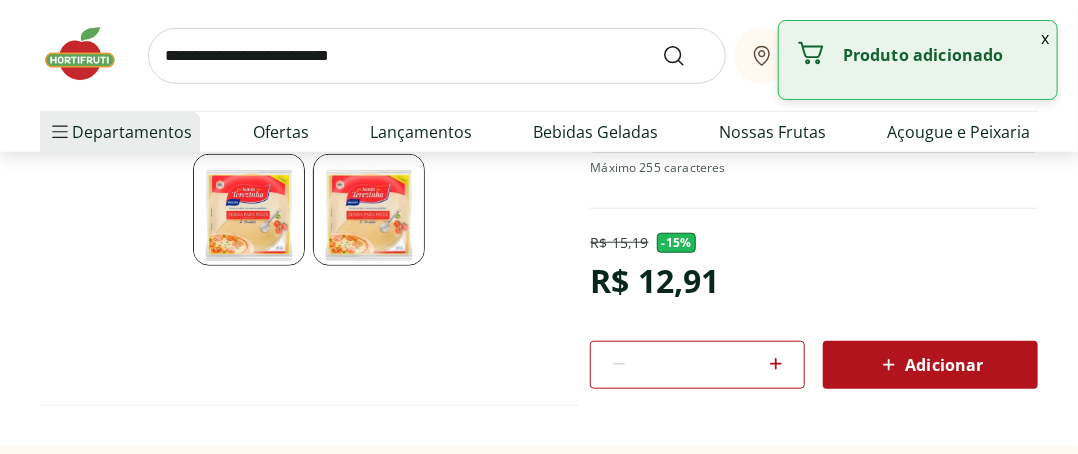 scroll, scrollTop: 200, scrollLeft: 0, axis: vertical 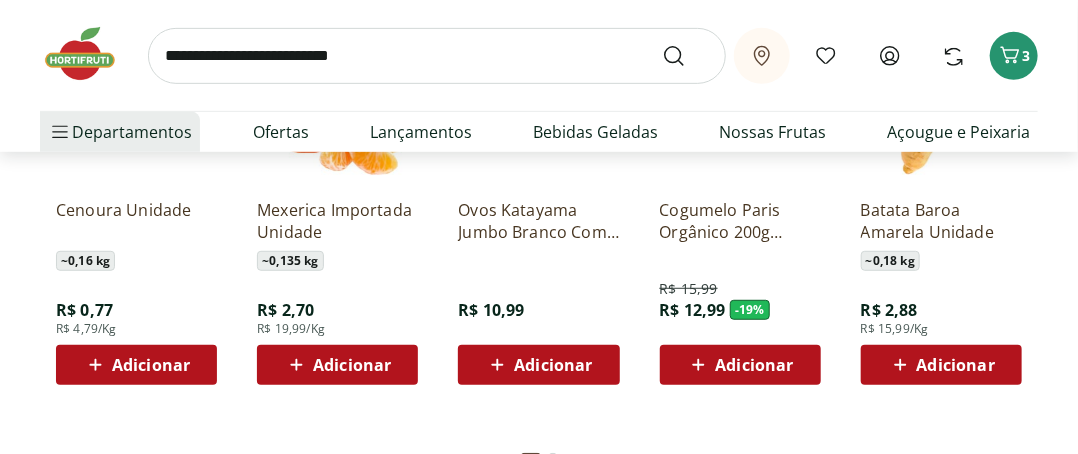 type on "*" 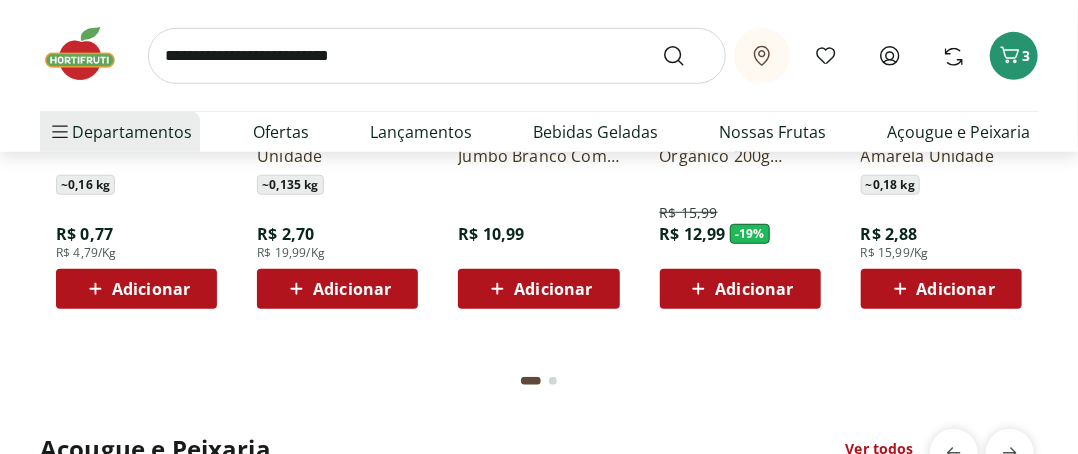 click on "Adicionar" at bounding box center [151, -267] 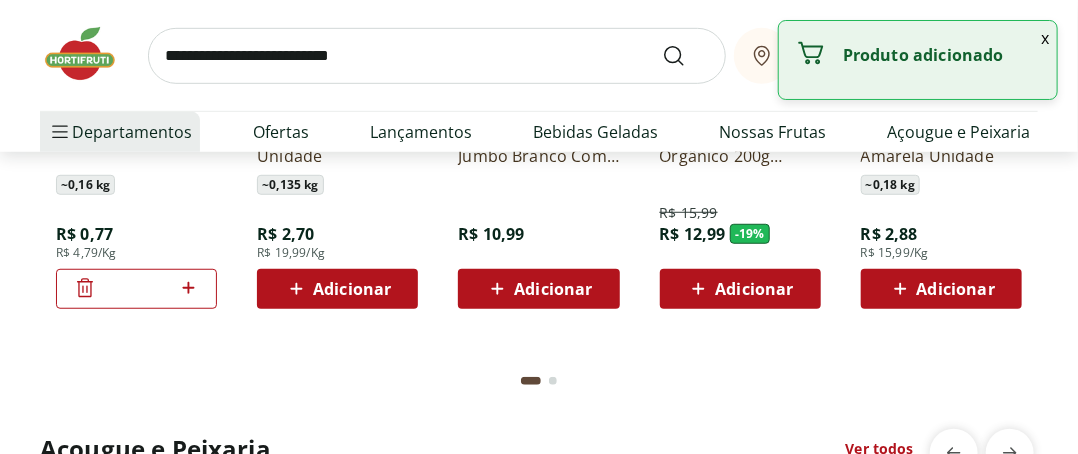 click 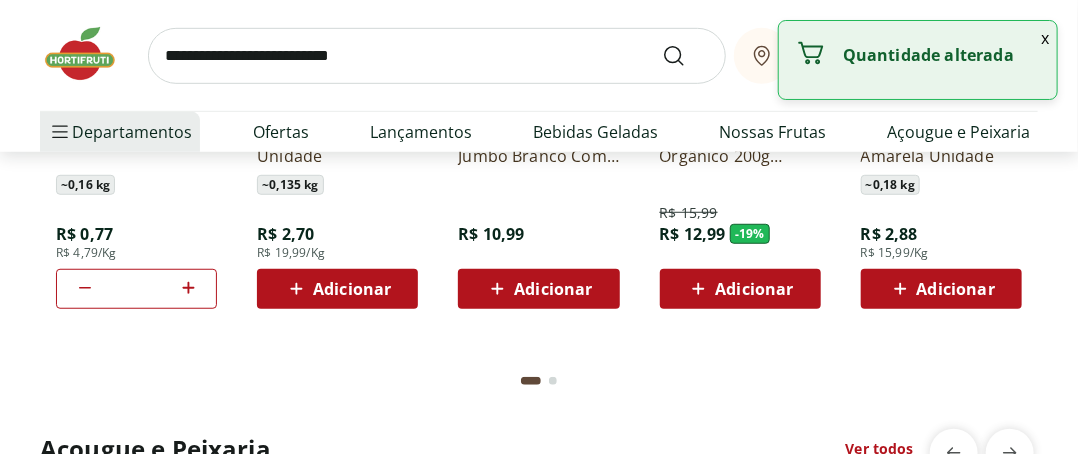 click 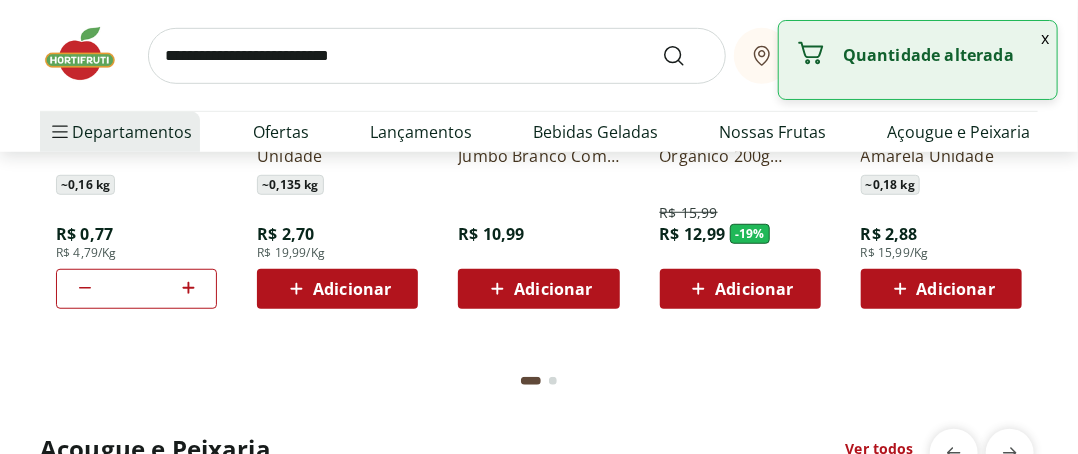 click 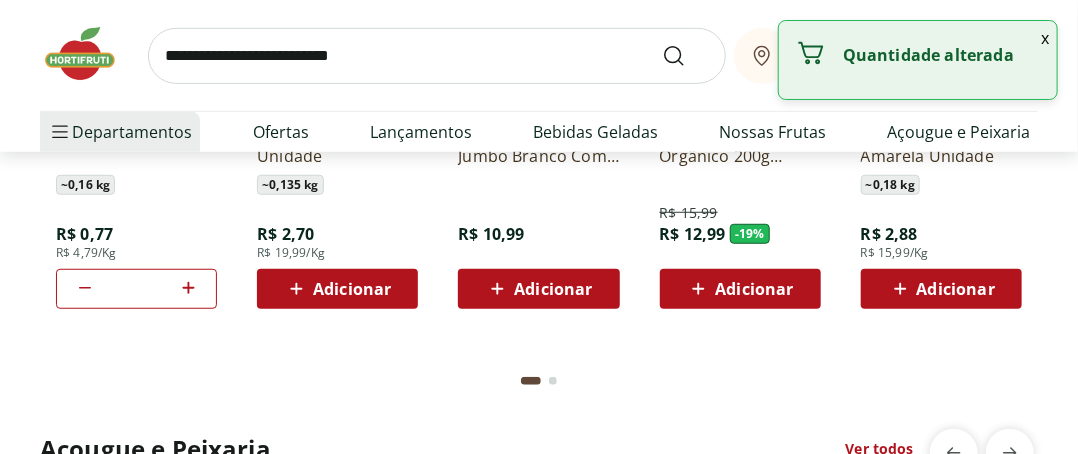 click 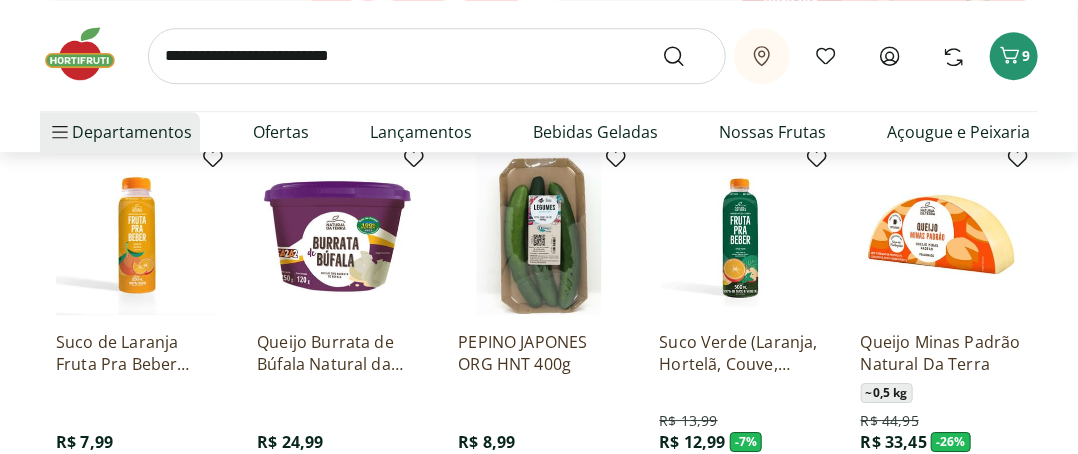 scroll, scrollTop: 4947, scrollLeft: 0, axis: vertical 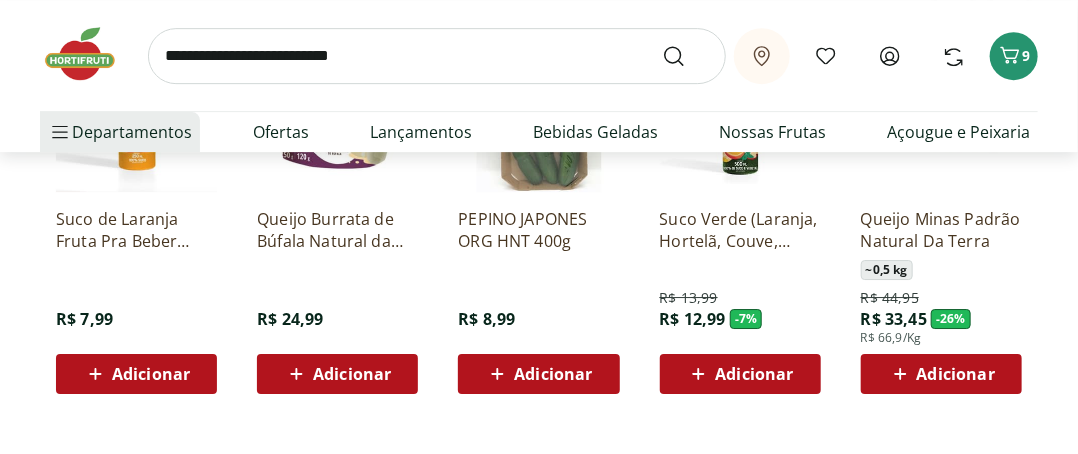 click on "Adicionar" at bounding box center [956, -1512] 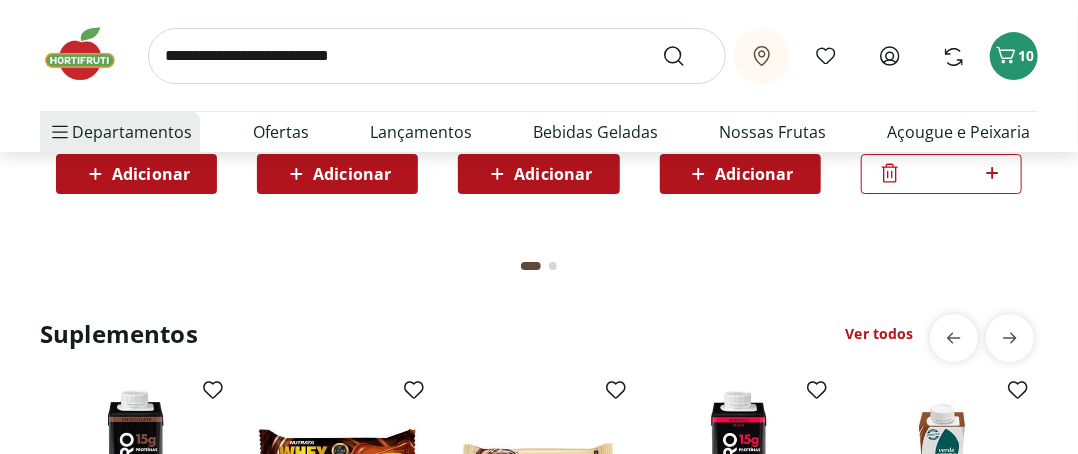 scroll, scrollTop: 5047, scrollLeft: 0, axis: vertical 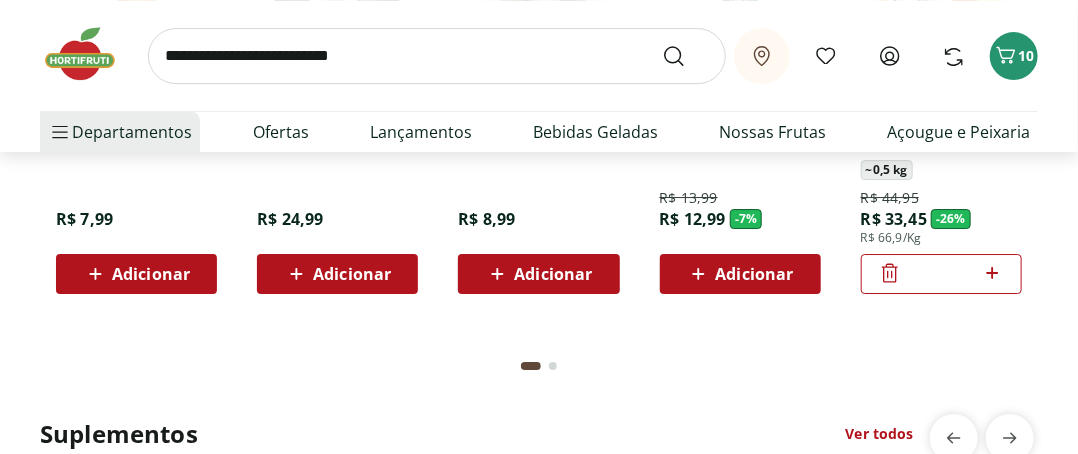 click 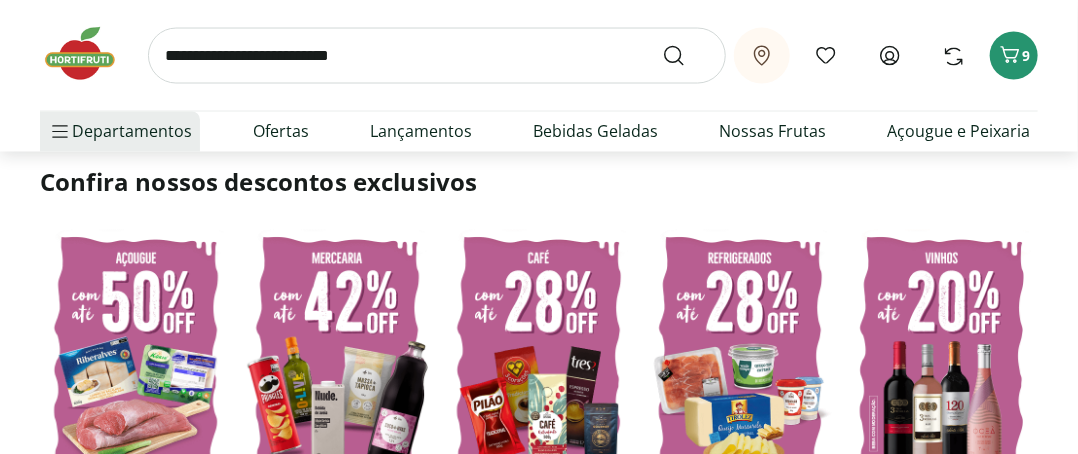 scroll, scrollTop: 1247, scrollLeft: 0, axis: vertical 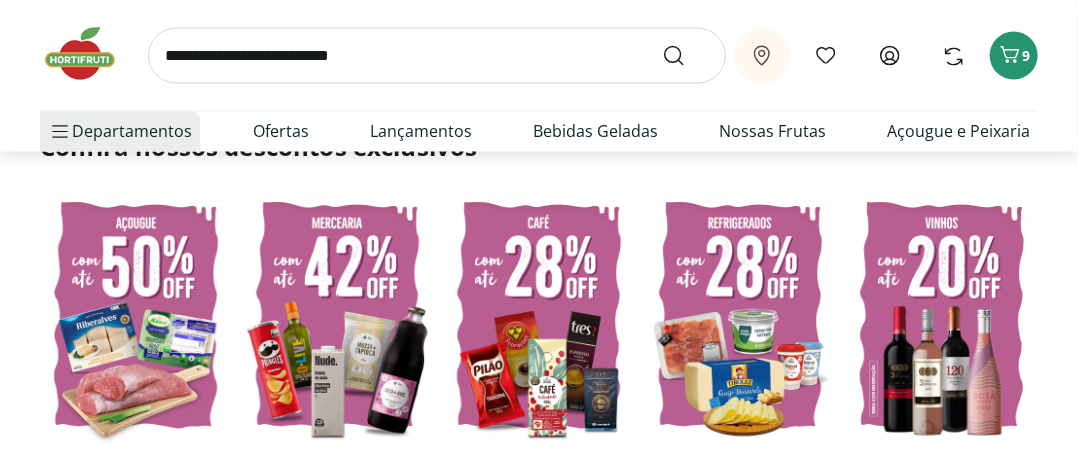 click at bounding box center (741, 316) 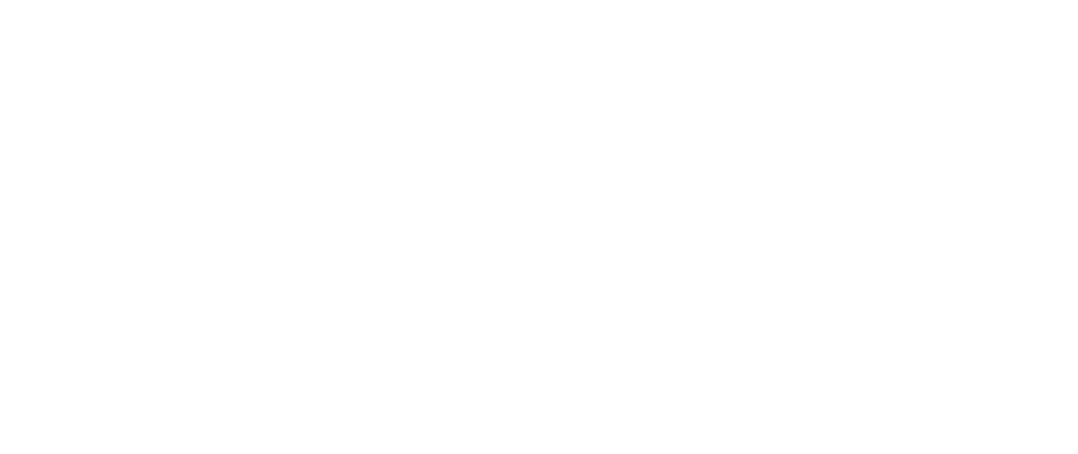 scroll, scrollTop: 0, scrollLeft: 0, axis: both 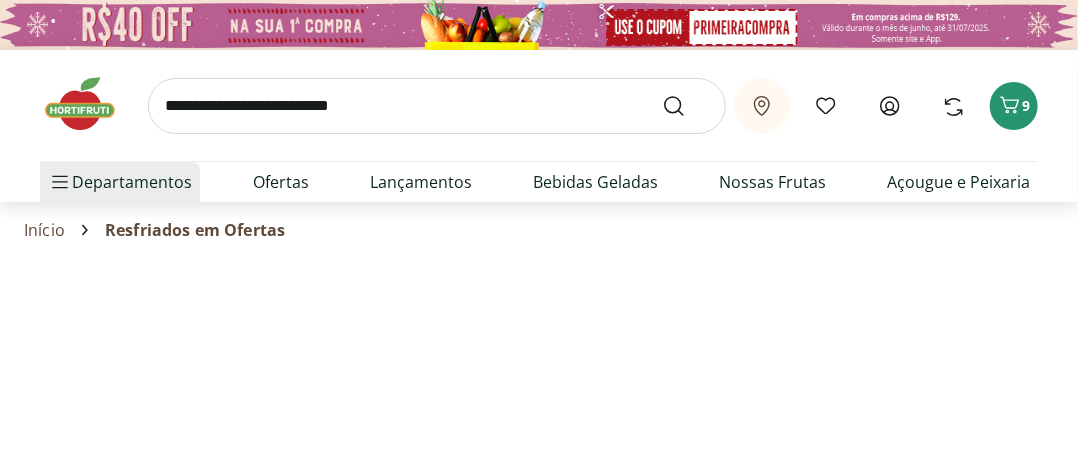select on "**********" 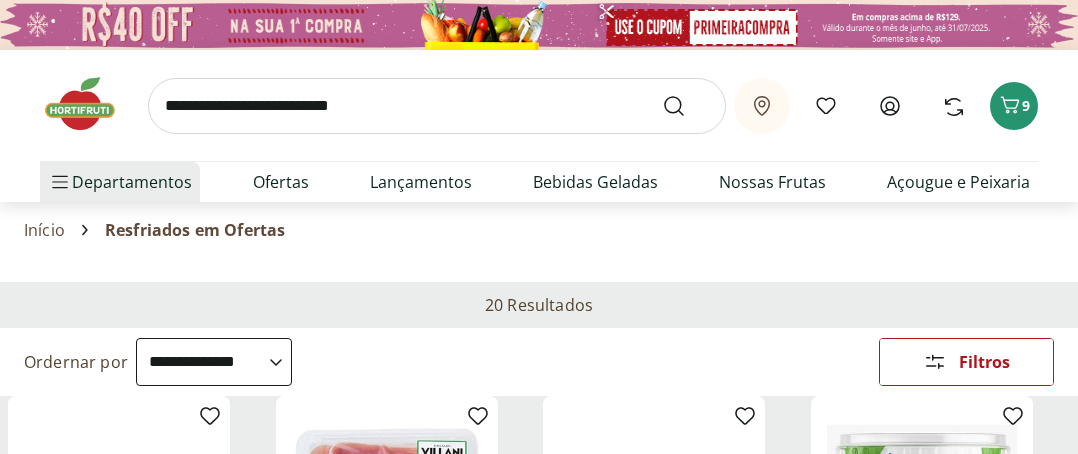 select on "**********" 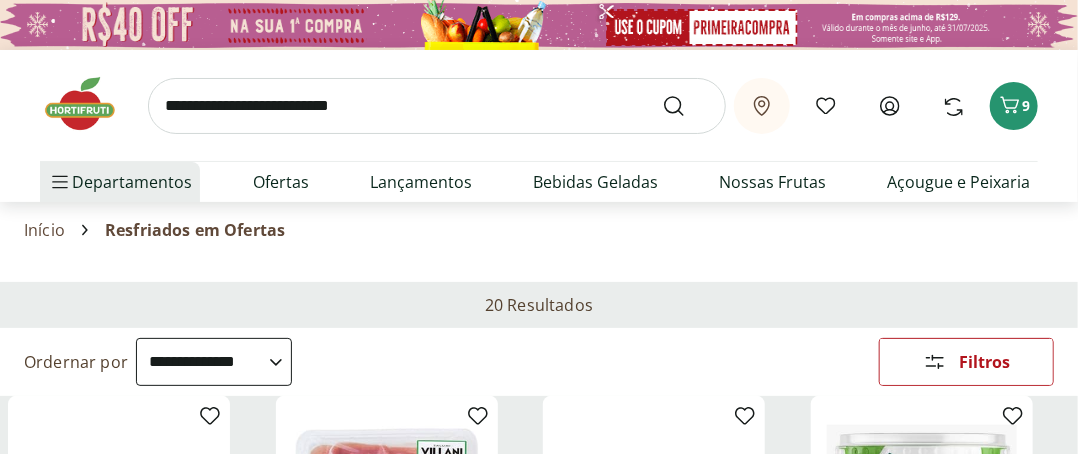 scroll, scrollTop: 0, scrollLeft: 0, axis: both 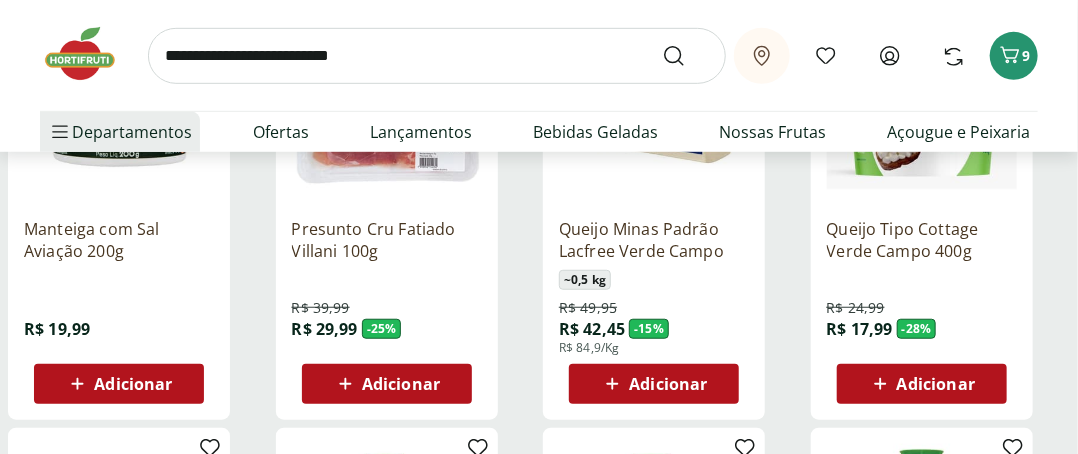 drag, startPoint x: 933, startPoint y: 381, endPoint x: 984, endPoint y: 335, distance: 68.68042 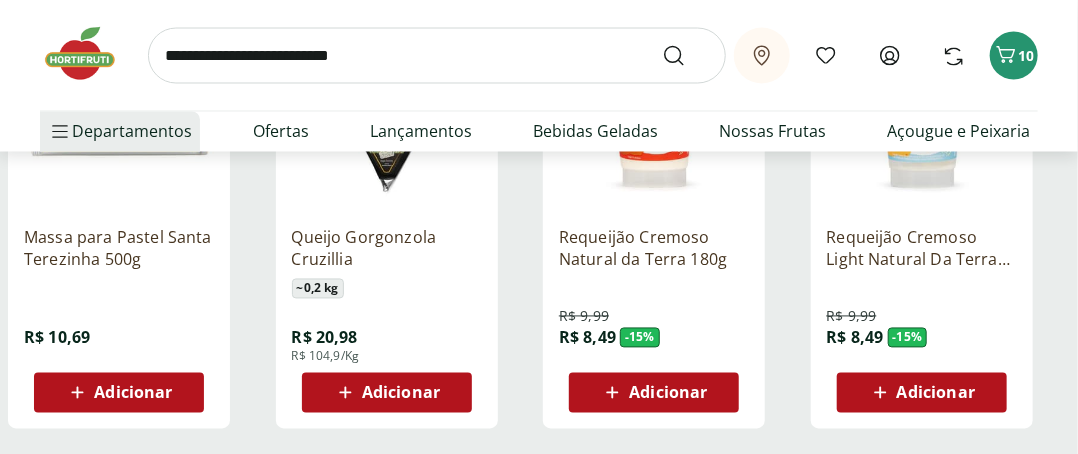 scroll, scrollTop: 1300, scrollLeft: 0, axis: vertical 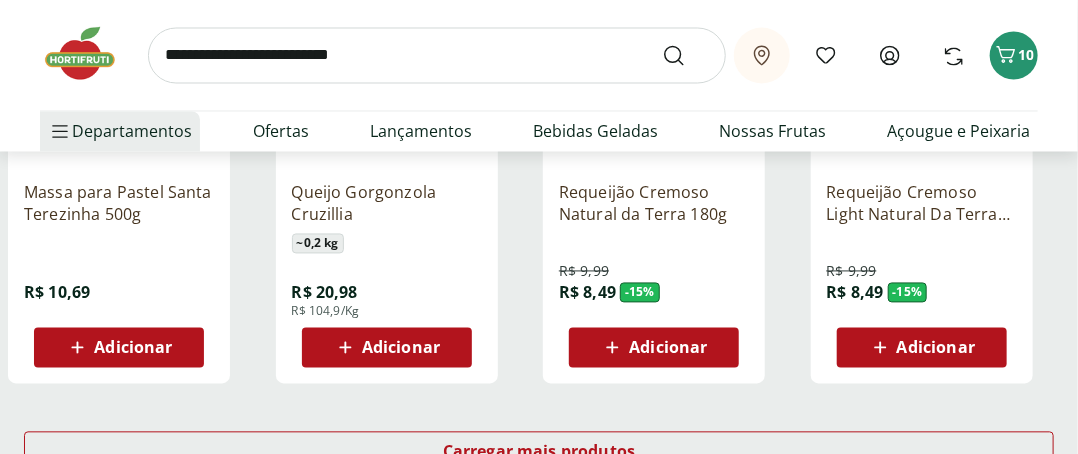 click on "Adicionar" at bounding box center (668, 348) 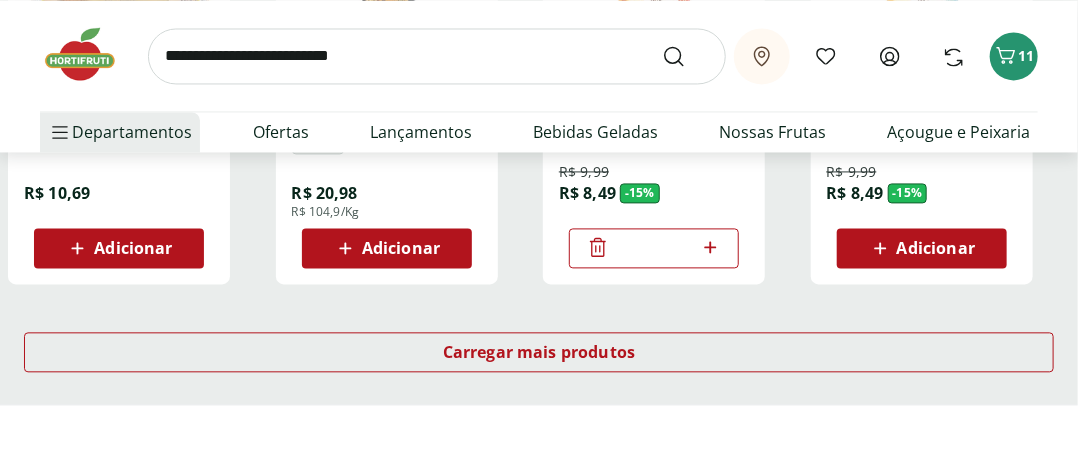 scroll, scrollTop: 1500, scrollLeft: 0, axis: vertical 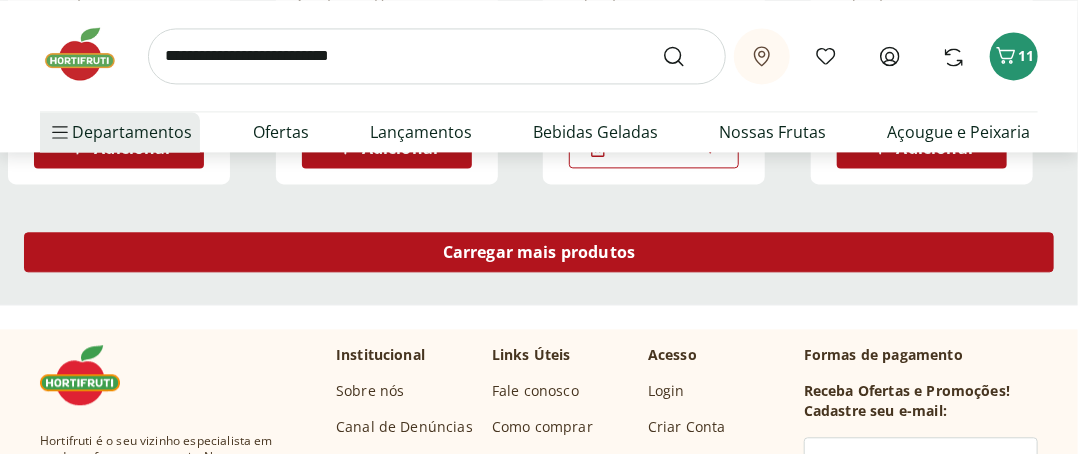 click on "Carregar mais produtos" at bounding box center (539, 252) 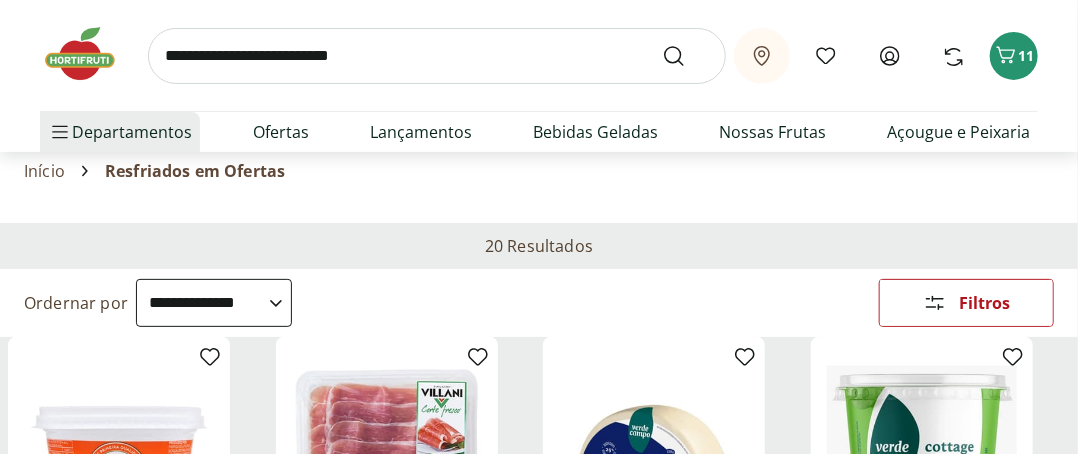 scroll, scrollTop: 0, scrollLeft: 0, axis: both 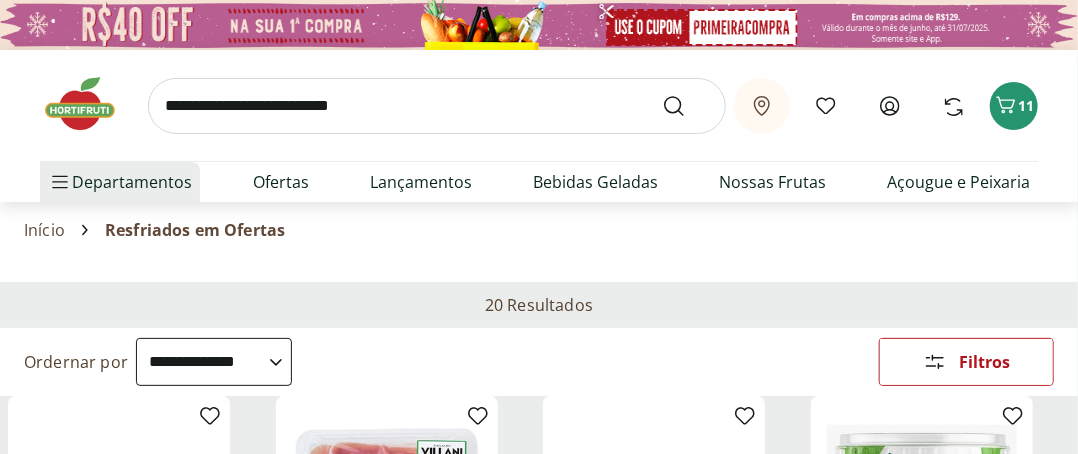 click 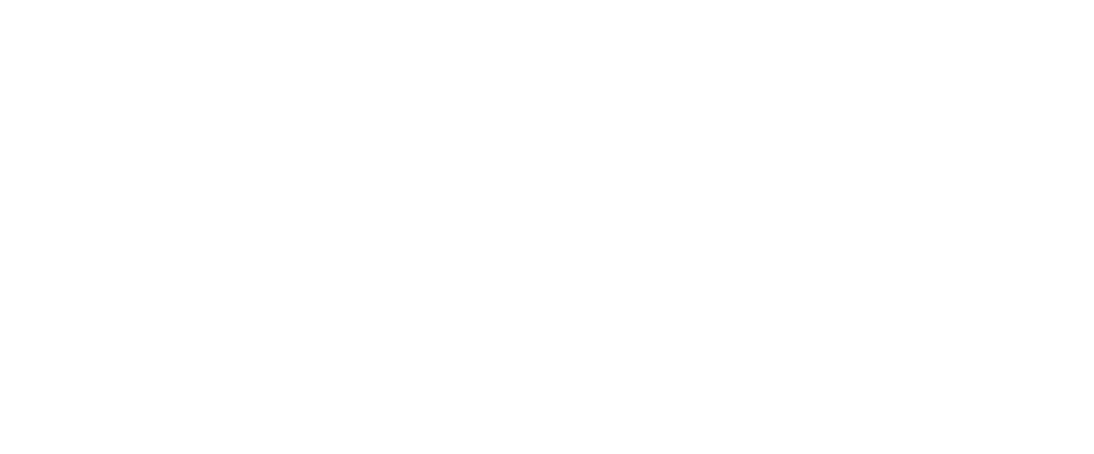 scroll, scrollTop: 0, scrollLeft: 0, axis: both 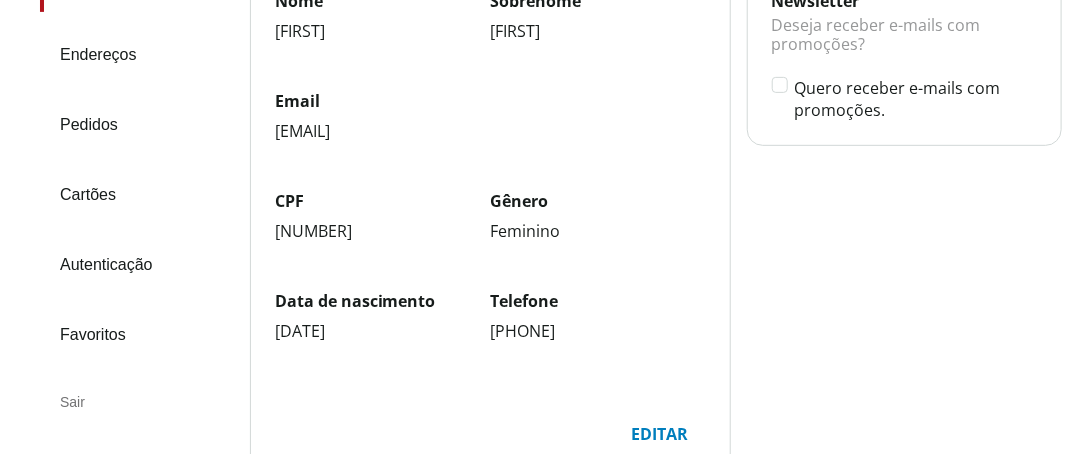 click on "Pedidos" at bounding box center (137, 125) 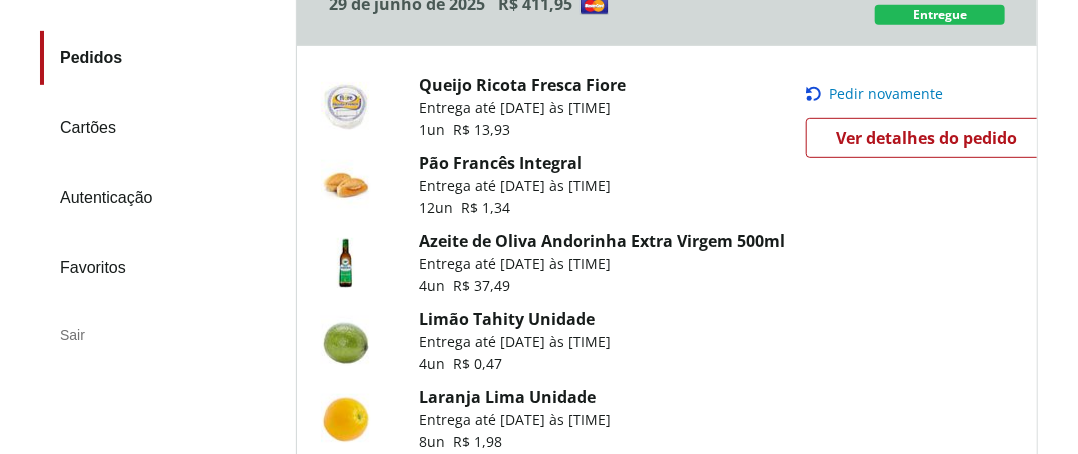 scroll, scrollTop: 300, scrollLeft: 0, axis: vertical 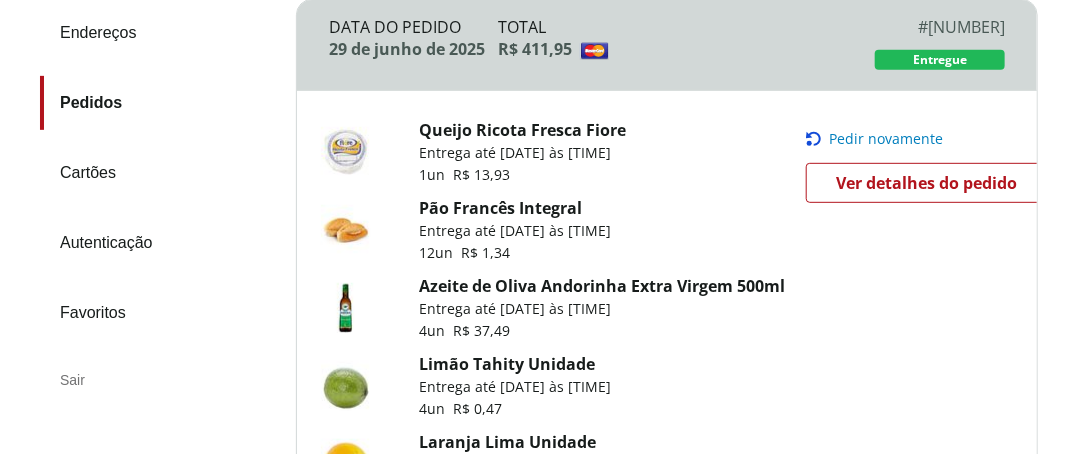 click on "Pedir novamente" at bounding box center (887, 139) 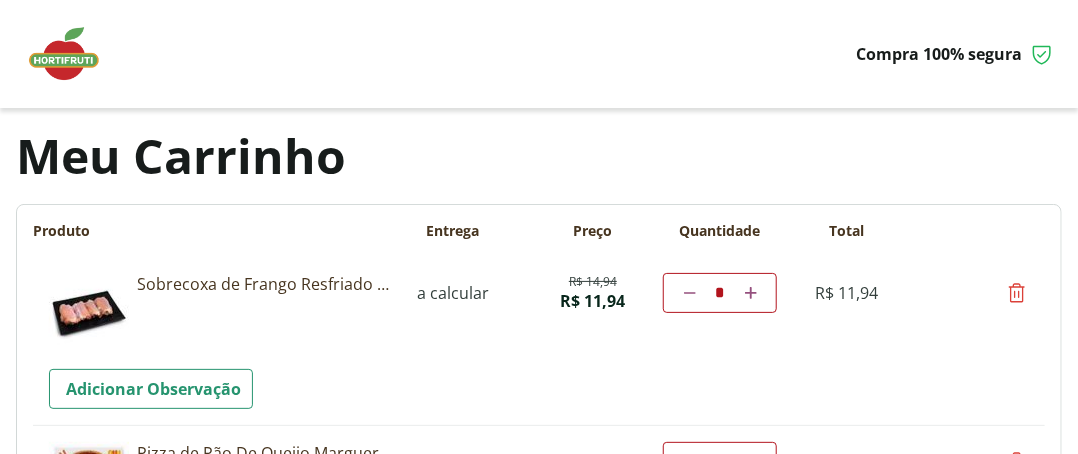 scroll, scrollTop: 200, scrollLeft: 0, axis: vertical 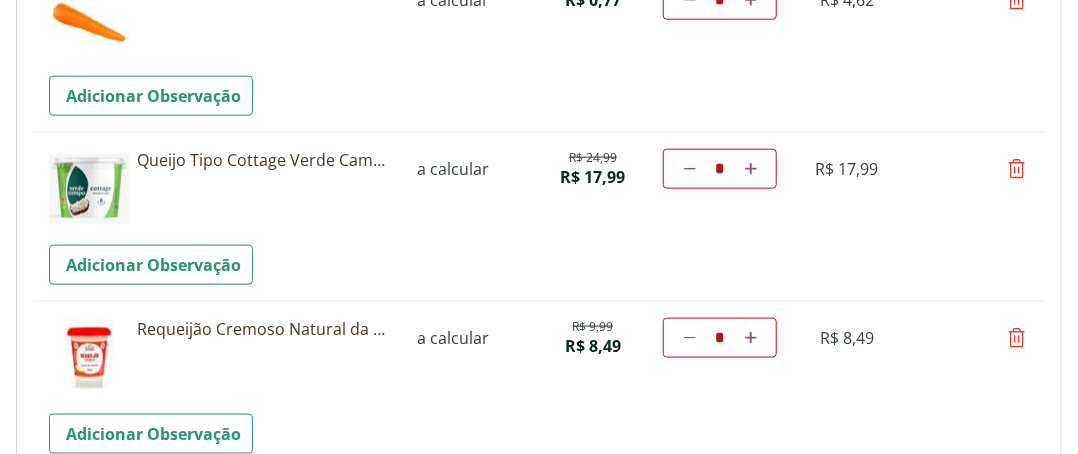 click at bounding box center (1017, 169) 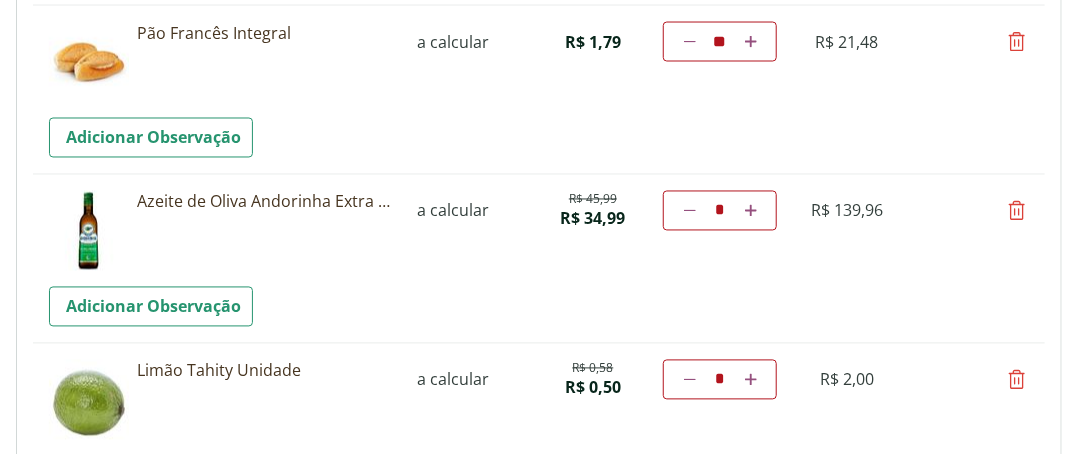 scroll, scrollTop: 1300, scrollLeft: 0, axis: vertical 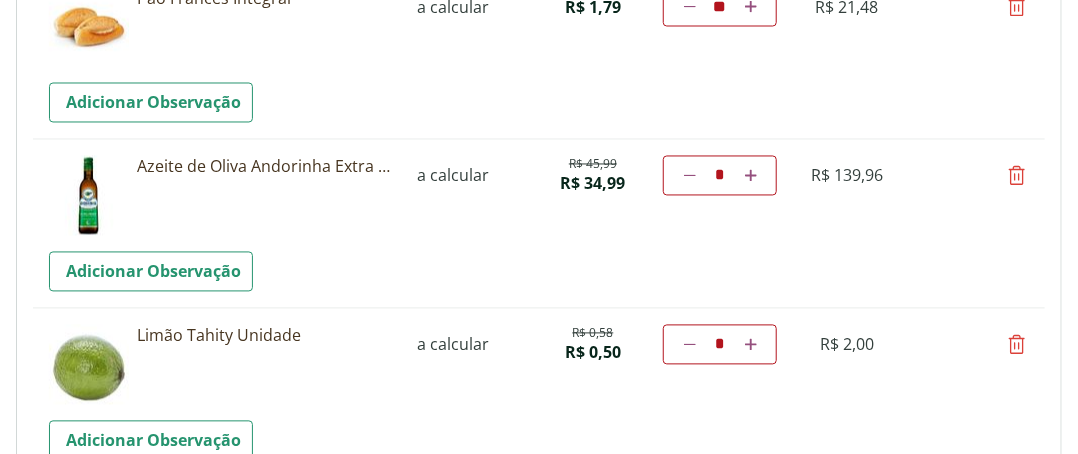 click at bounding box center (690, 176) 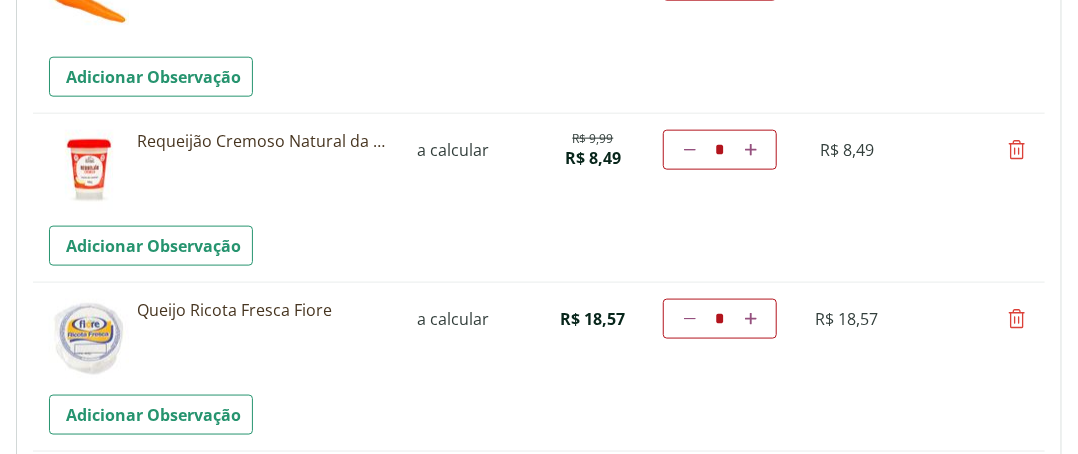 scroll, scrollTop: 1319, scrollLeft: 0, axis: vertical 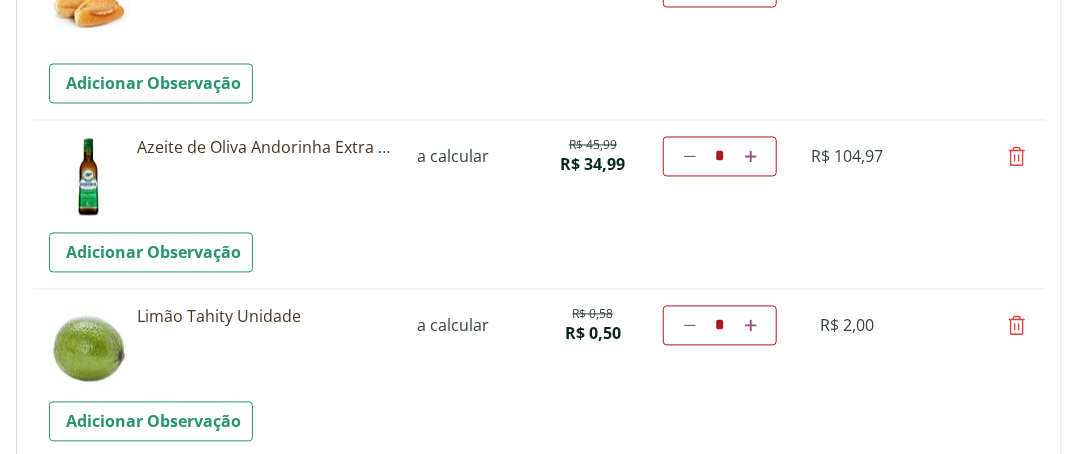 click at bounding box center [690, 157] 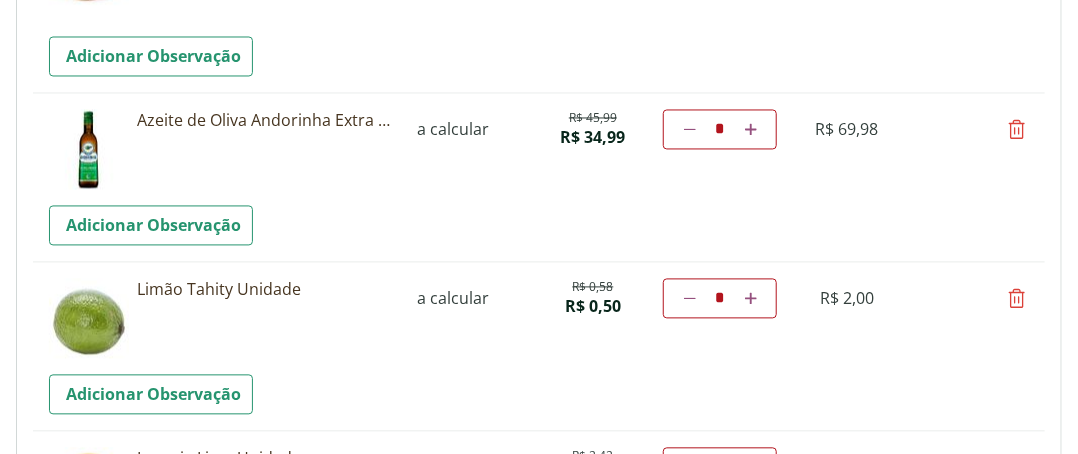 scroll, scrollTop: 1438, scrollLeft: 0, axis: vertical 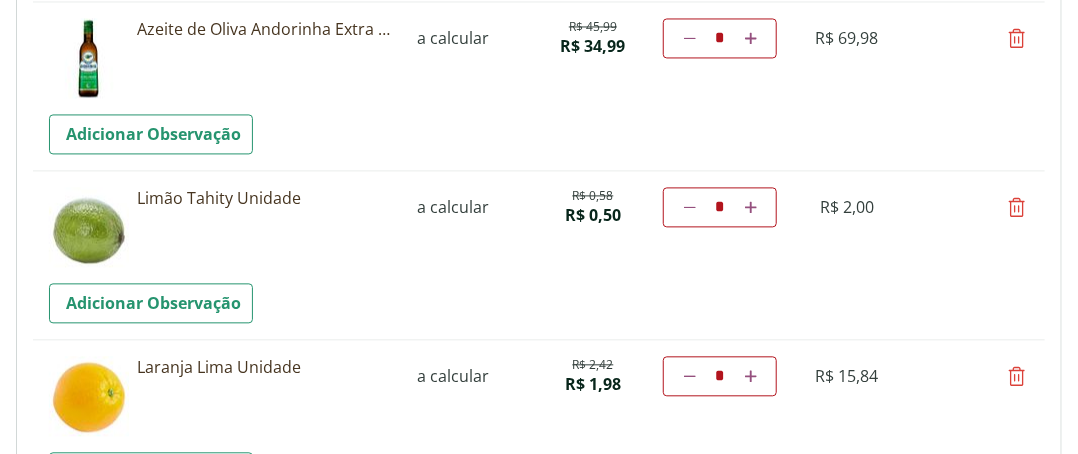 click at bounding box center [751, 207] 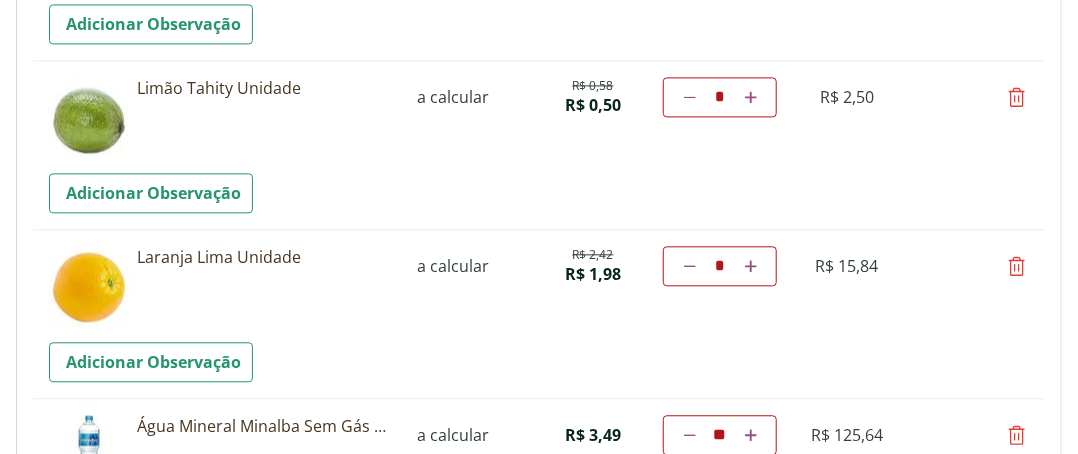scroll, scrollTop: 1588, scrollLeft: 0, axis: vertical 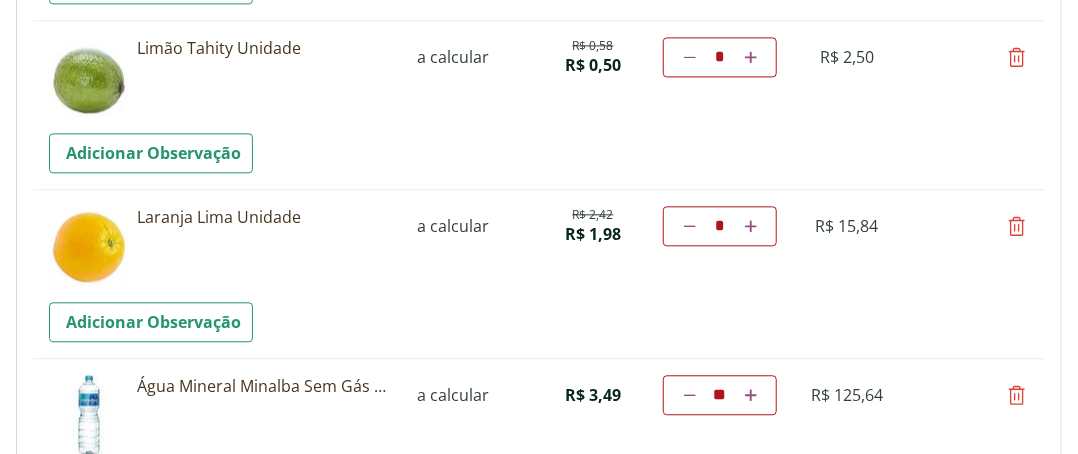 click at bounding box center [751, 57] 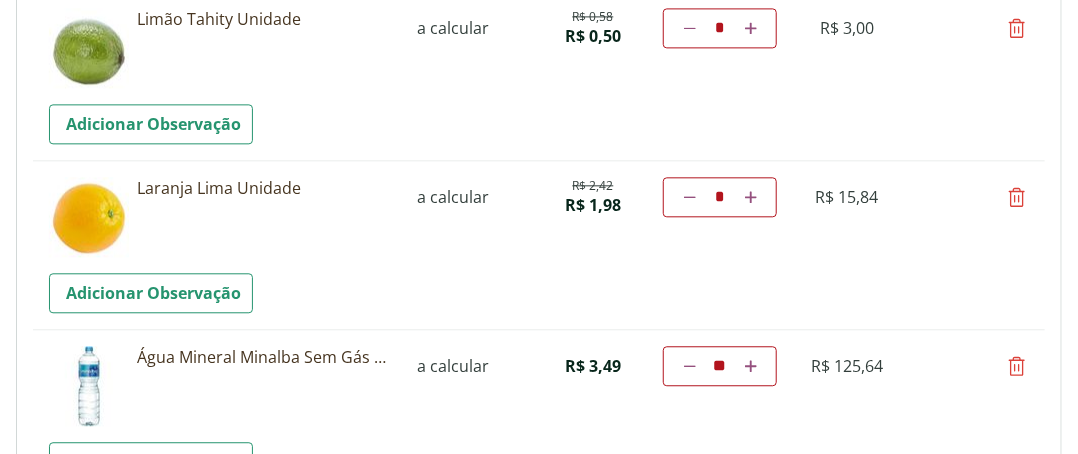 scroll, scrollTop: 1639, scrollLeft: 0, axis: vertical 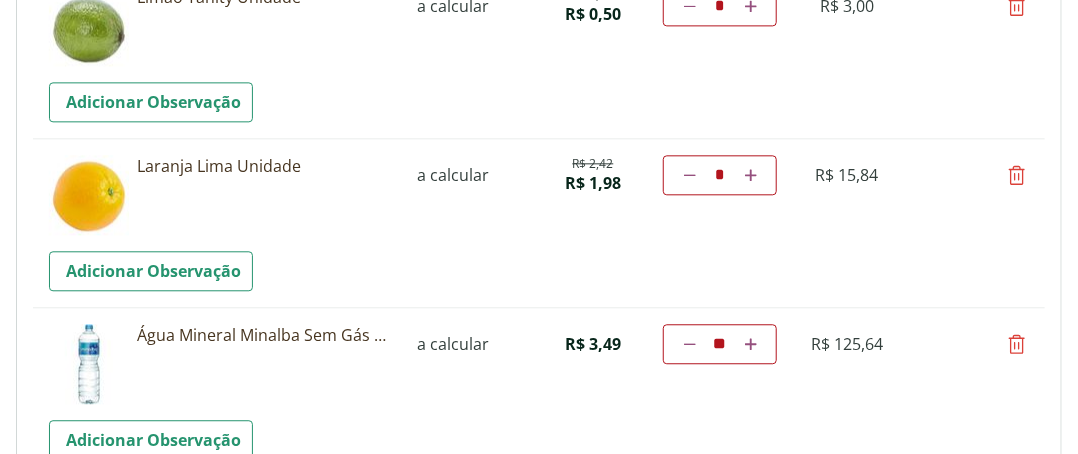 click at bounding box center [751, 175] 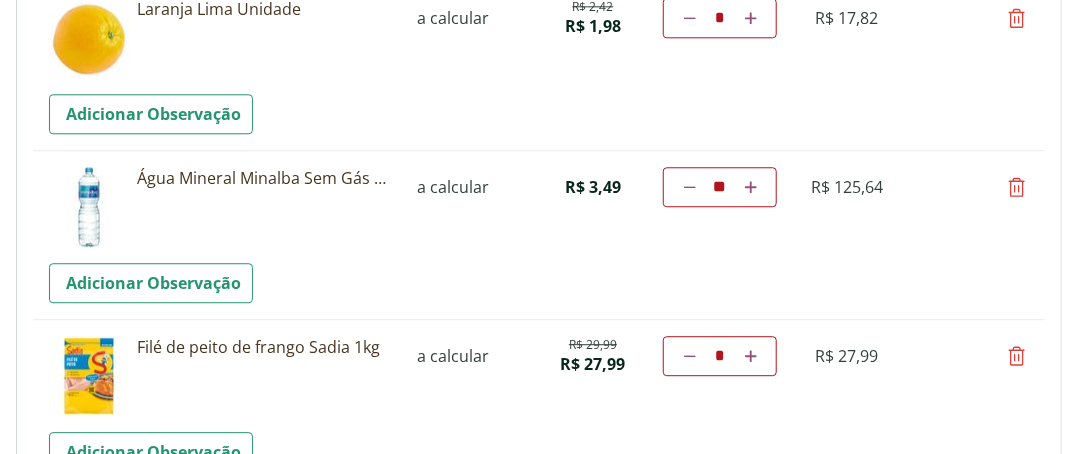 scroll, scrollTop: 1720, scrollLeft: 0, axis: vertical 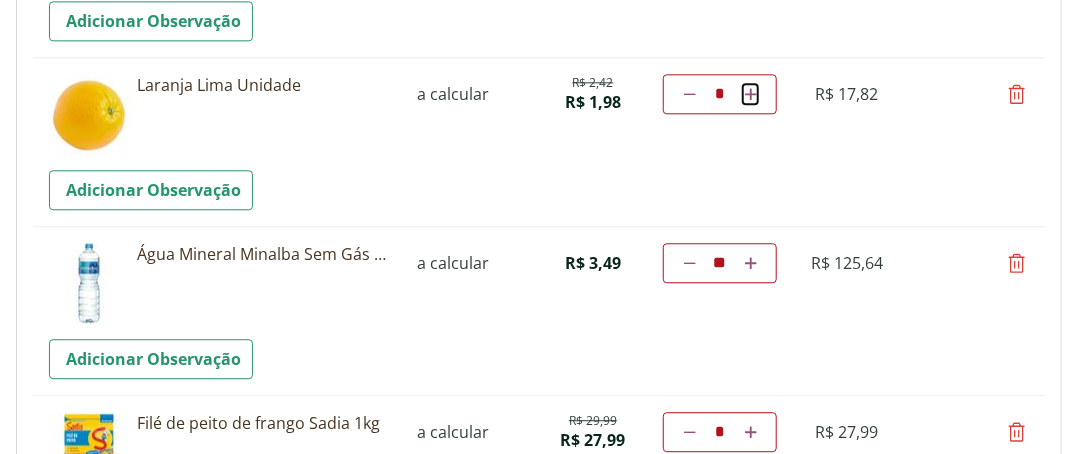drag, startPoint x: 747, startPoint y: 89, endPoint x: 768, endPoint y: 139, distance: 54.230988 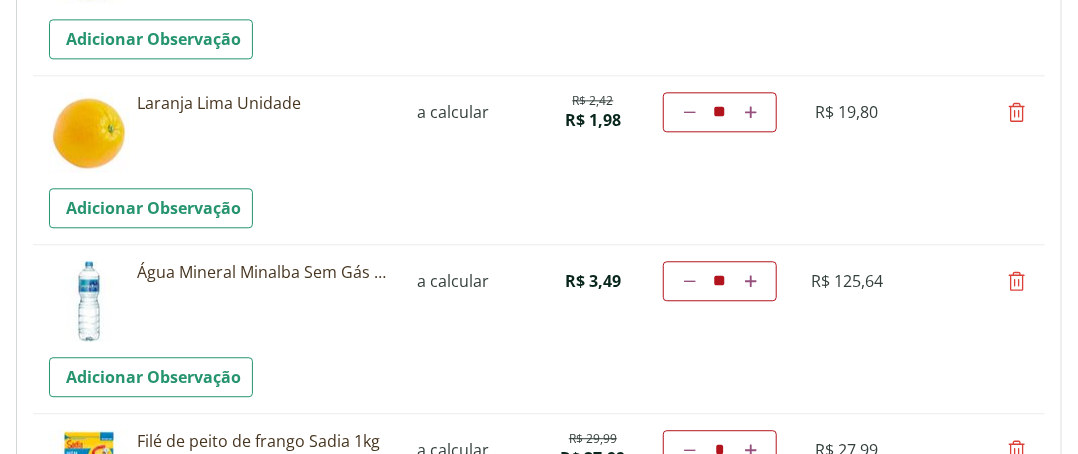scroll, scrollTop: 1802, scrollLeft: 0, axis: vertical 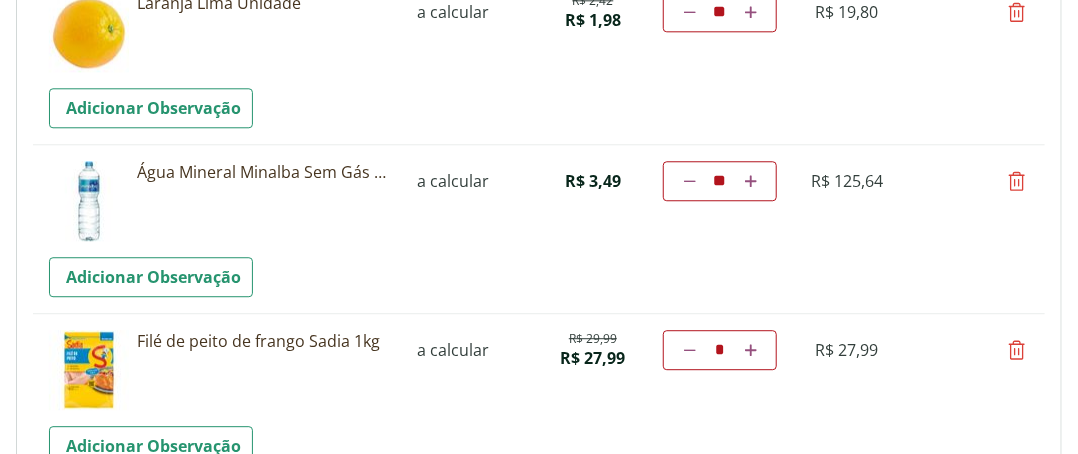 click at bounding box center (1017, 181) 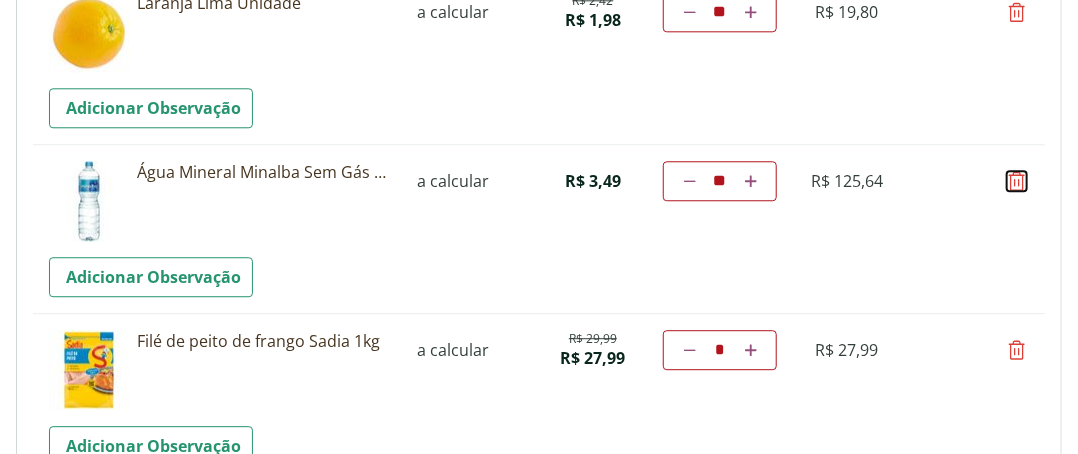 type on "*" 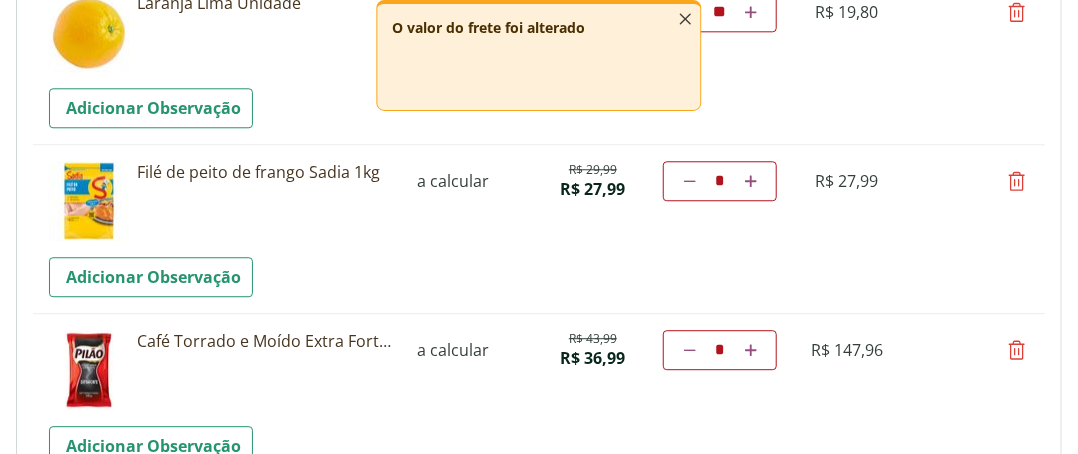 click 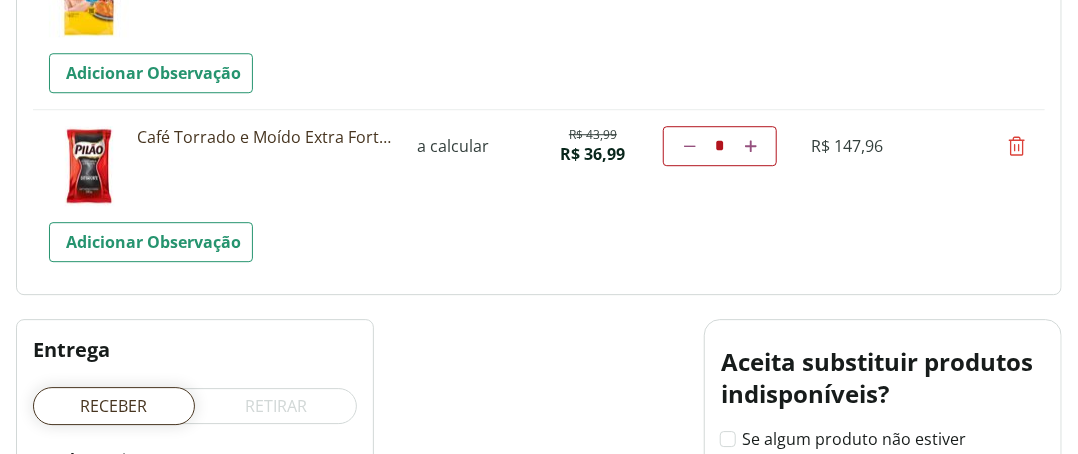 scroll, scrollTop: 2102, scrollLeft: 0, axis: vertical 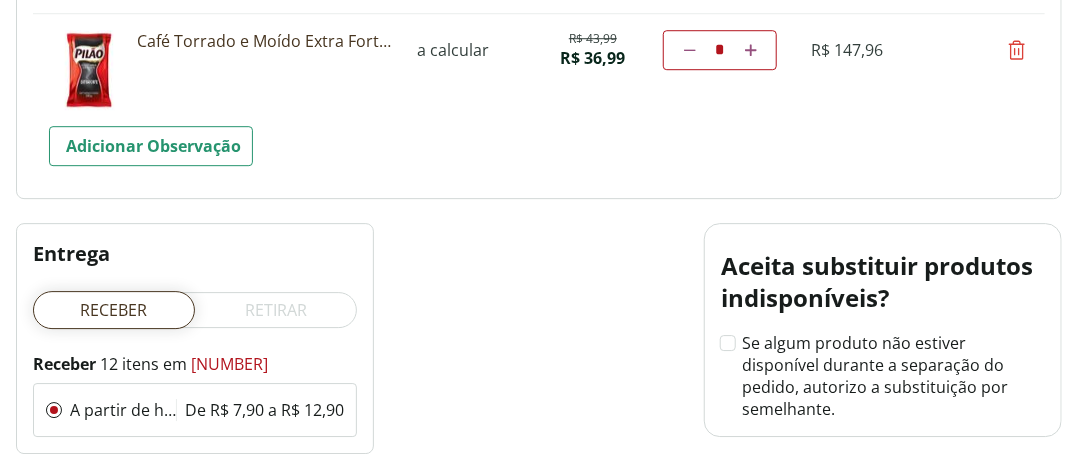 click at bounding box center (1017, 50) 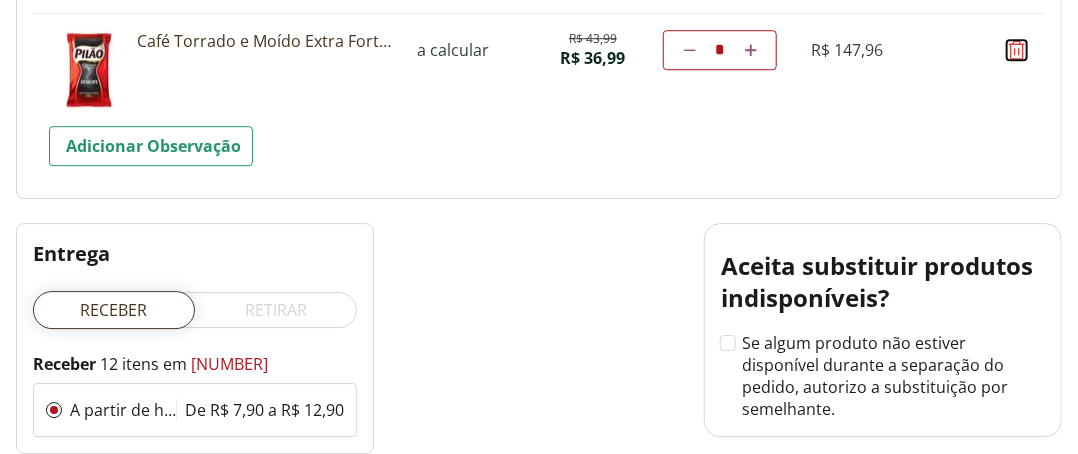 type on "*" 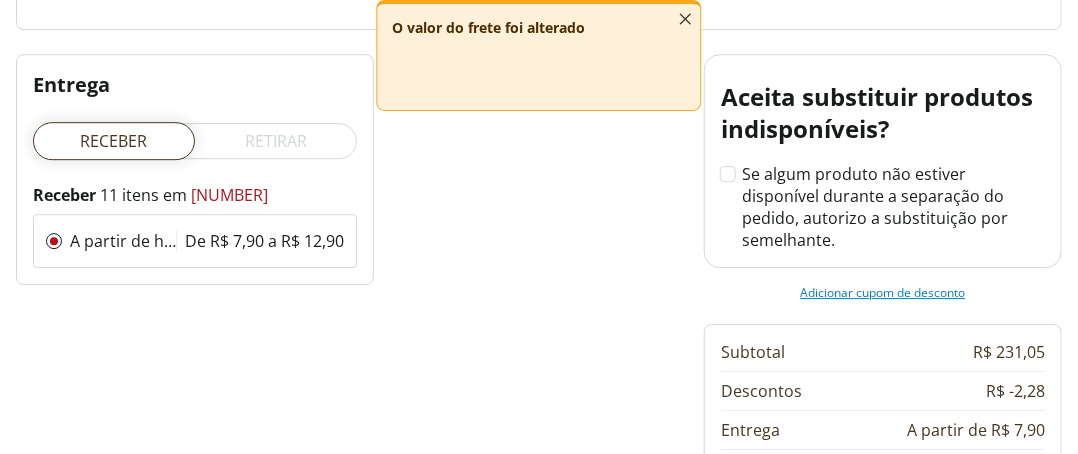 click 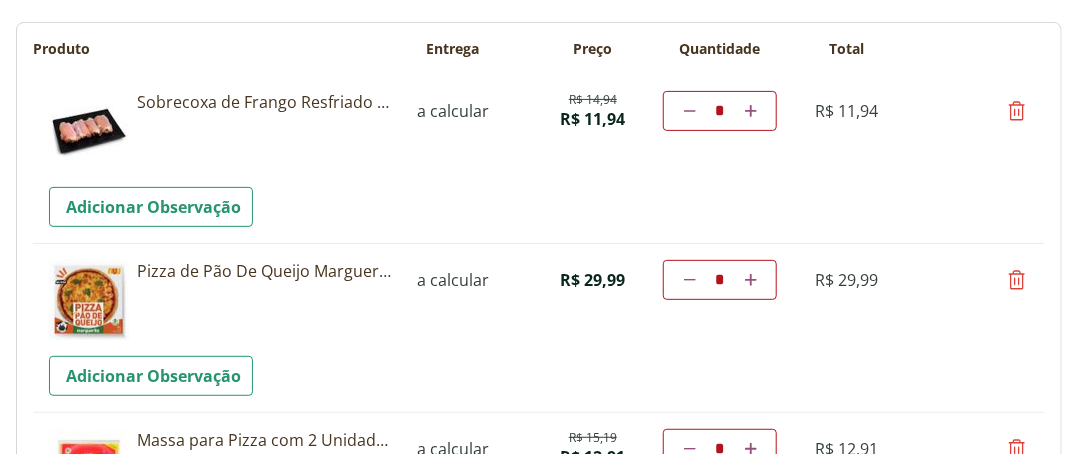 scroll, scrollTop: 0, scrollLeft: 0, axis: both 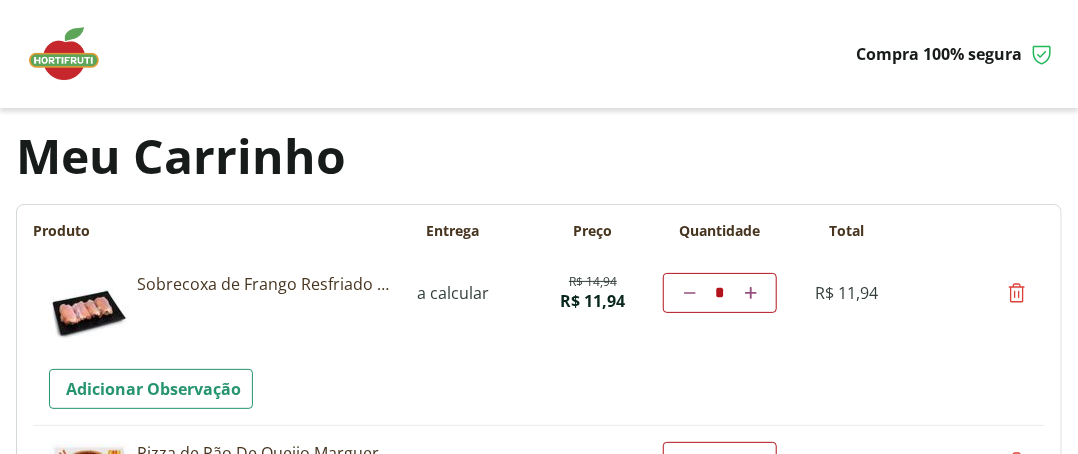 click on "Sobrecoxa de Frango Resfriado Light" at bounding box center [264, 284] 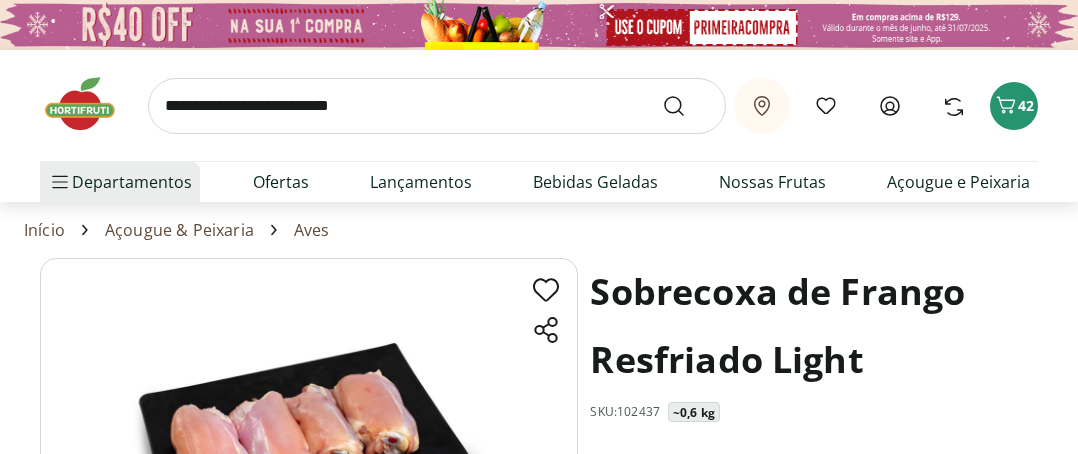 scroll, scrollTop: 0, scrollLeft: 0, axis: both 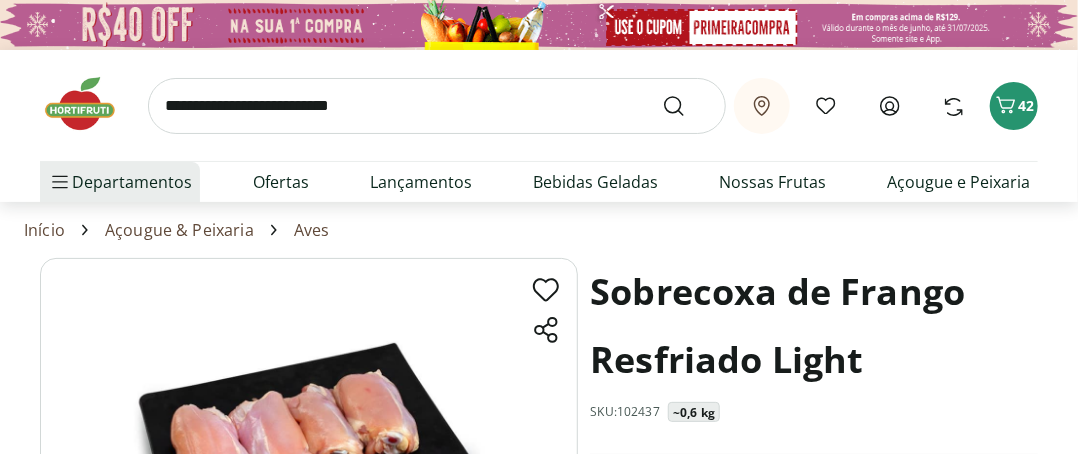click 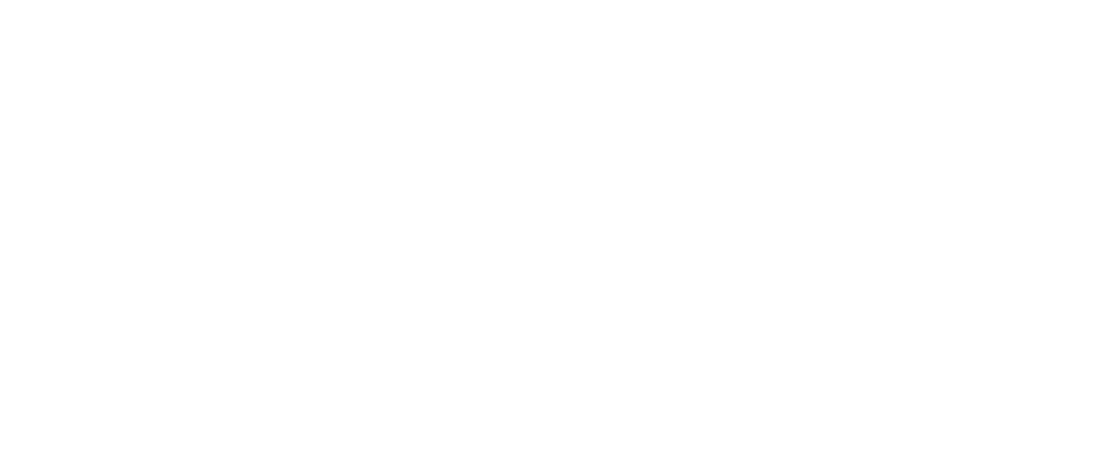 scroll, scrollTop: 0, scrollLeft: 0, axis: both 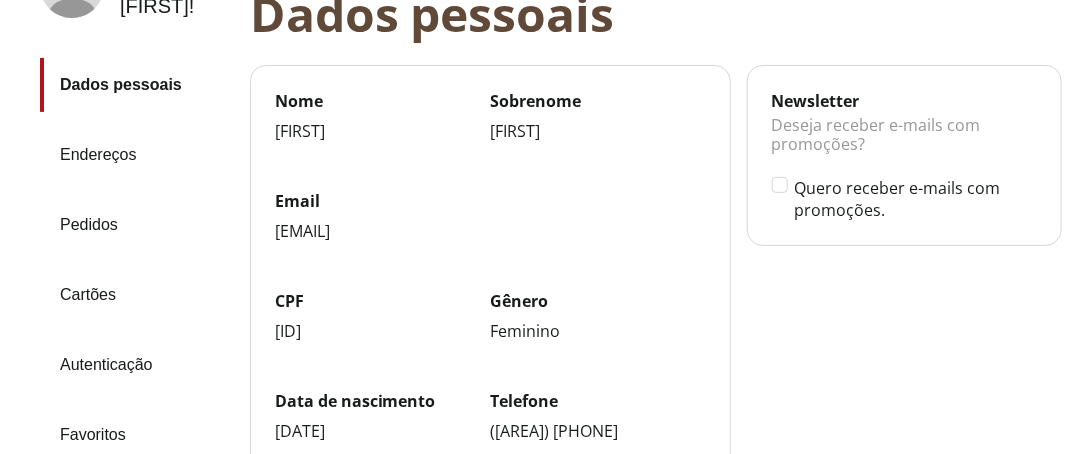 click on "Pedidos" at bounding box center [137, 225] 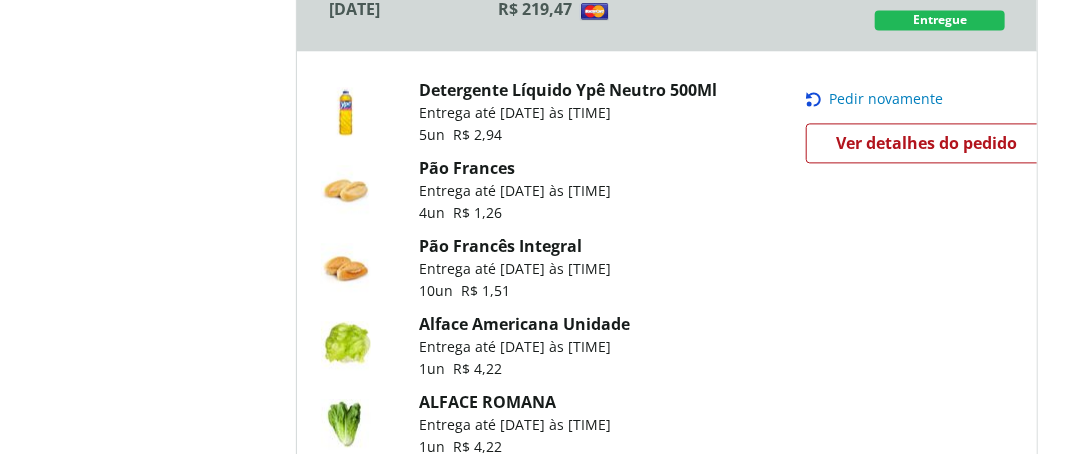 scroll, scrollTop: 1500, scrollLeft: 0, axis: vertical 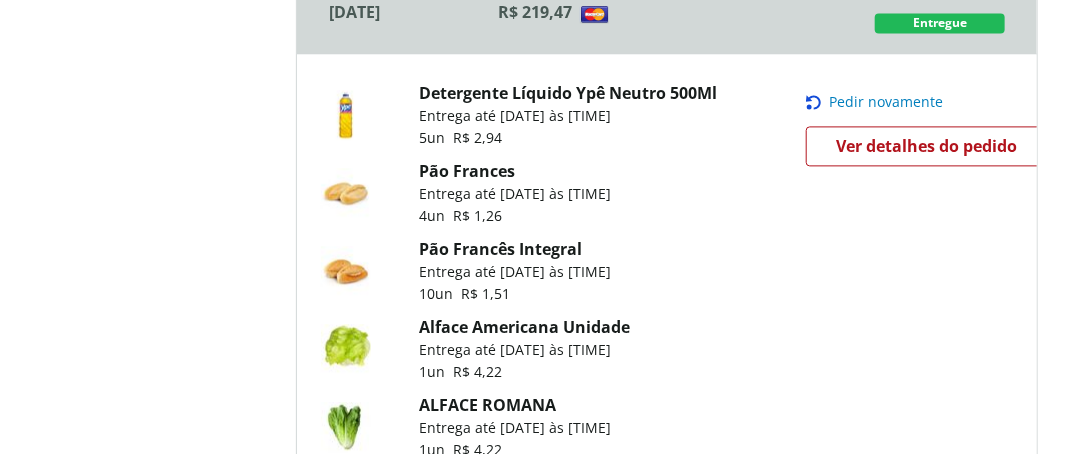click on "Pedir novamente" at bounding box center (887, 102) 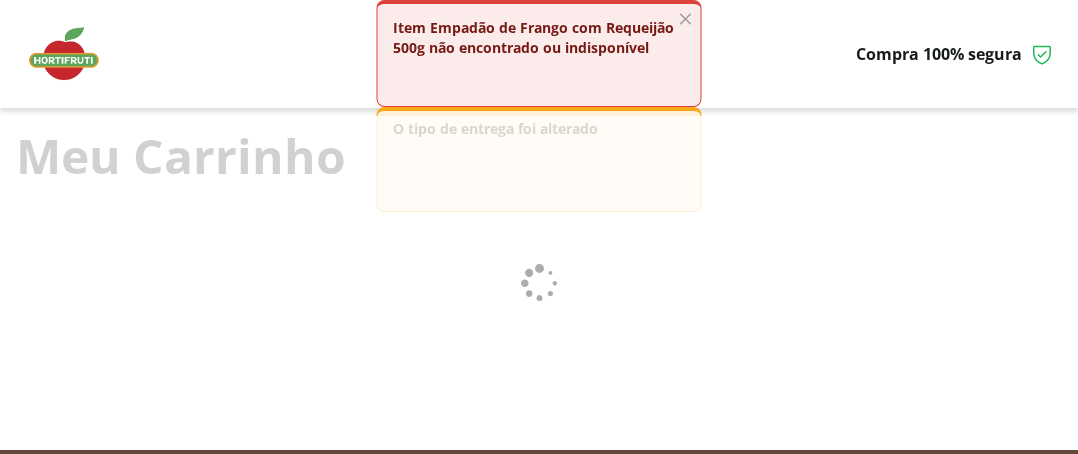 scroll, scrollTop: 0, scrollLeft: 0, axis: both 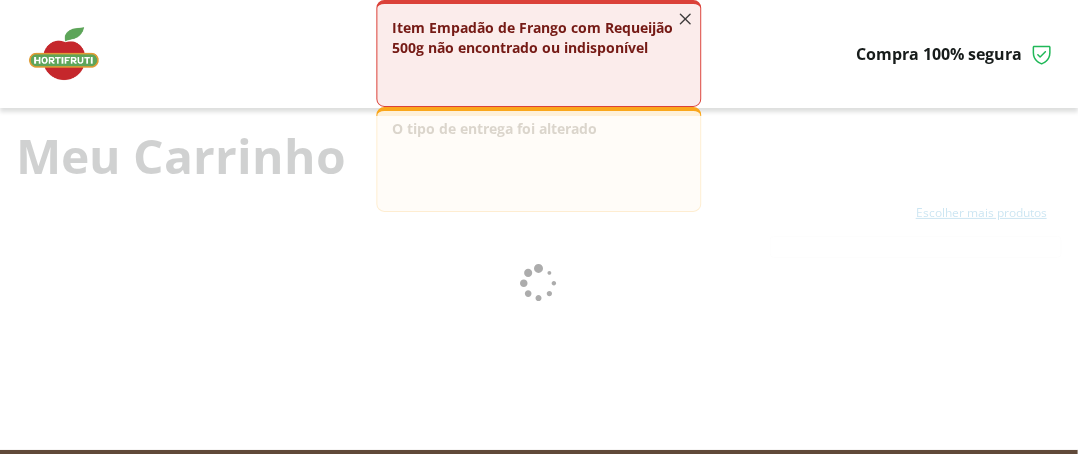 click 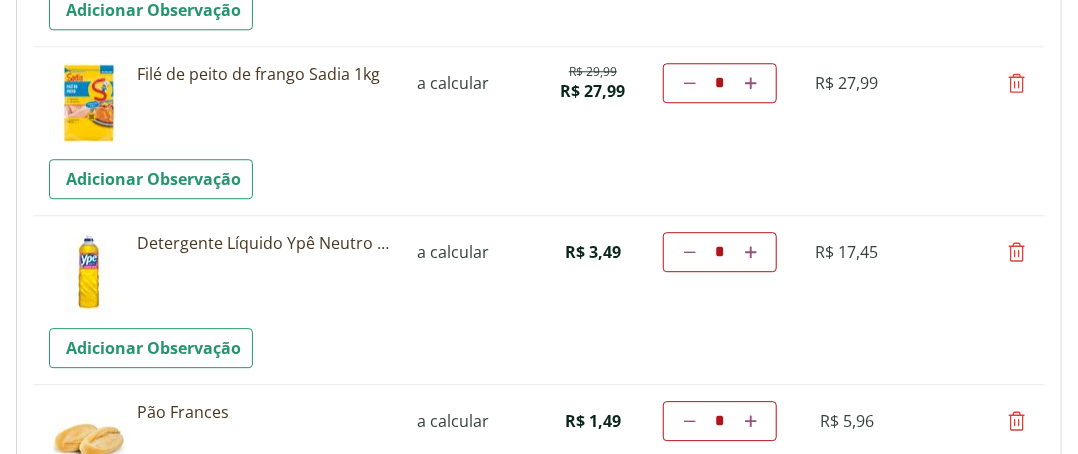 scroll, scrollTop: 2100, scrollLeft: 0, axis: vertical 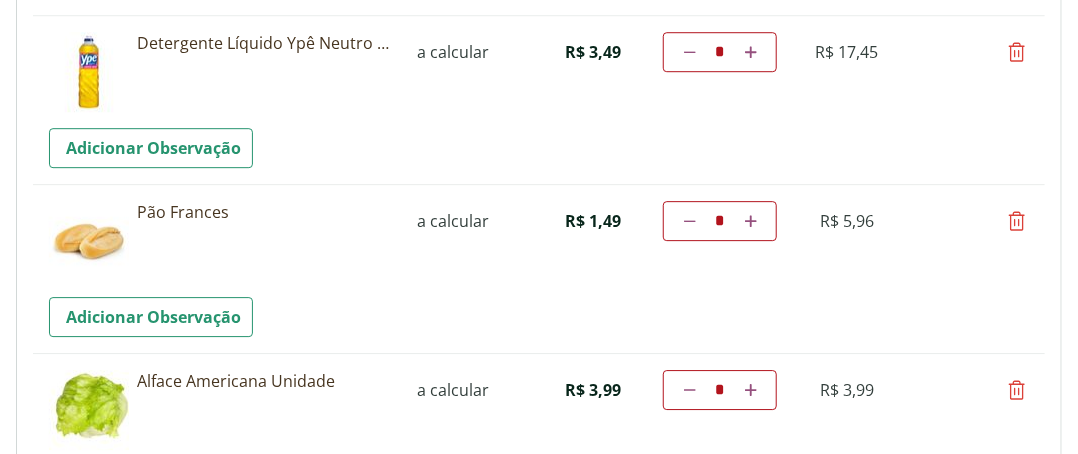 click at bounding box center [1017, 221] 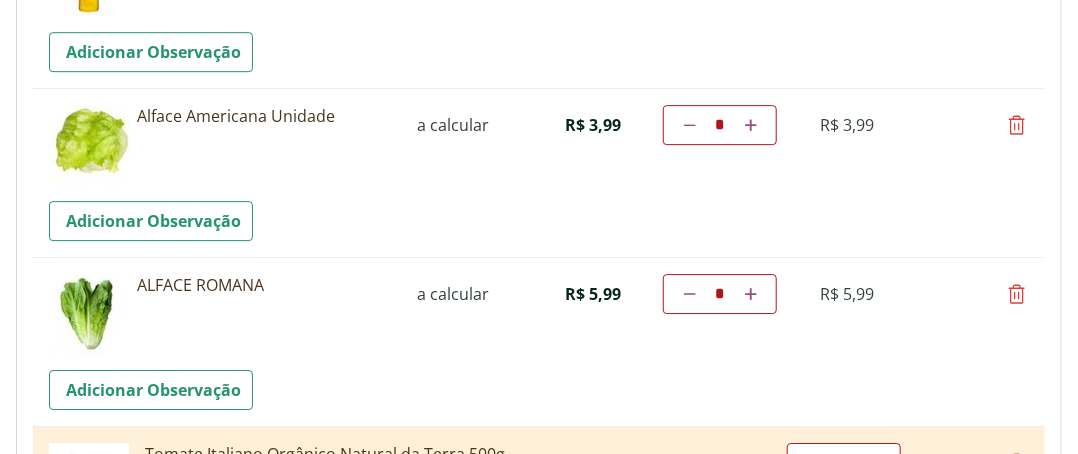 scroll, scrollTop: 2300, scrollLeft: 0, axis: vertical 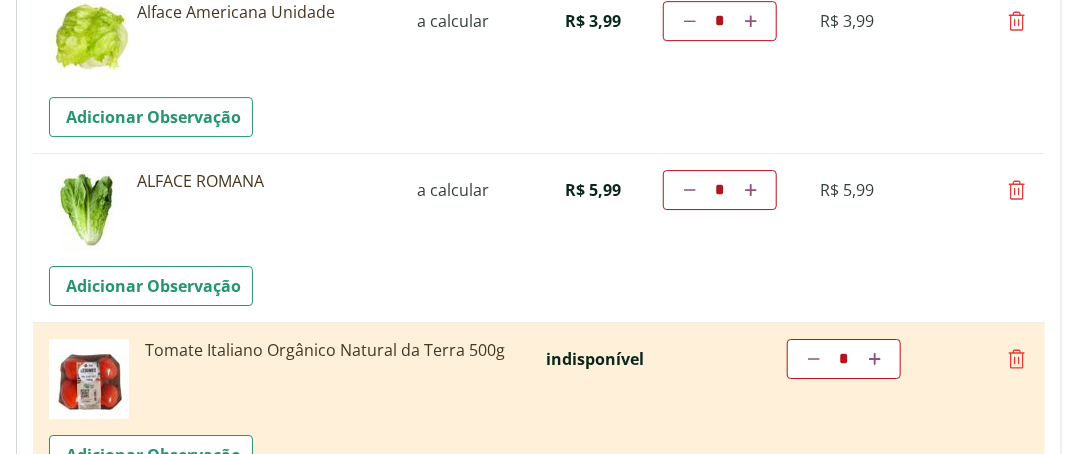 click at bounding box center [1017, 359] 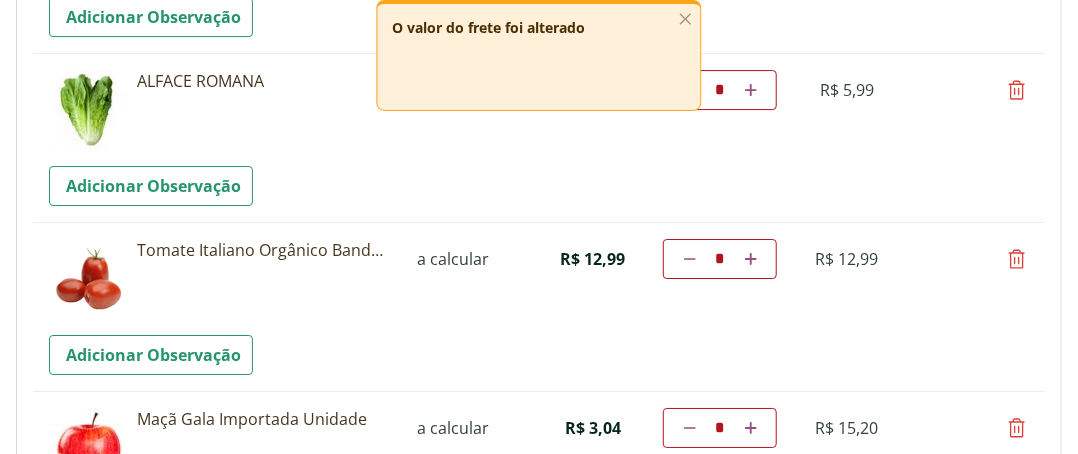 scroll, scrollTop: 2400, scrollLeft: 0, axis: vertical 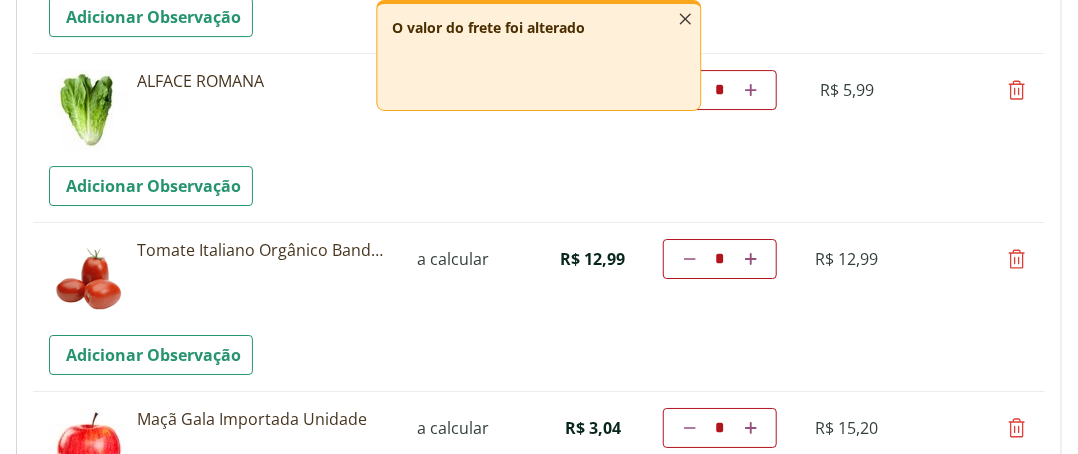 click 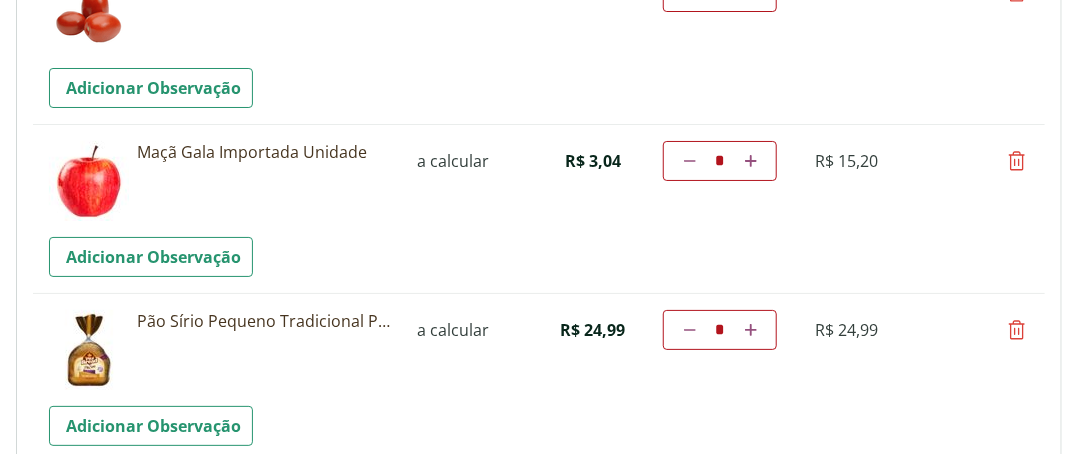 scroll, scrollTop: 2700, scrollLeft: 0, axis: vertical 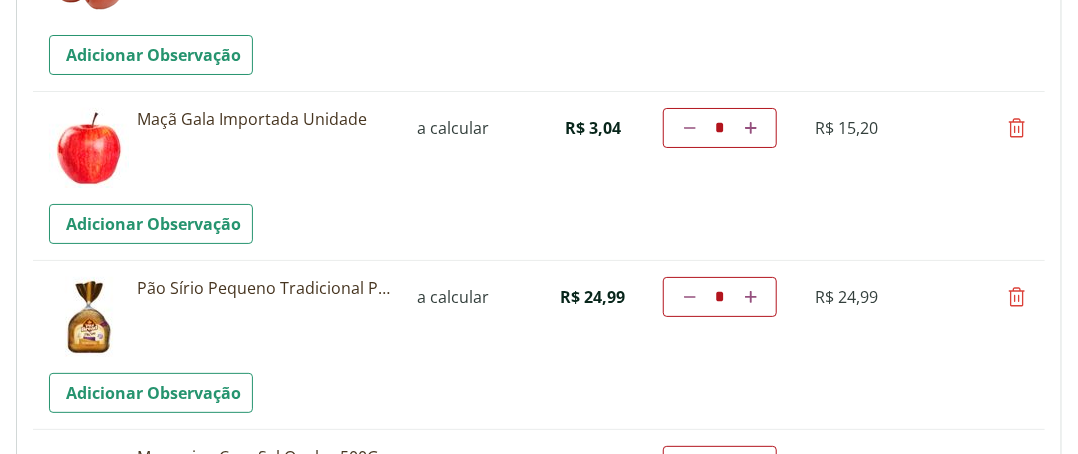 click at bounding box center [1017, 297] 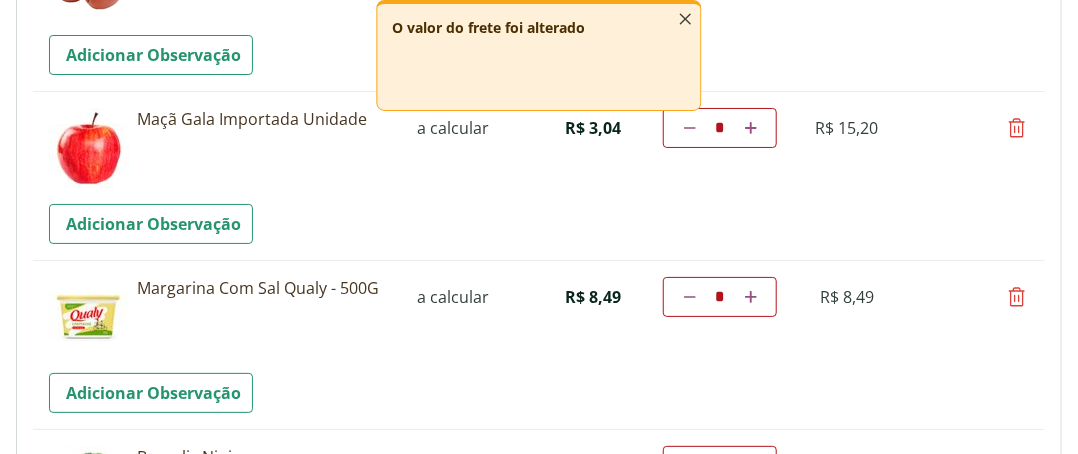 click 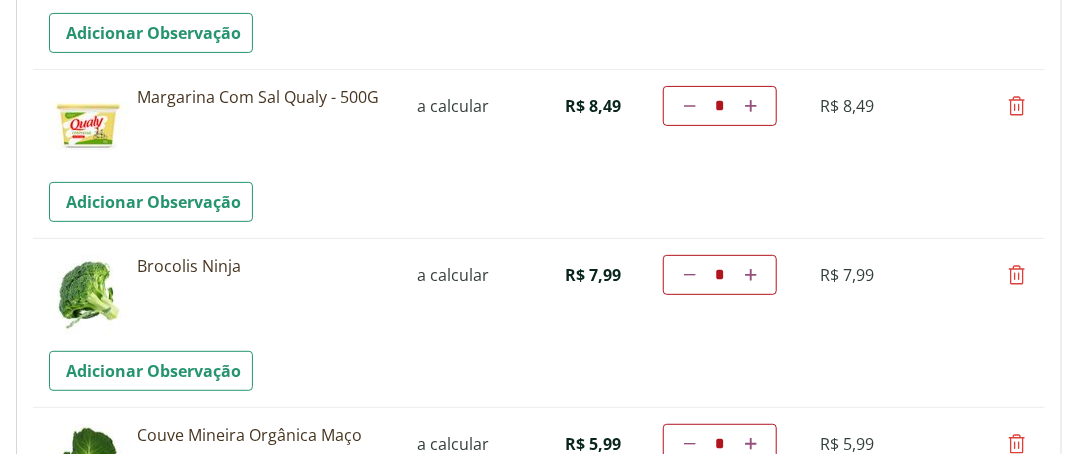 scroll, scrollTop: 2900, scrollLeft: 0, axis: vertical 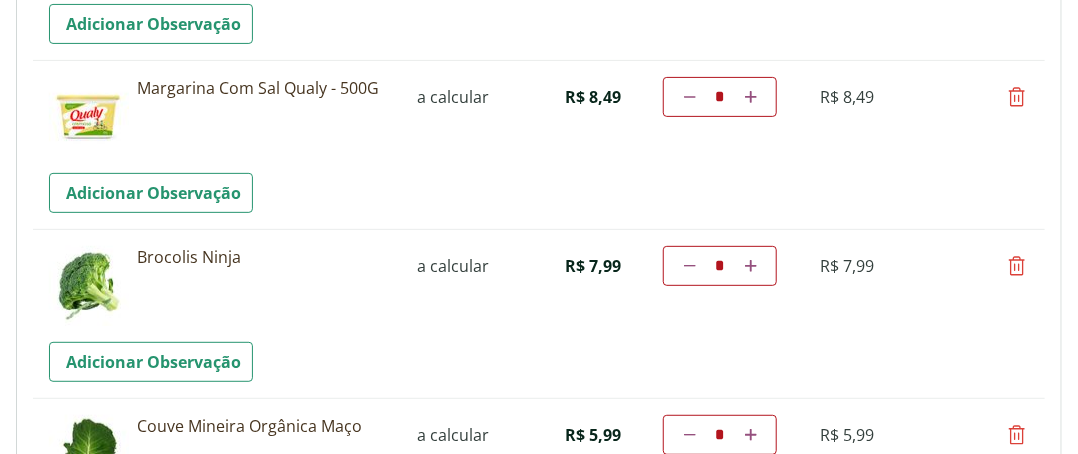 click at bounding box center [1017, 97] 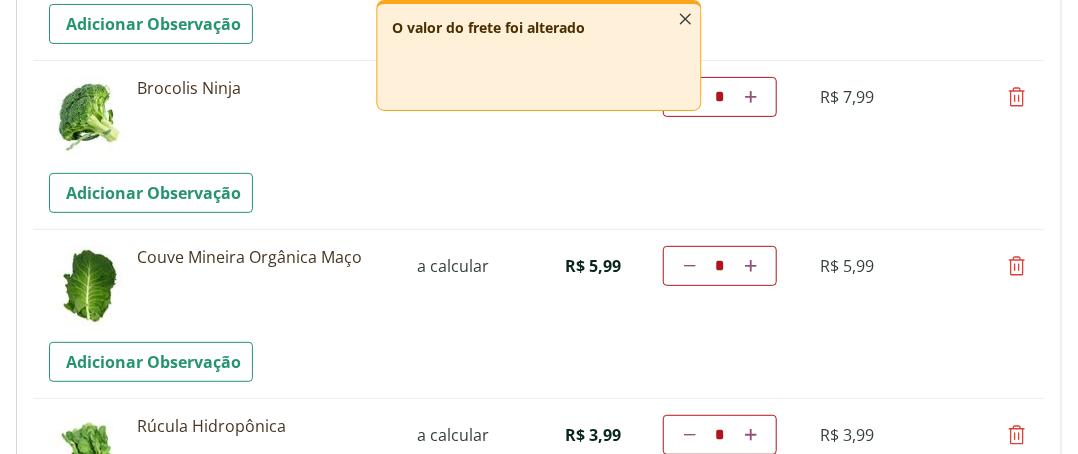 click 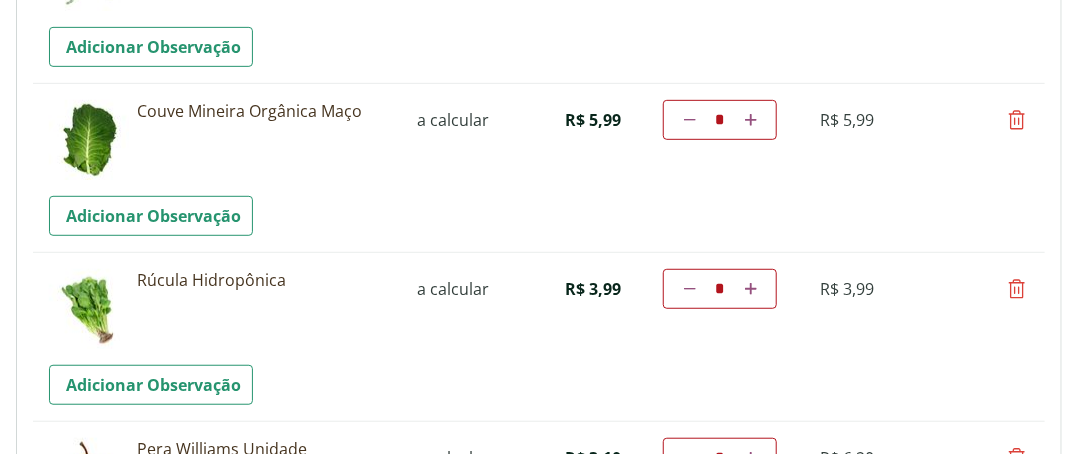 scroll, scrollTop: 3000, scrollLeft: 0, axis: vertical 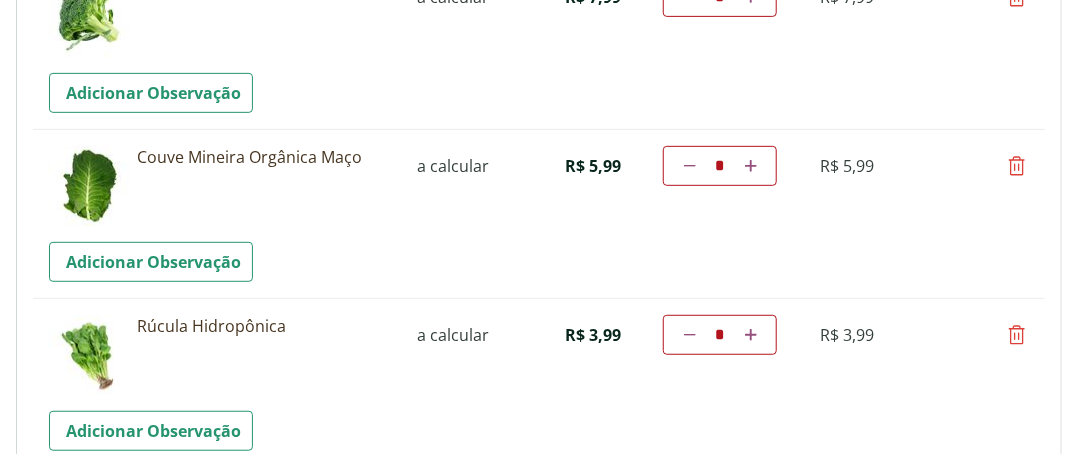 click at bounding box center (1017, 166) 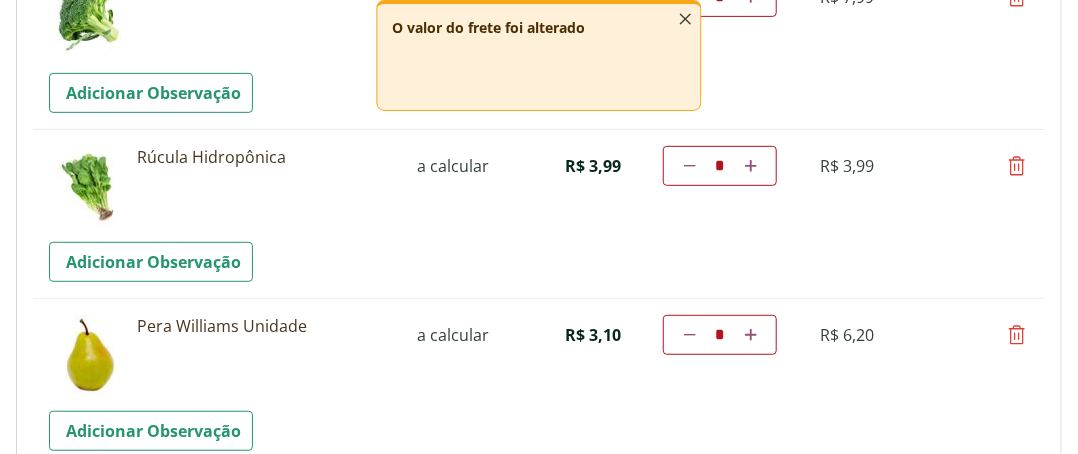 click 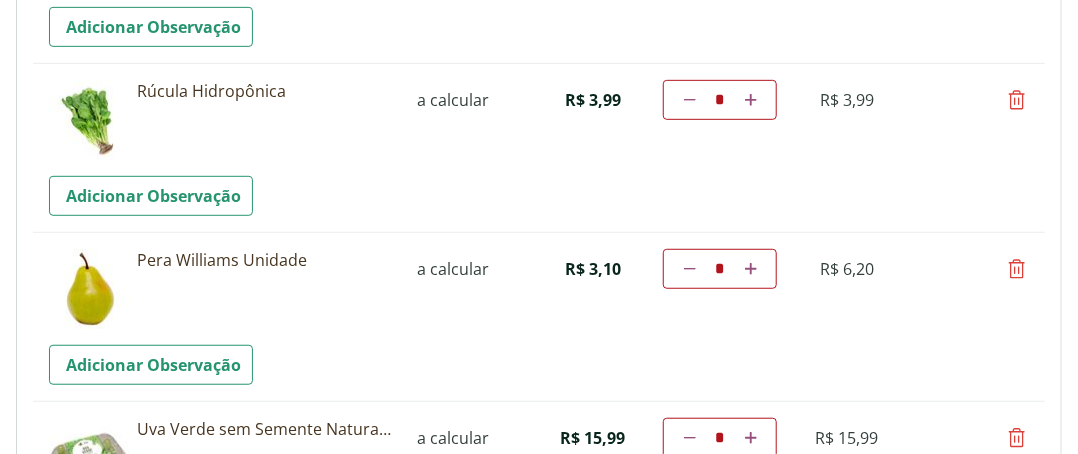 scroll, scrollTop: 3100, scrollLeft: 0, axis: vertical 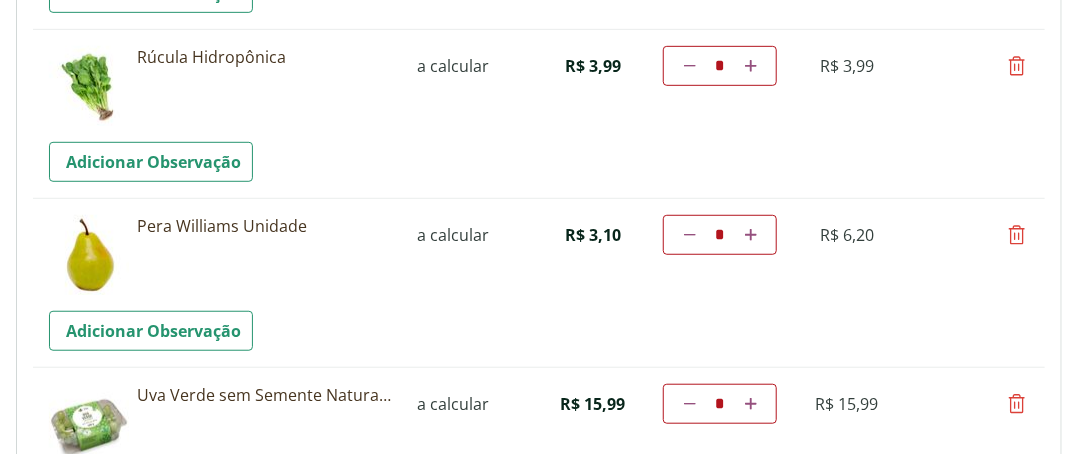 click at bounding box center [1017, 235] 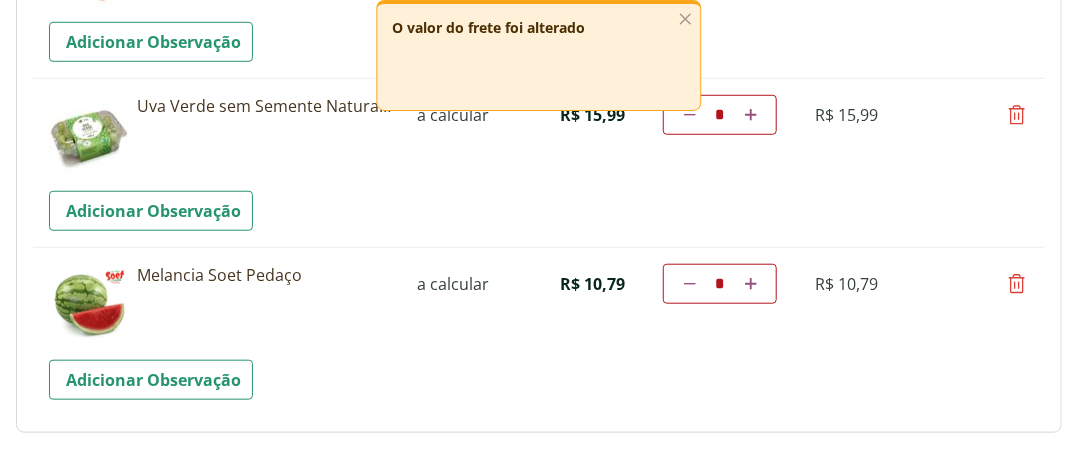 scroll, scrollTop: 3200, scrollLeft: 0, axis: vertical 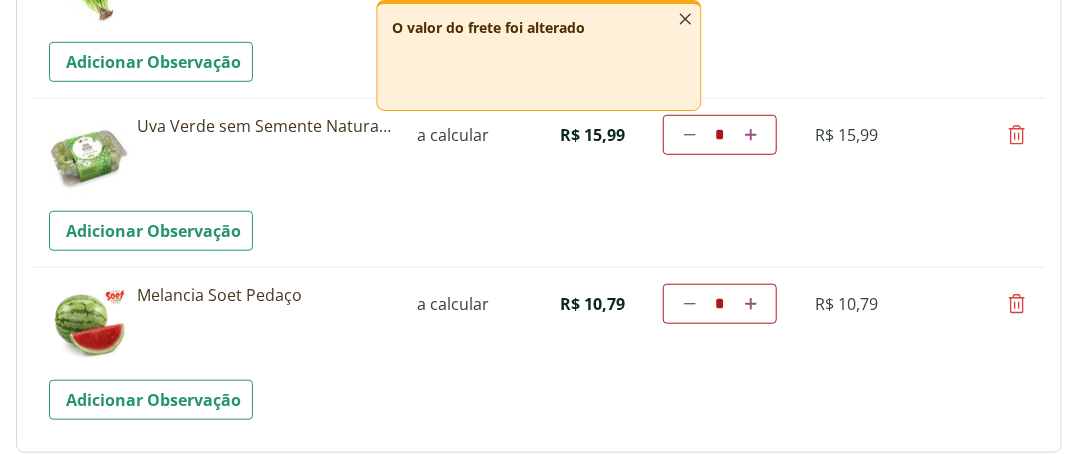click 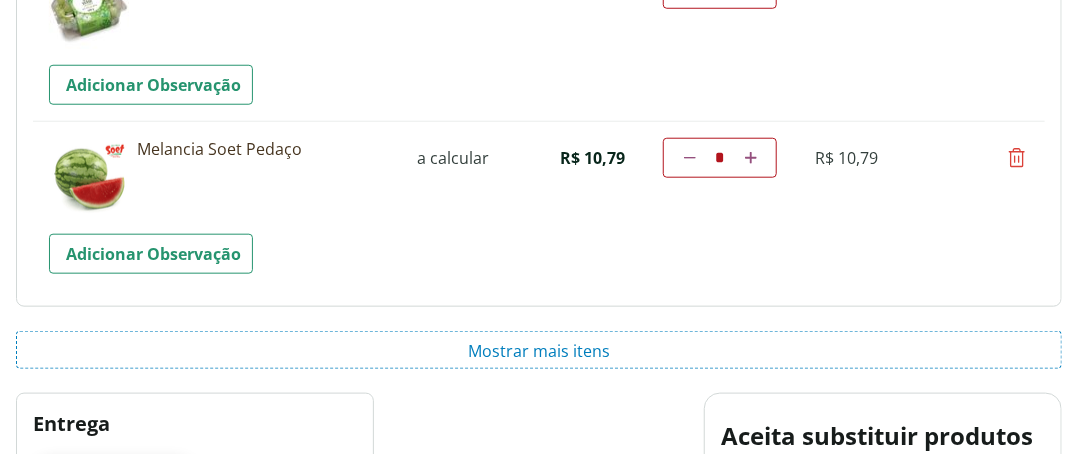 scroll, scrollTop: 3400, scrollLeft: 0, axis: vertical 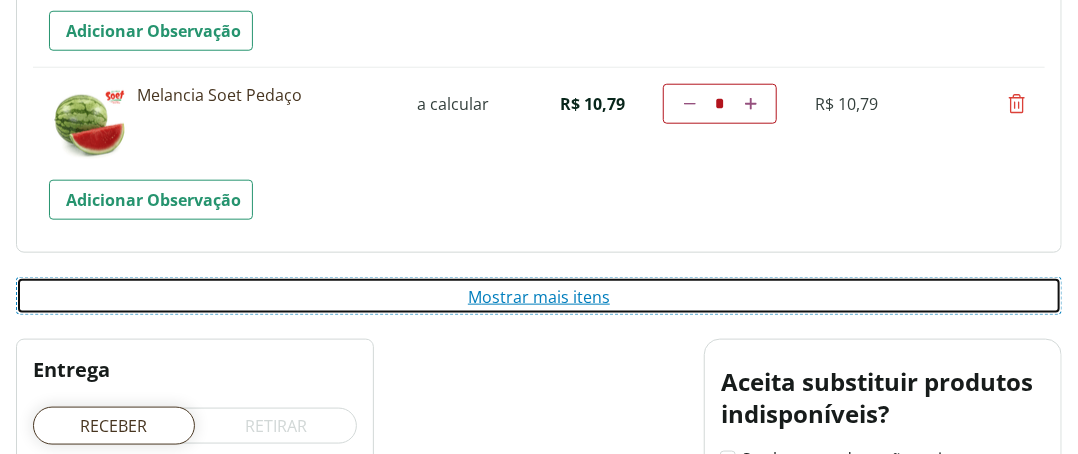 click on "Mostrar mais itens" at bounding box center [539, 296] 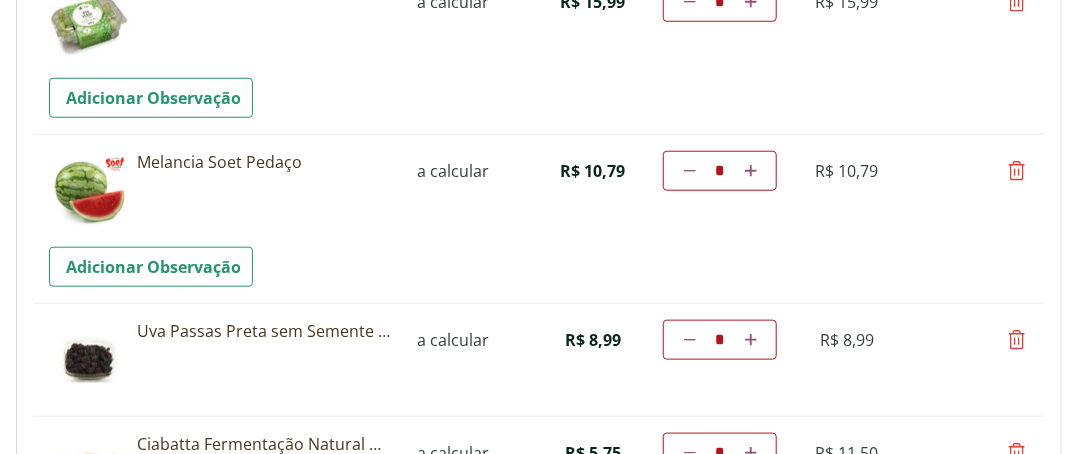 scroll, scrollTop: 3500, scrollLeft: 0, axis: vertical 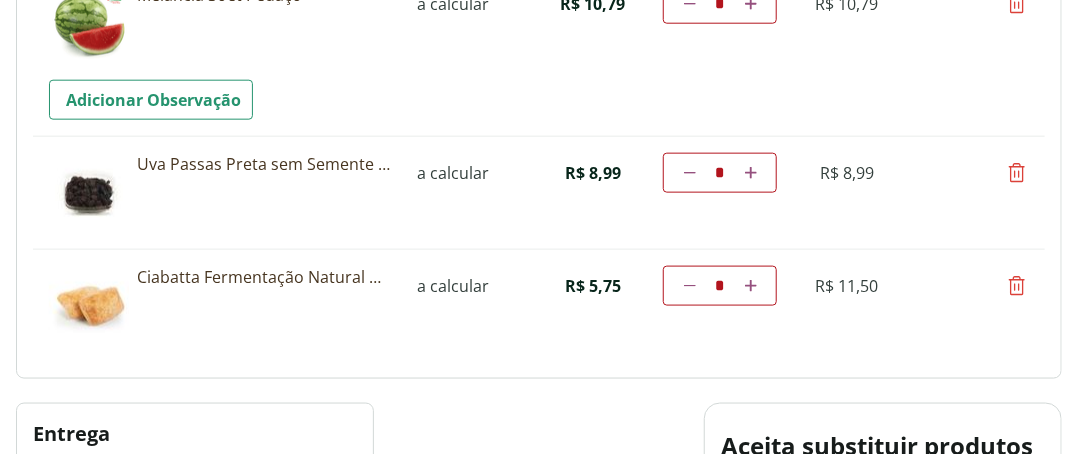 click at bounding box center [1017, 173] 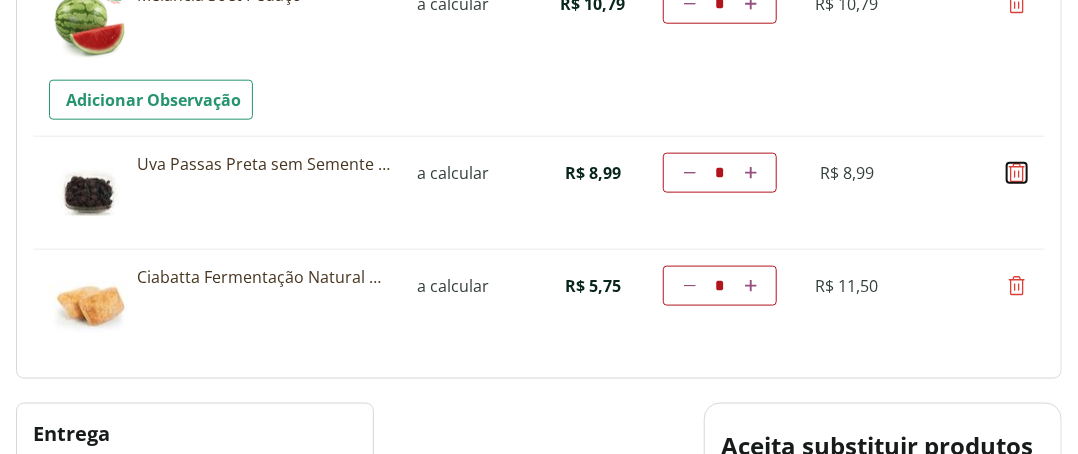 type on "*" 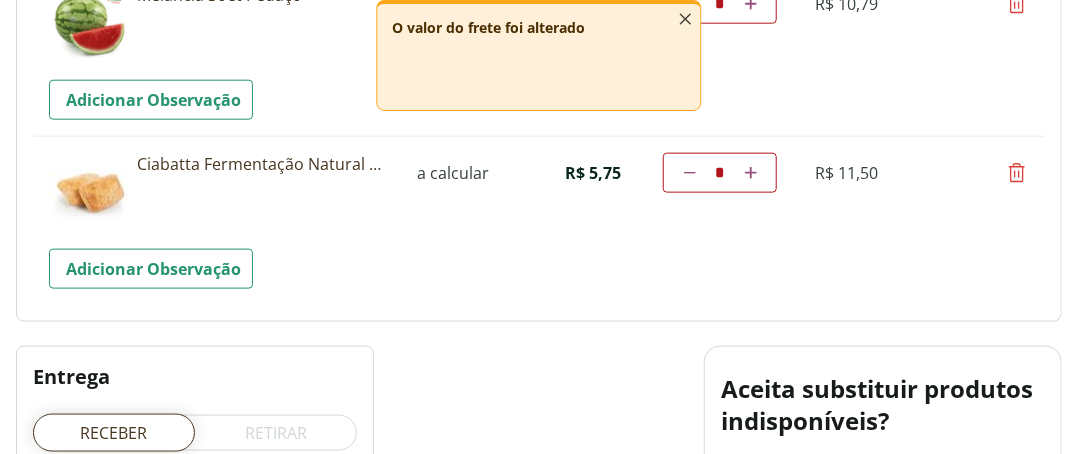 click 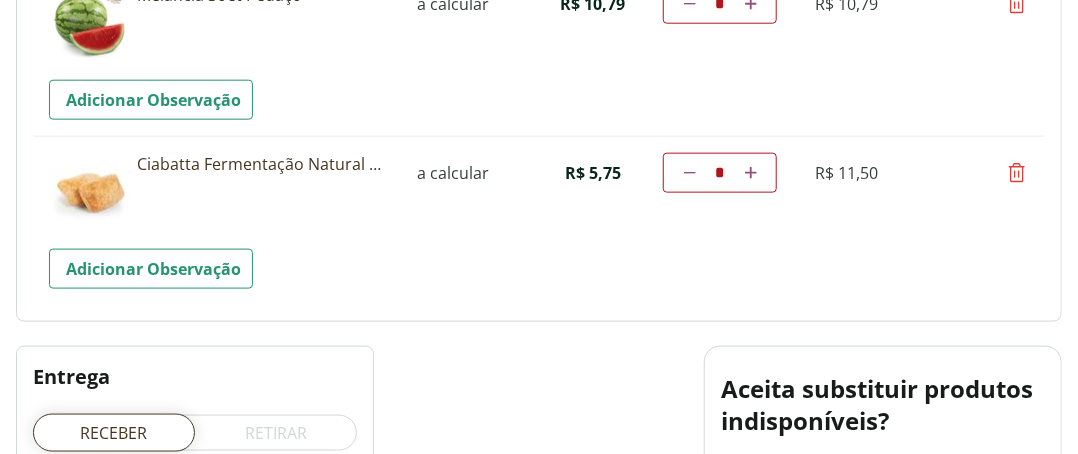 click at bounding box center [1017, 173] 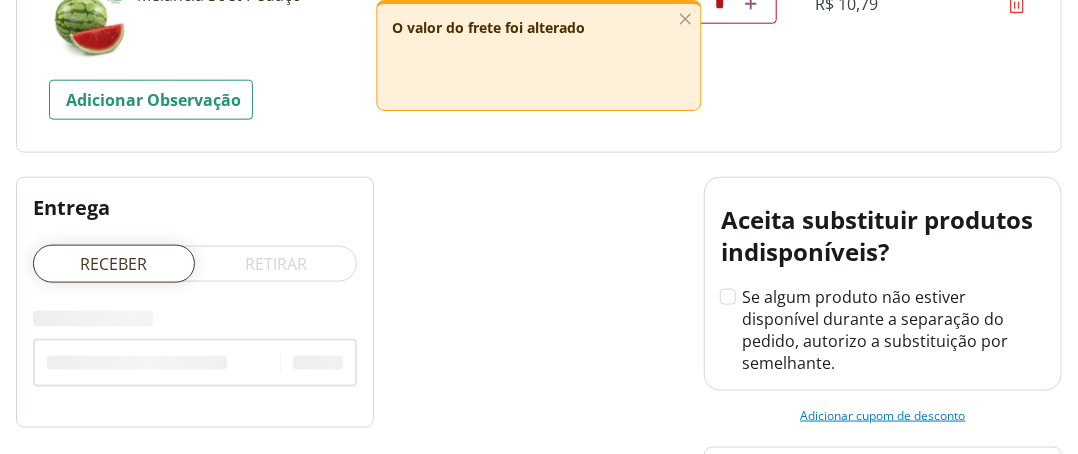 scroll, scrollTop: 3700, scrollLeft: 0, axis: vertical 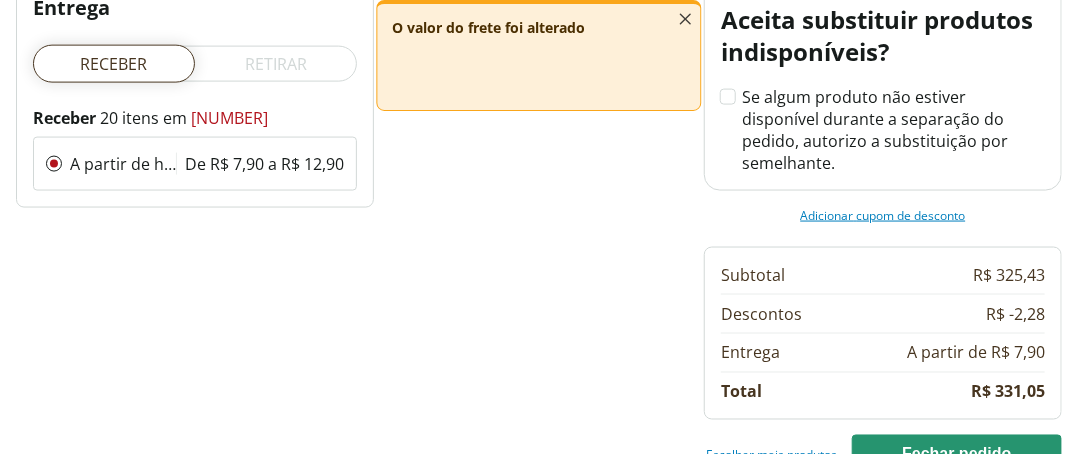 click 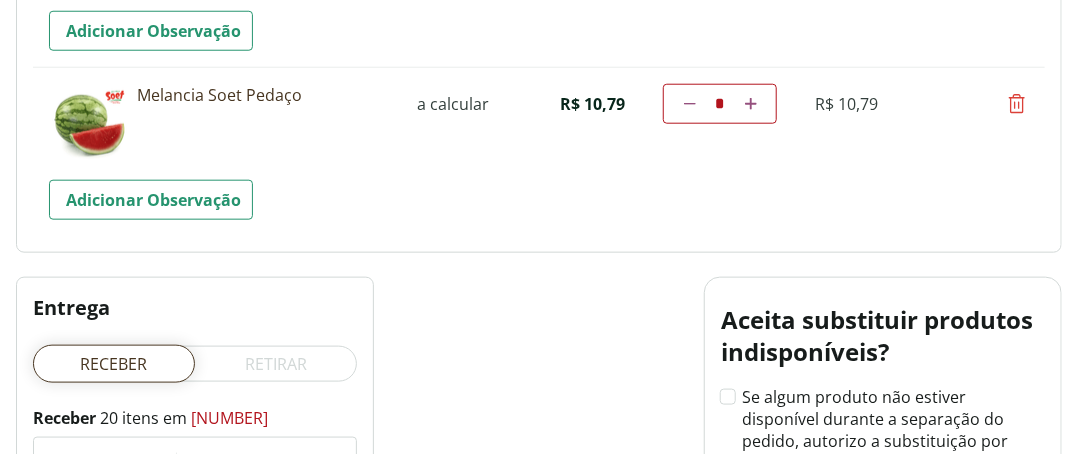 scroll, scrollTop: 3300, scrollLeft: 0, axis: vertical 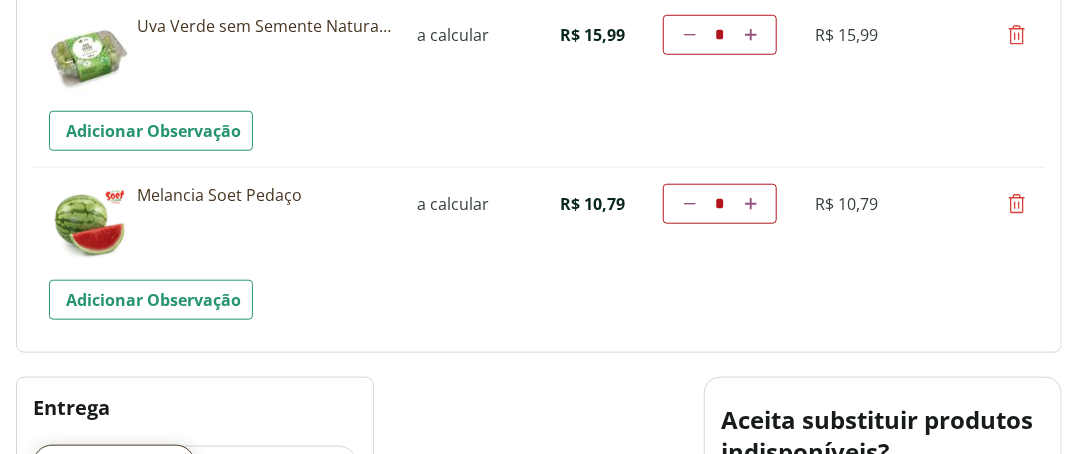 click on "Melancia Soet Pedaço" at bounding box center [264, 195] 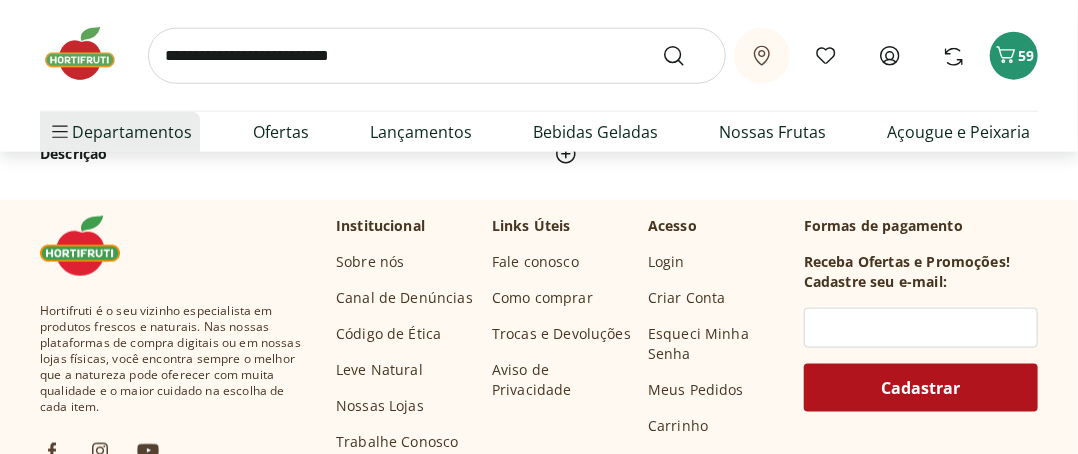 scroll, scrollTop: 800, scrollLeft: 0, axis: vertical 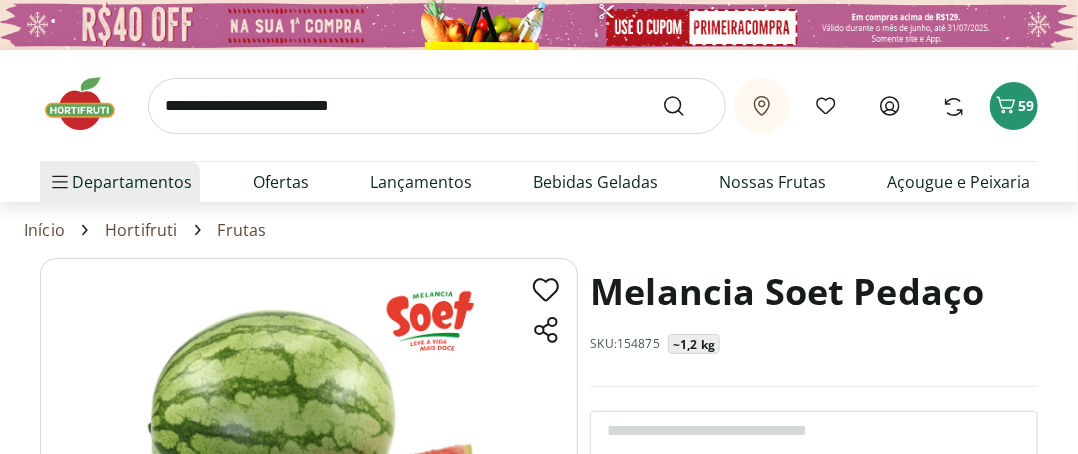 click at bounding box center [437, 106] 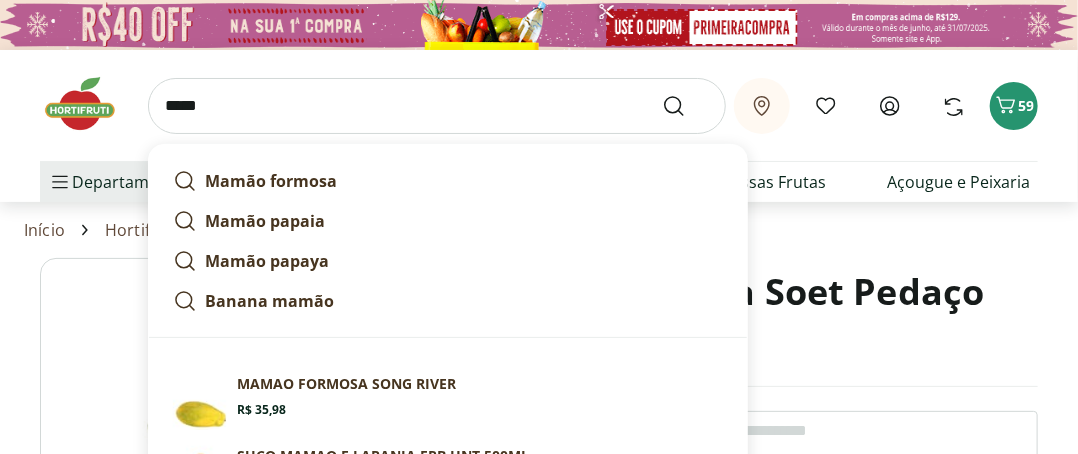 type on "*****" 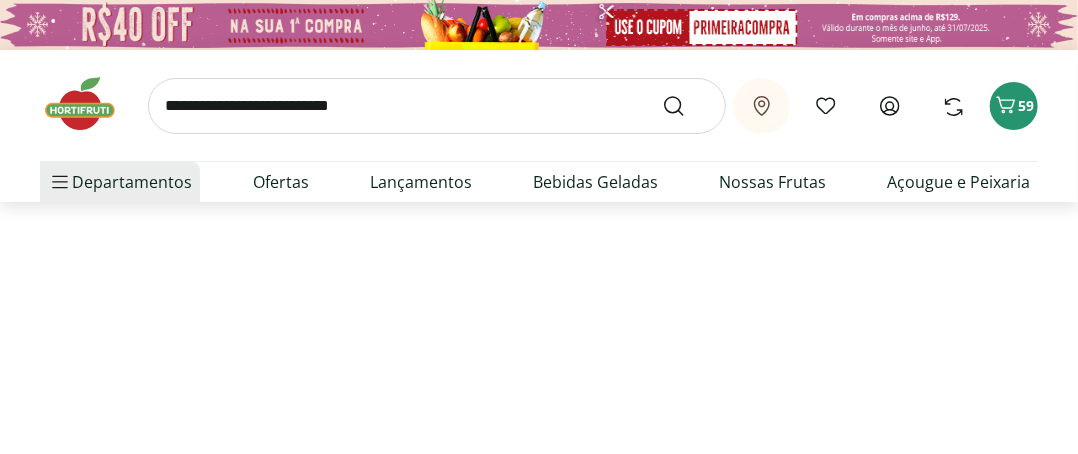 select on "**********" 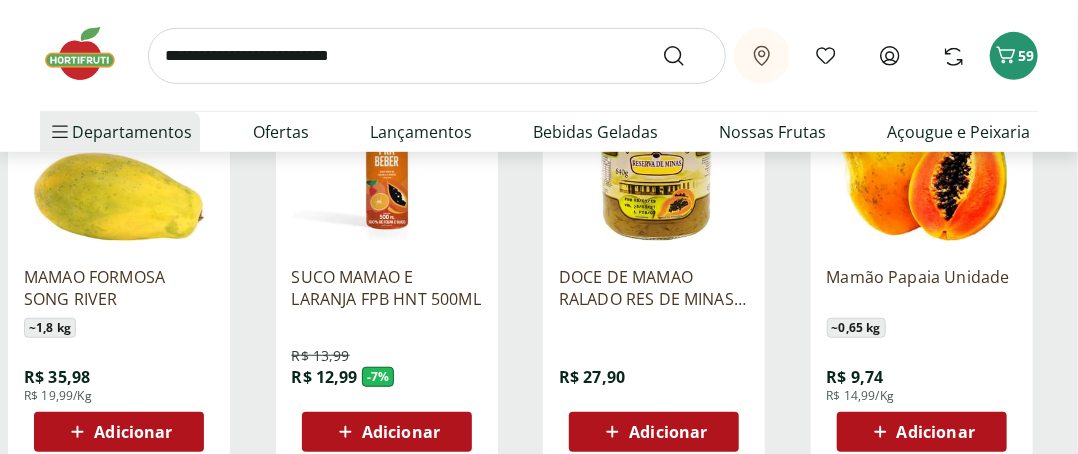 scroll, scrollTop: 500, scrollLeft: 0, axis: vertical 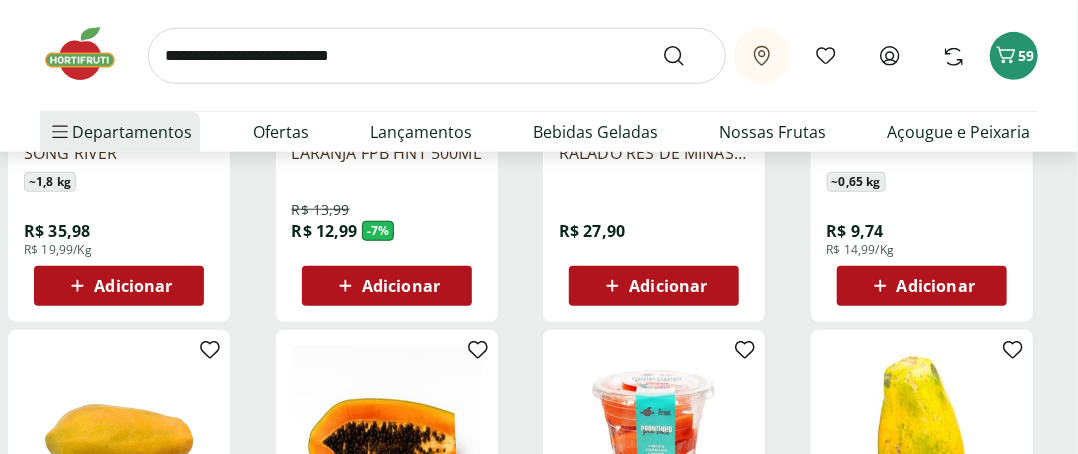 click on "Adicionar" at bounding box center (936, 286) 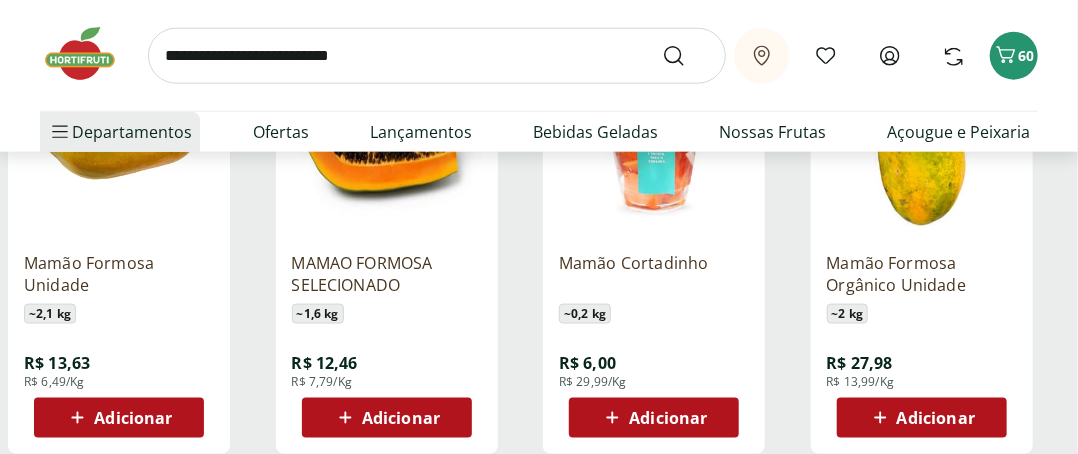 scroll, scrollTop: 900, scrollLeft: 0, axis: vertical 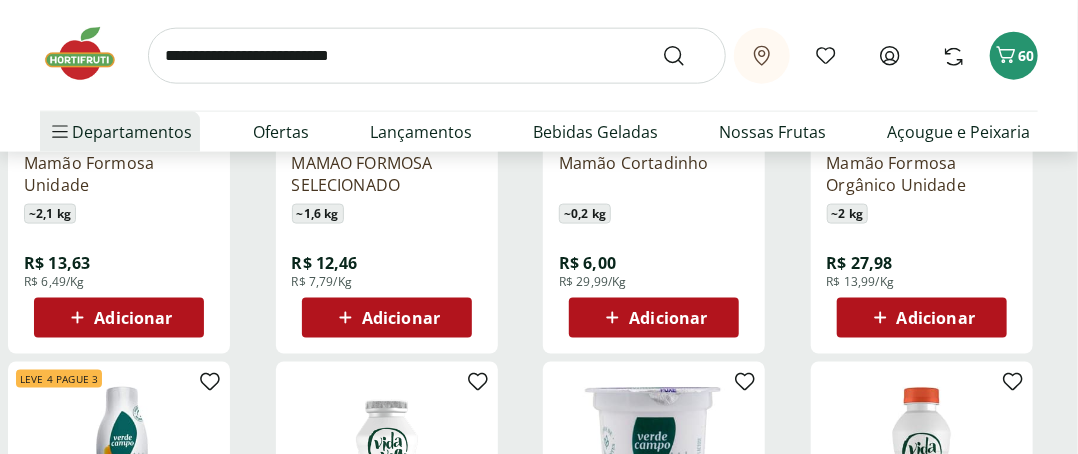 click on "Adicionar" at bounding box center [133, 318] 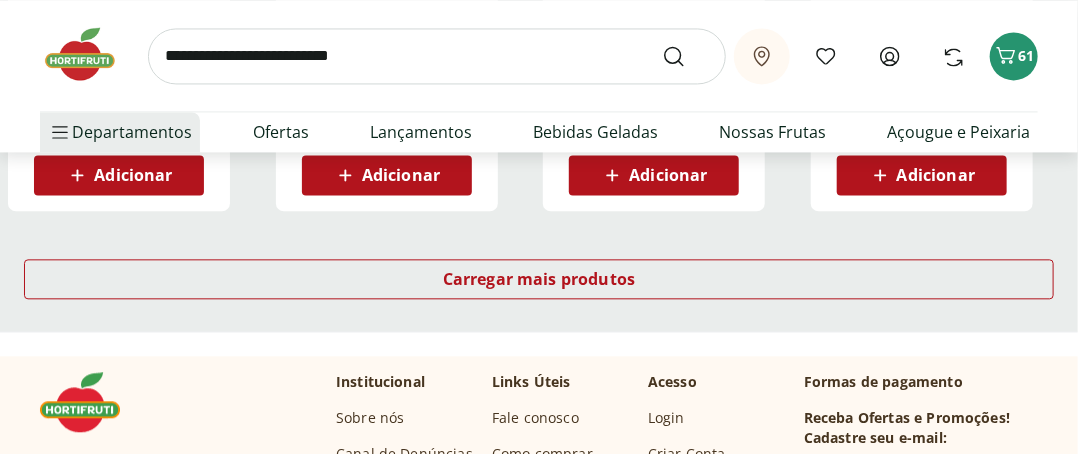 scroll, scrollTop: 1500, scrollLeft: 0, axis: vertical 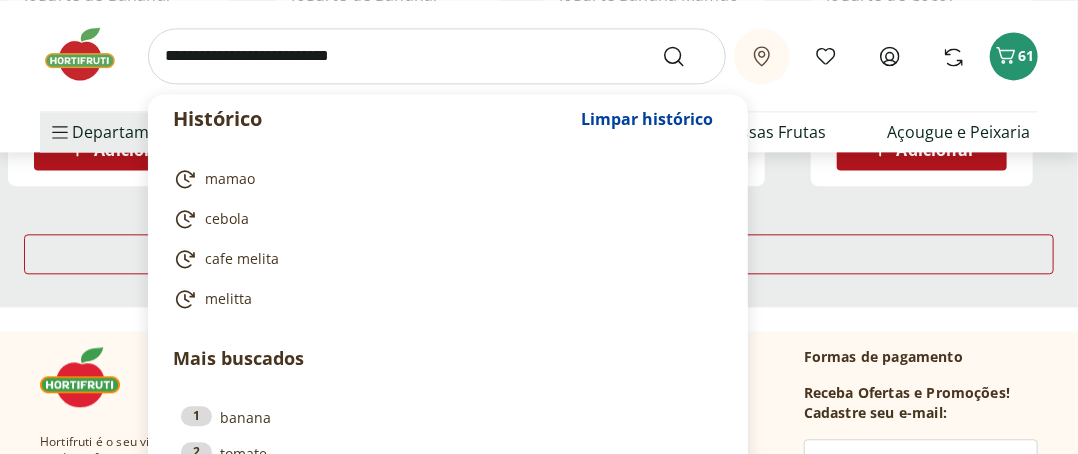 click at bounding box center [437, 56] 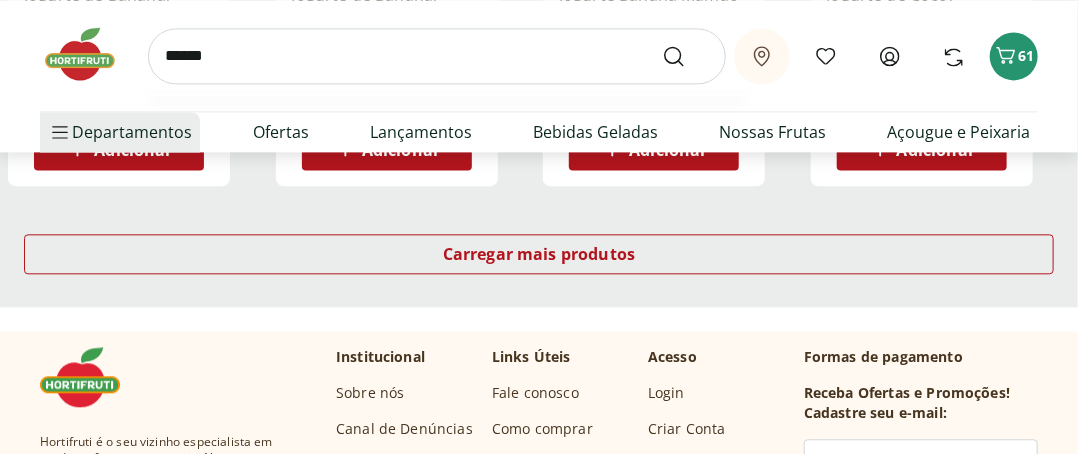 type on "******" 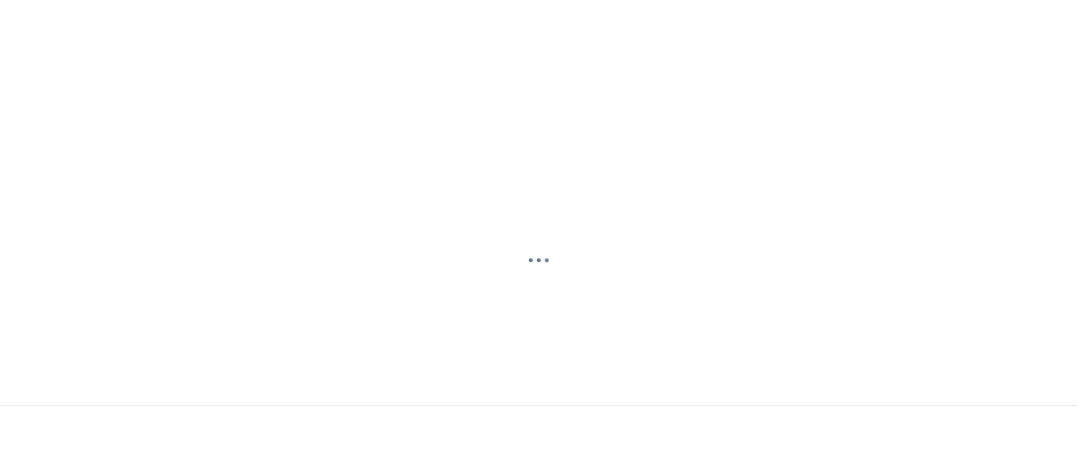 scroll, scrollTop: 0, scrollLeft: 0, axis: both 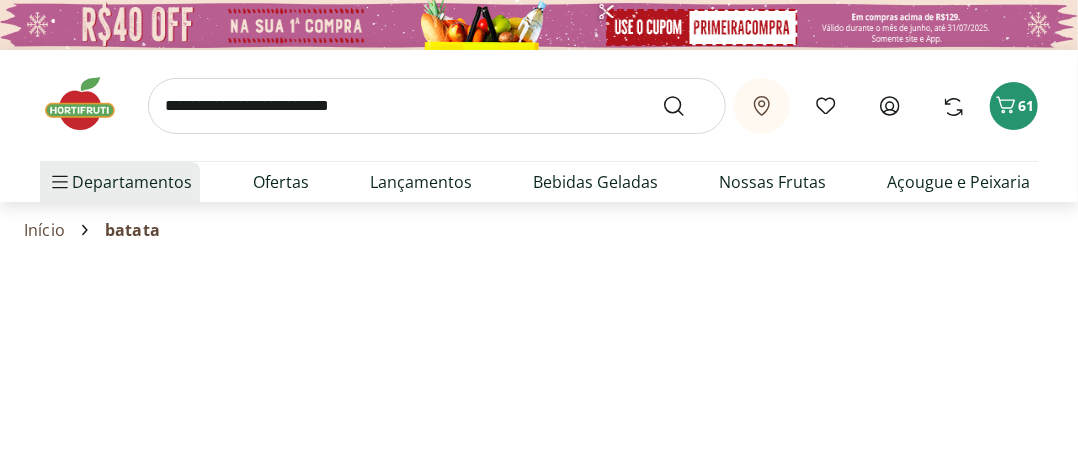 select on "**********" 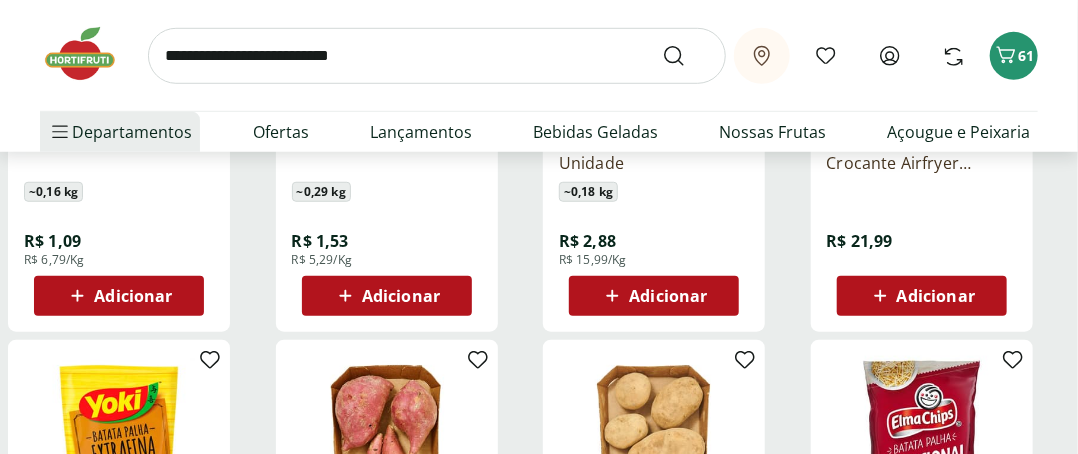 scroll, scrollTop: 500, scrollLeft: 0, axis: vertical 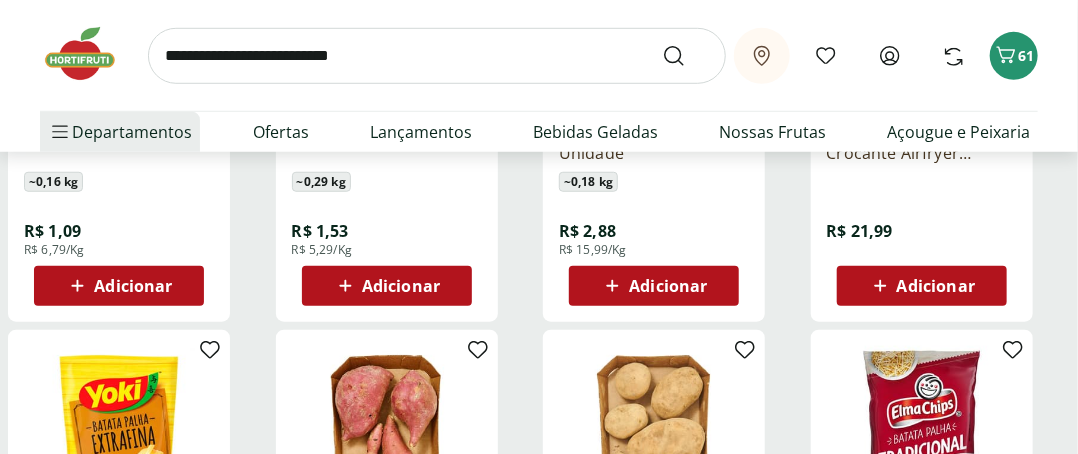 click on "Adicionar" at bounding box center [401, 286] 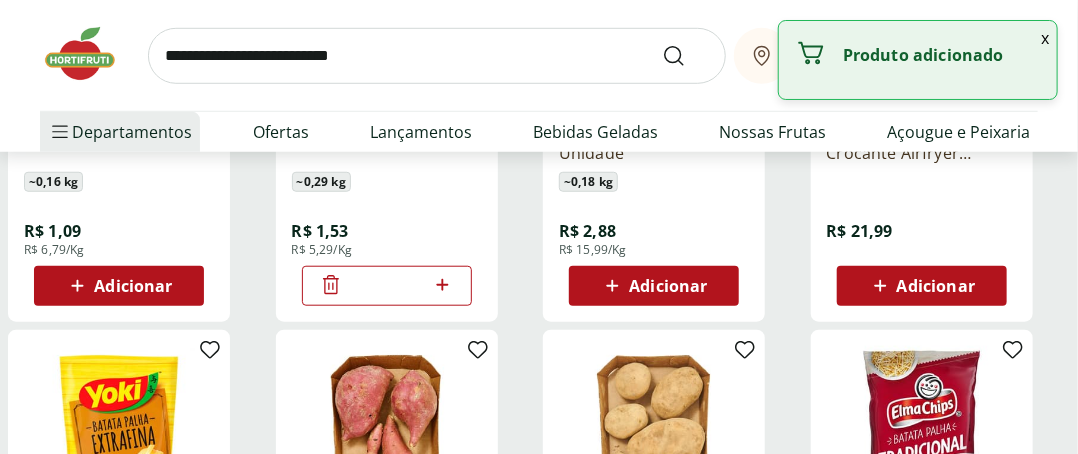 click 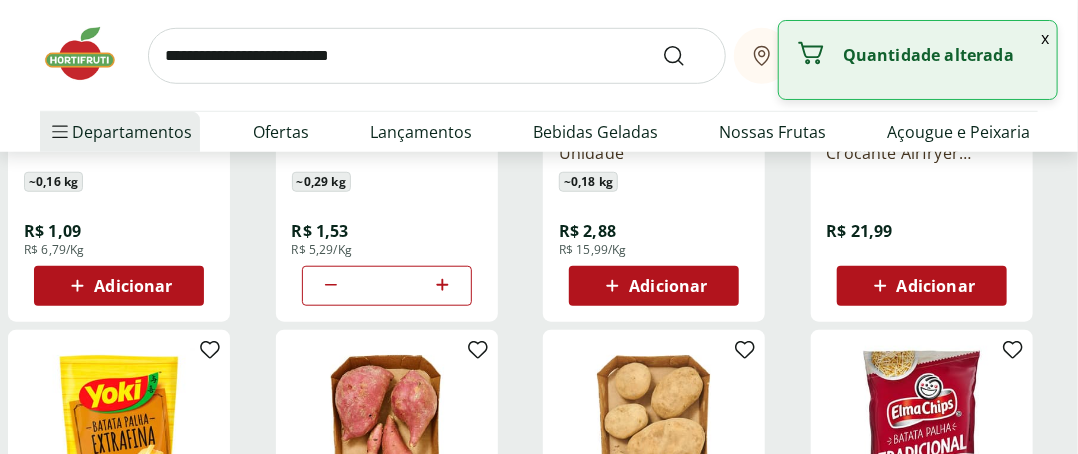 click on "Adicionar" at bounding box center [133, 286] 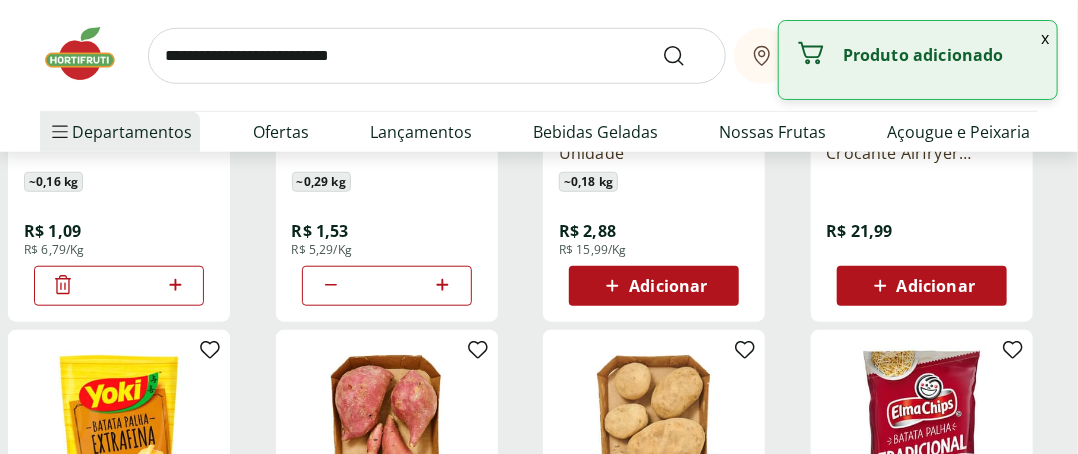 click 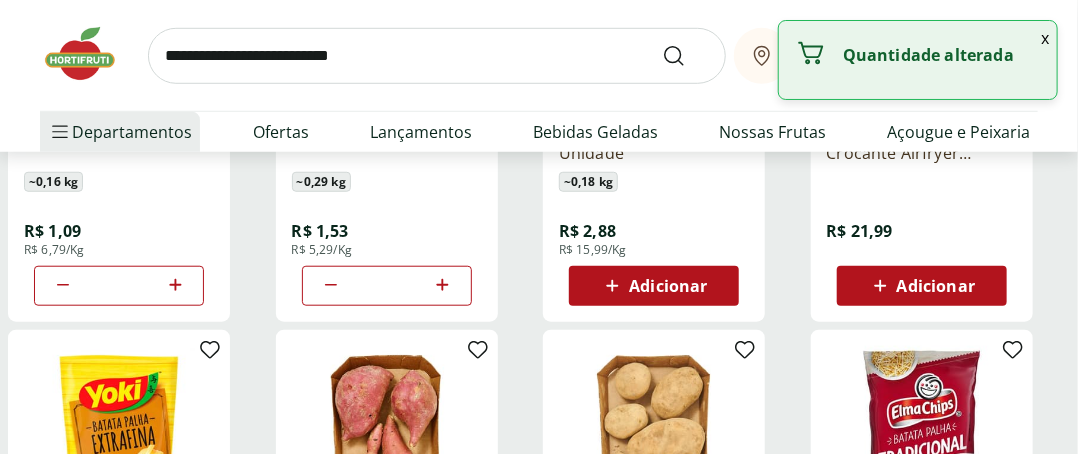 click 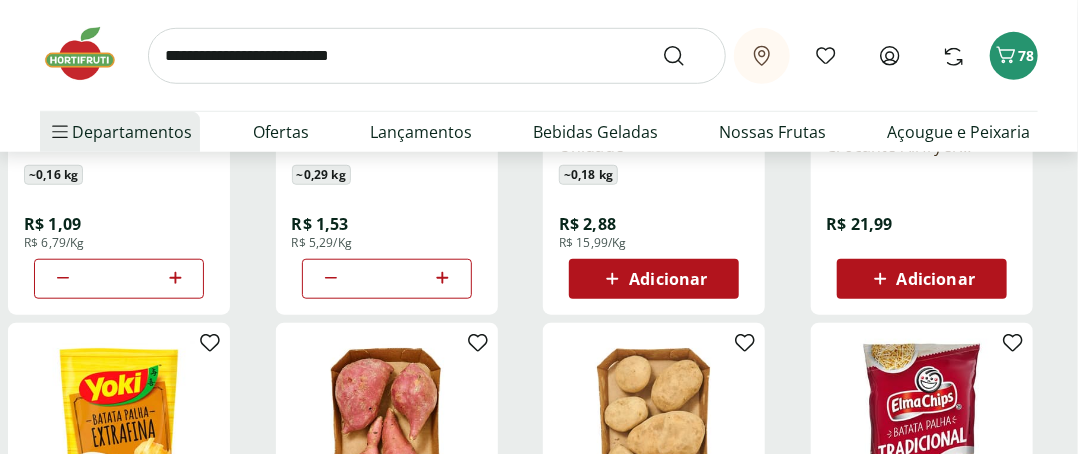 scroll, scrollTop: 400, scrollLeft: 0, axis: vertical 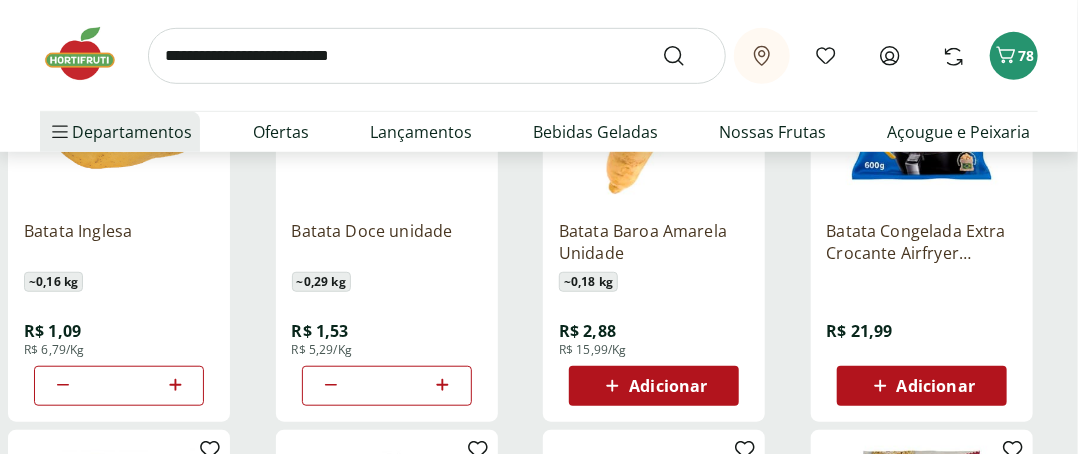 click 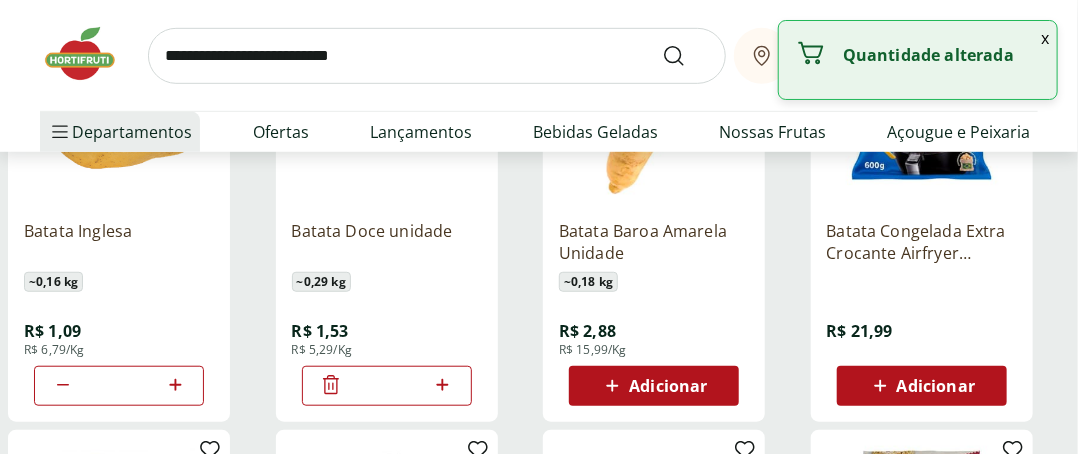 click 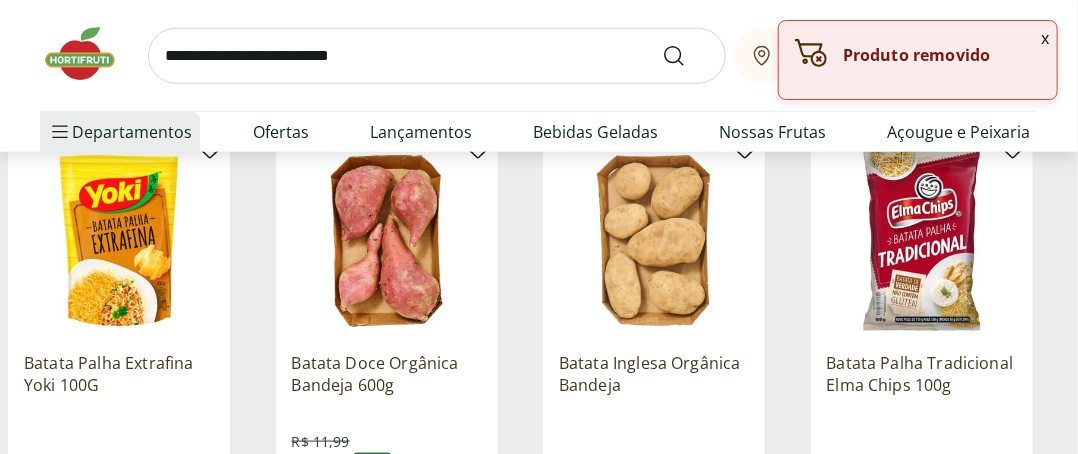 scroll, scrollTop: 800, scrollLeft: 0, axis: vertical 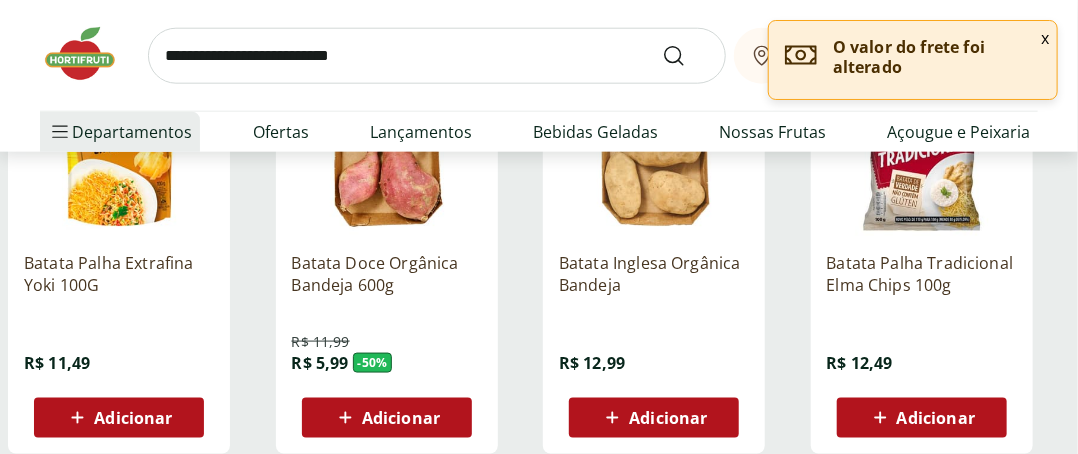 click on "Adicionar" at bounding box center [401, 418] 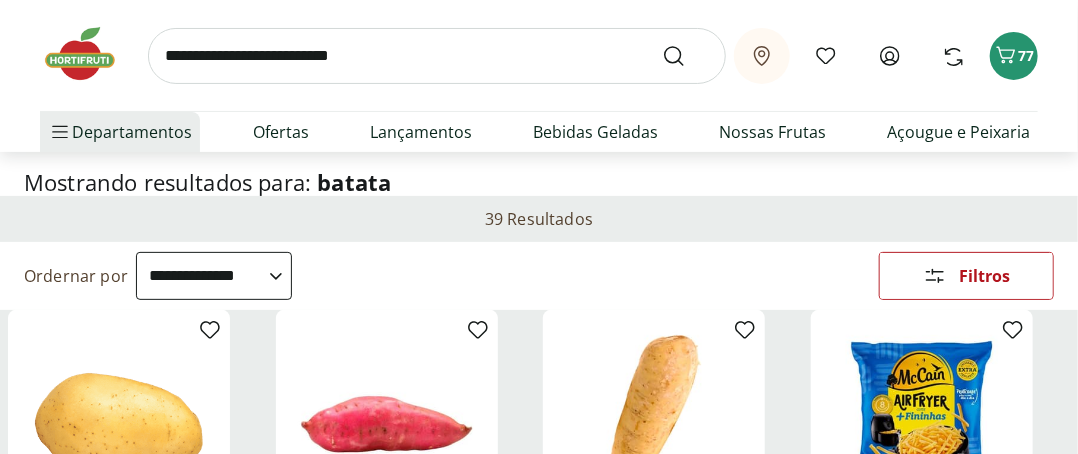 scroll, scrollTop: 0, scrollLeft: 0, axis: both 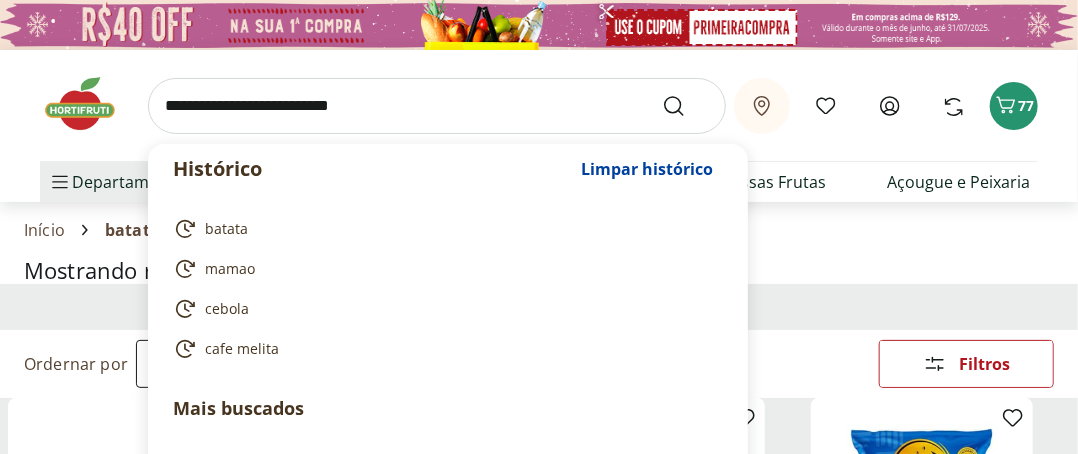click at bounding box center (437, 106) 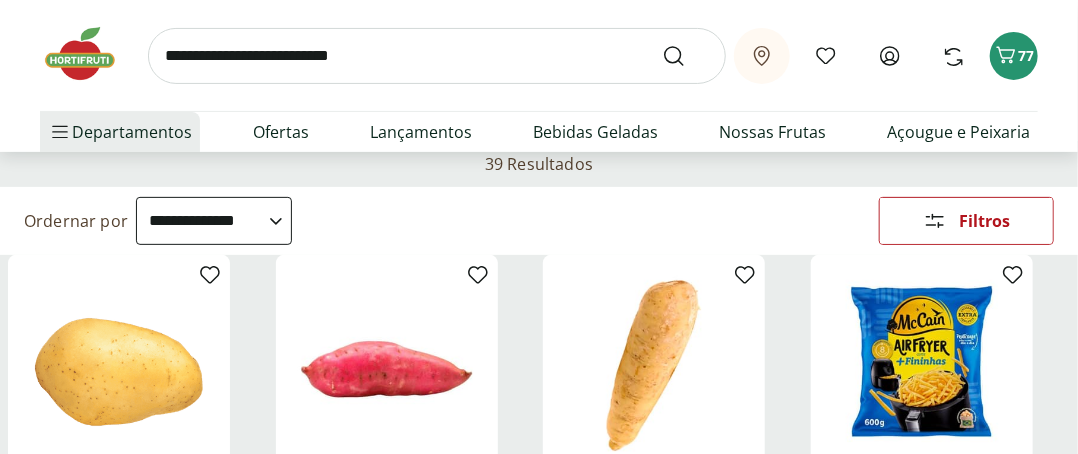 scroll, scrollTop: 0, scrollLeft: 0, axis: both 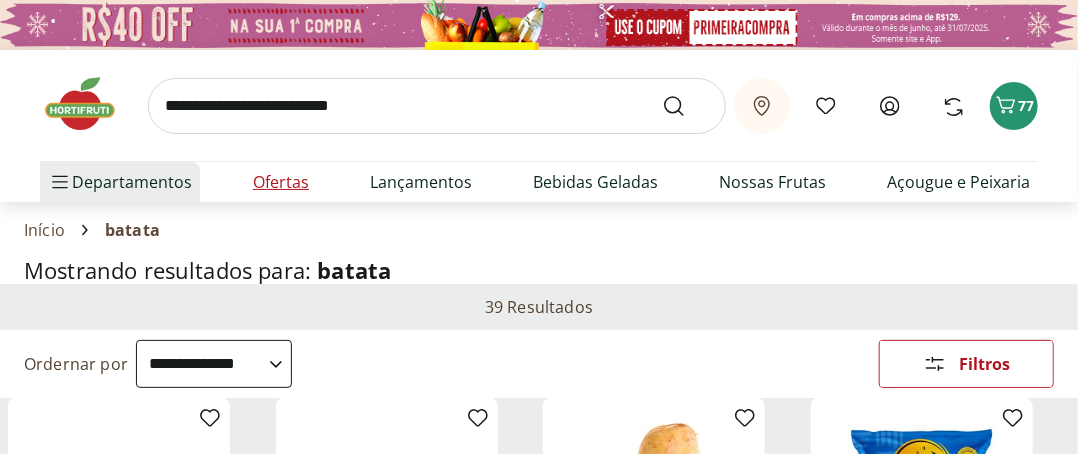 click on "Ofertas" at bounding box center [281, 182] 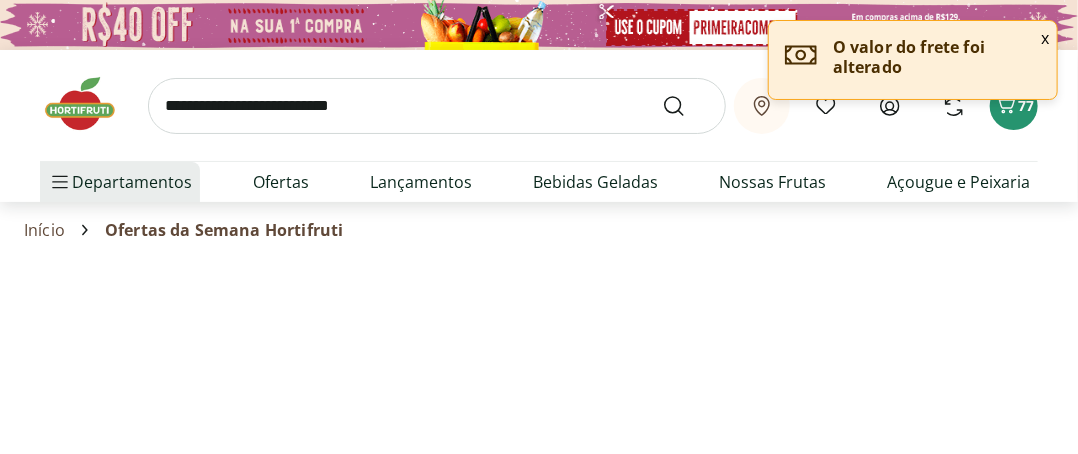select on "**********" 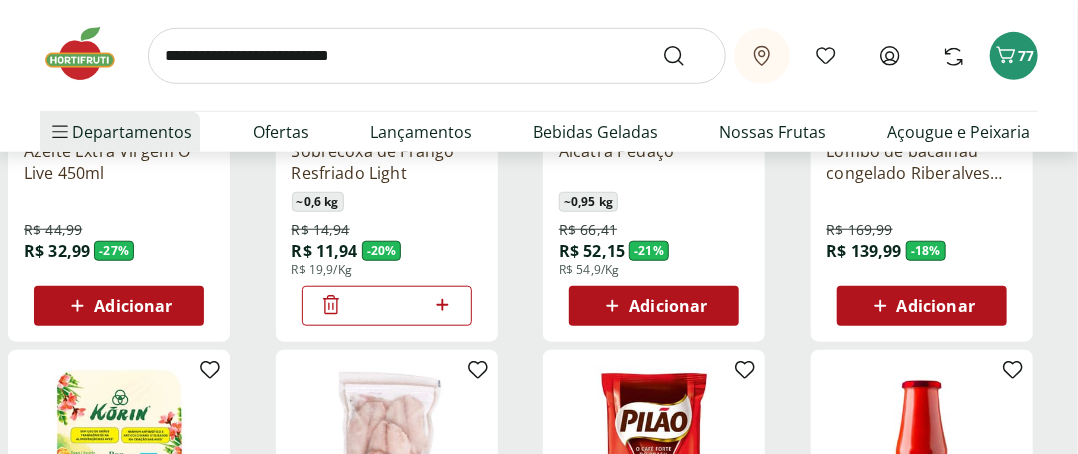 scroll, scrollTop: 500, scrollLeft: 0, axis: vertical 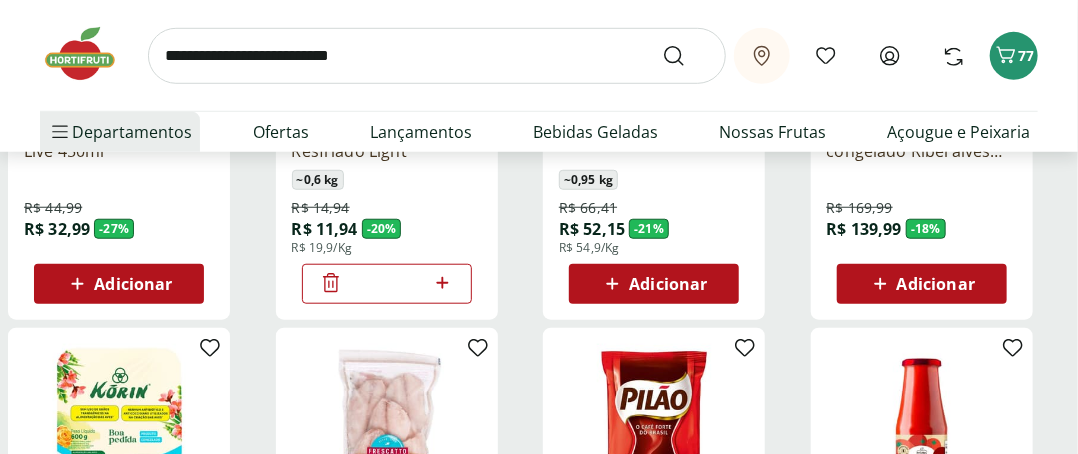 click 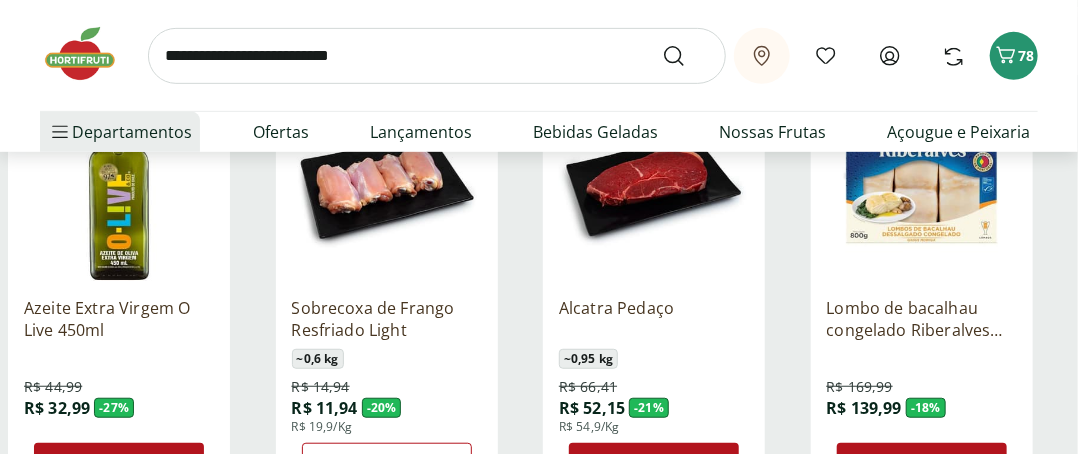 scroll, scrollTop: 300, scrollLeft: 0, axis: vertical 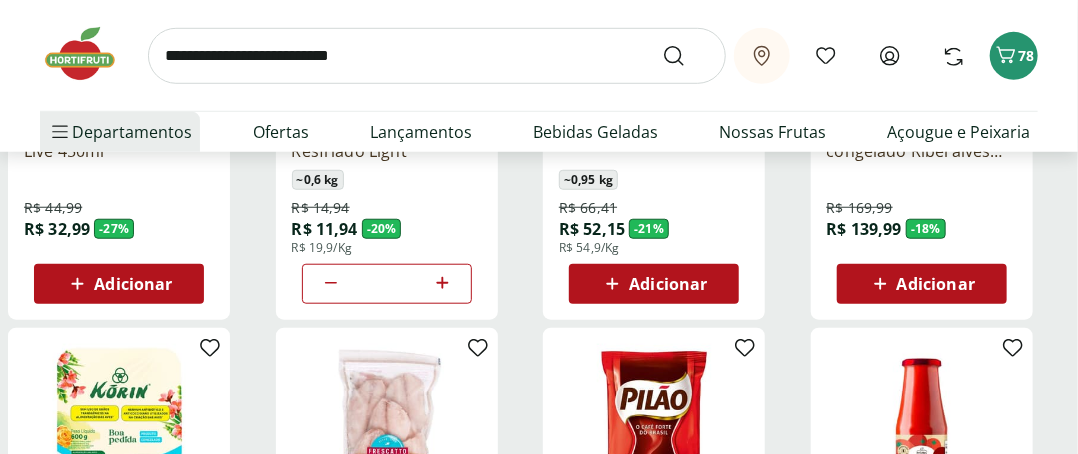 click 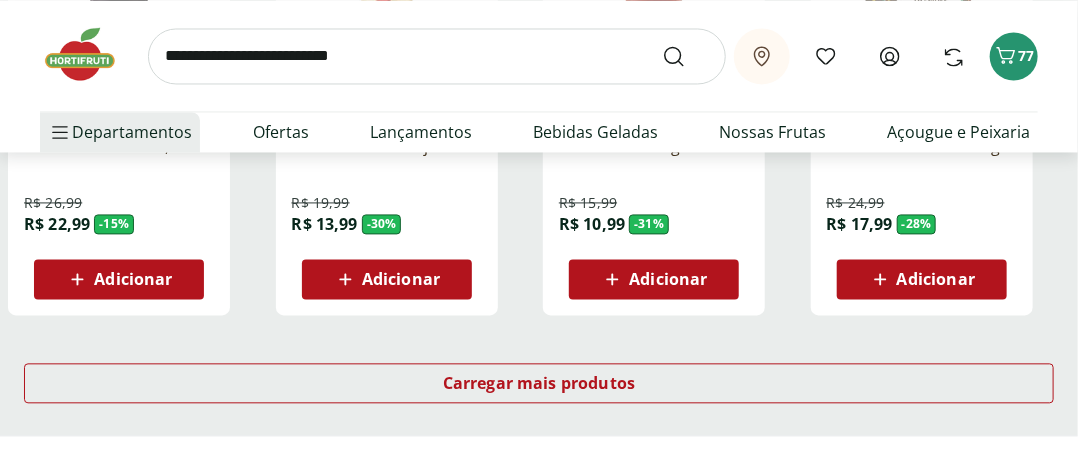 scroll, scrollTop: 1500, scrollLeft: 0, axis: vertical 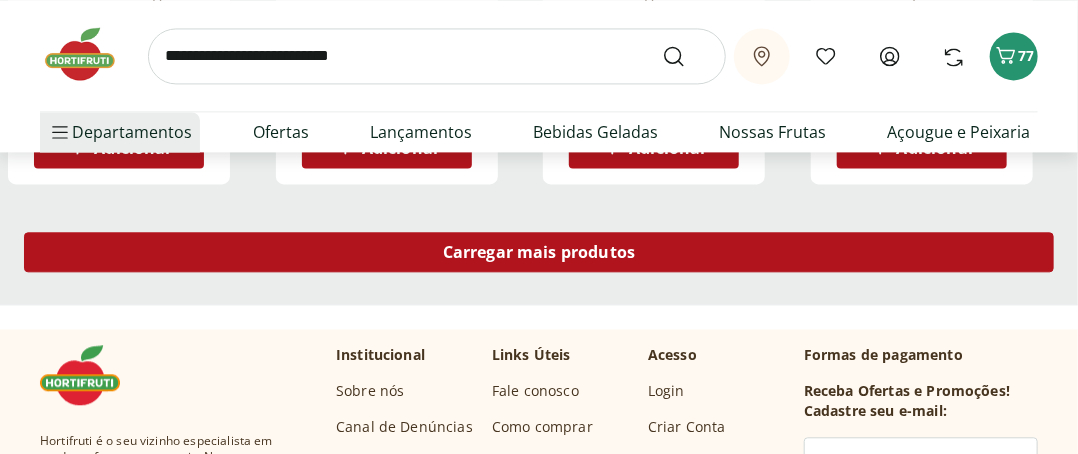 click on "Carregar mais produtos" at bounding box center (539, 252) 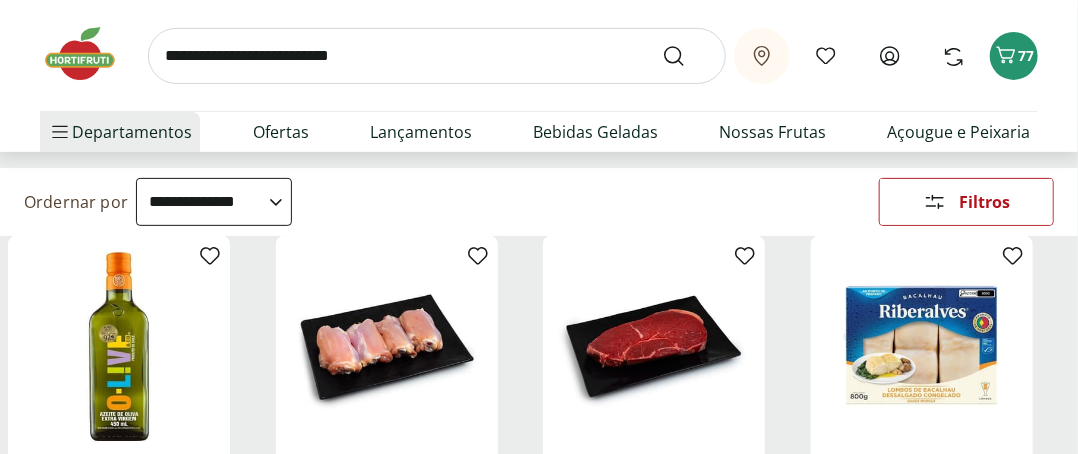 scroll, scrollTop: 0, scrollLeft: 0, axis: both 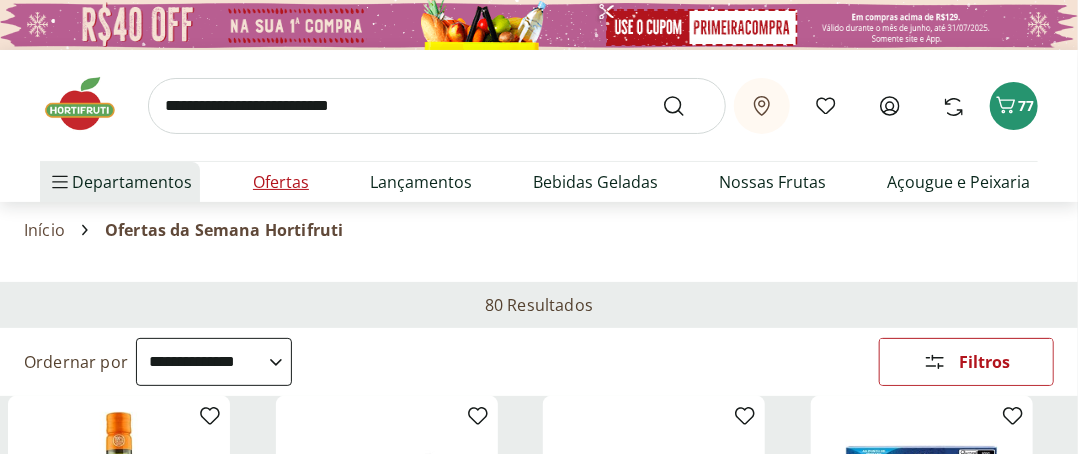 click on "Ofertas" at bounding box center (281, 182) 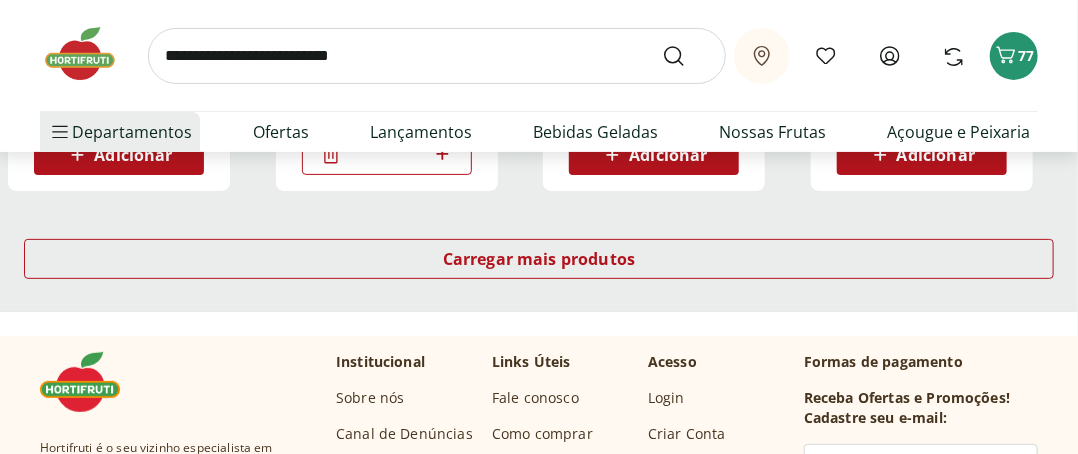 scroll, scrollTop: 2800, scrollLeft: 0, axis: vertical 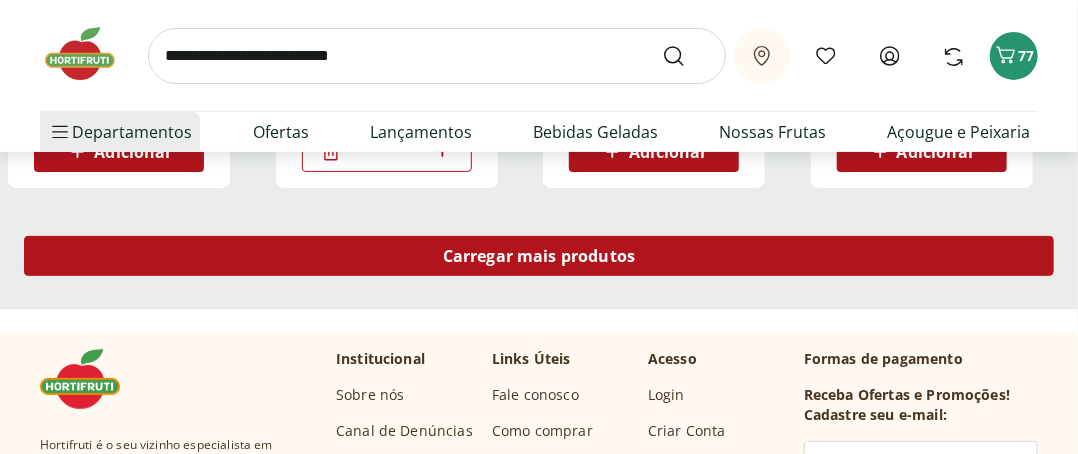 click on "Carregar mais produtos" at bounding box center [539, 256] 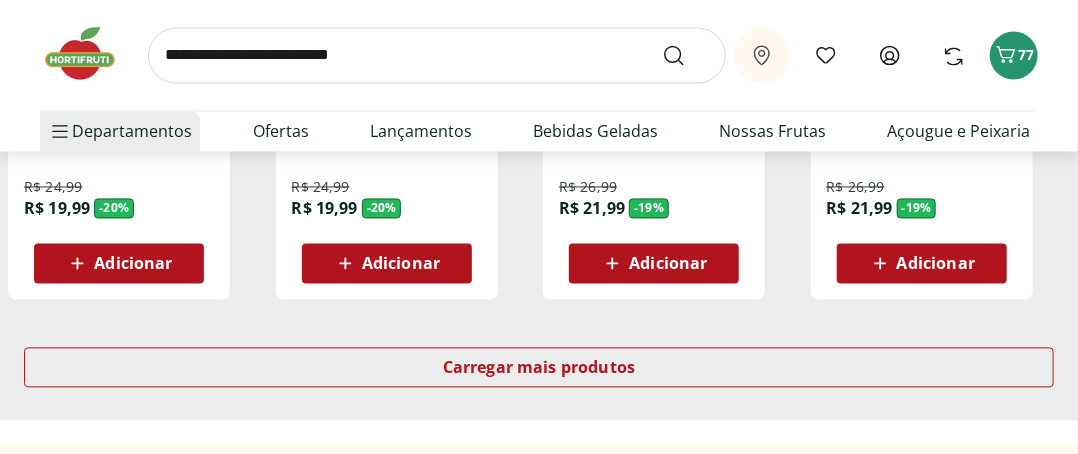 scroll, scrollTop: 4100, scrollLeft: 0, axis: vertical 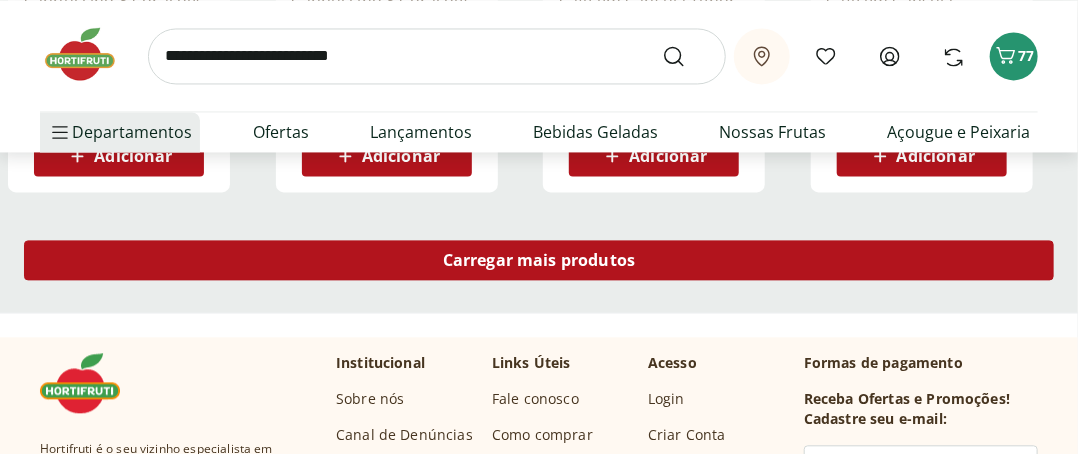 click on "Carregar mais produtos" at bounding box center [539, 260] 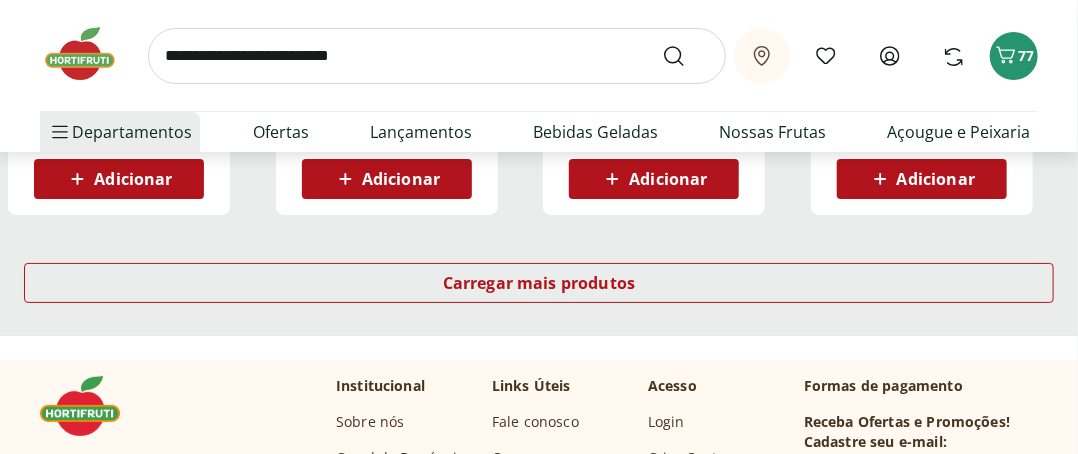 scroll, scrollTop: 5400, scrollLeft: 0, axis: vertical 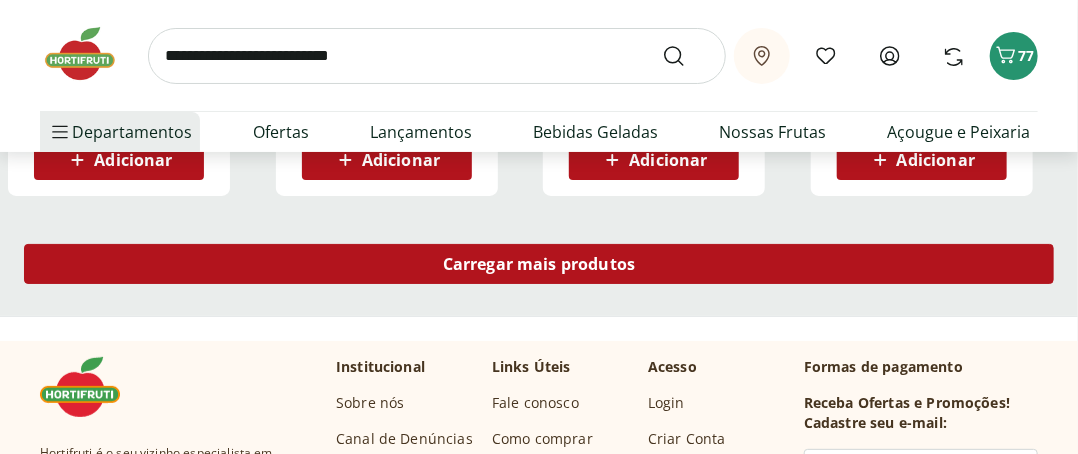 click on "Carregar mais produtos" at bounding box center (539, 264) 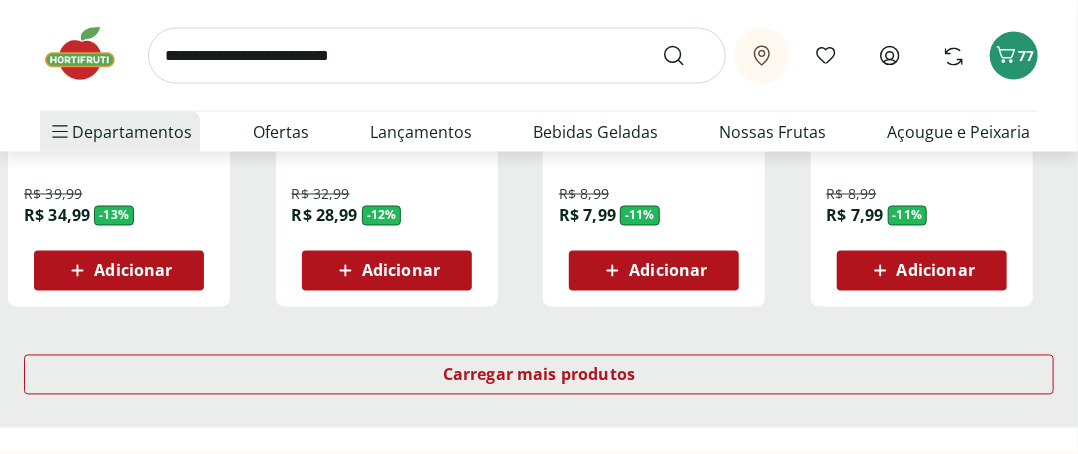 scroll, scrollTop: 6700, scrollLeft: 0, axis: vertical 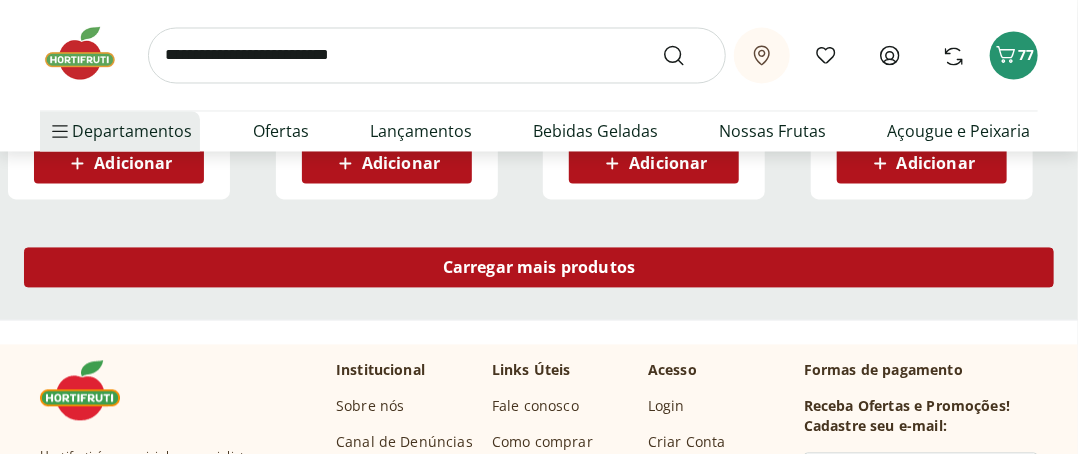 click on "Carregar mais produtos" at bounding box center (539, 268) 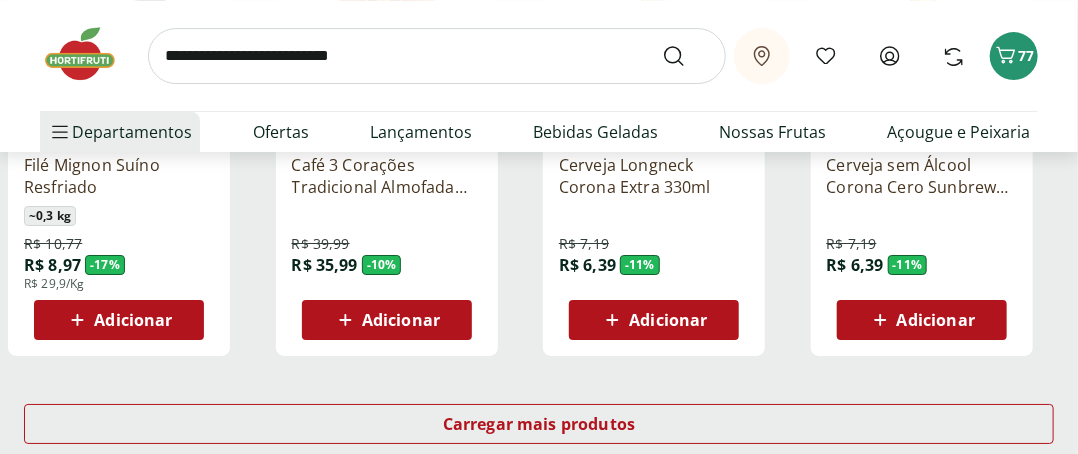 scroll, scrollTop: 7700, scrollLeft: 0, axis: vertical 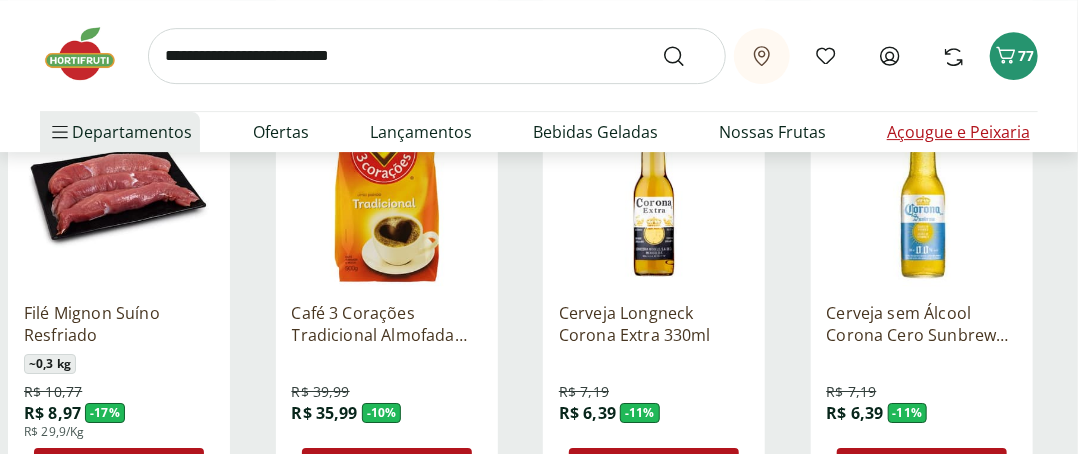 click on "Açougue e Peixaria" at bounding box center (958, 132) 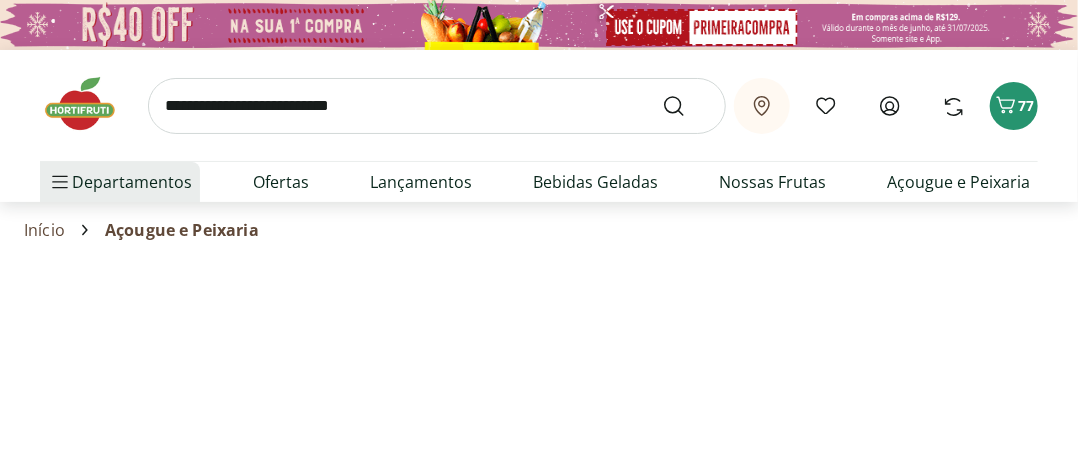 select on "**********" 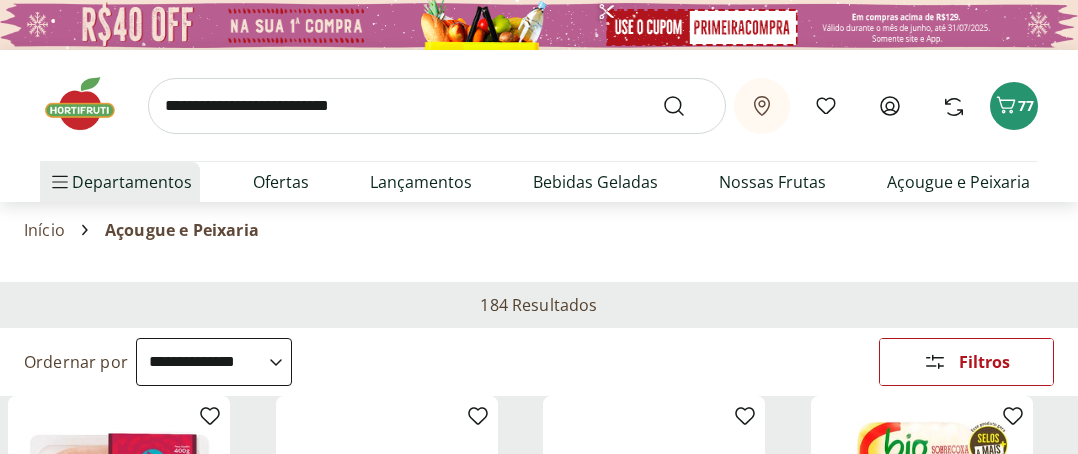 select on "**********" 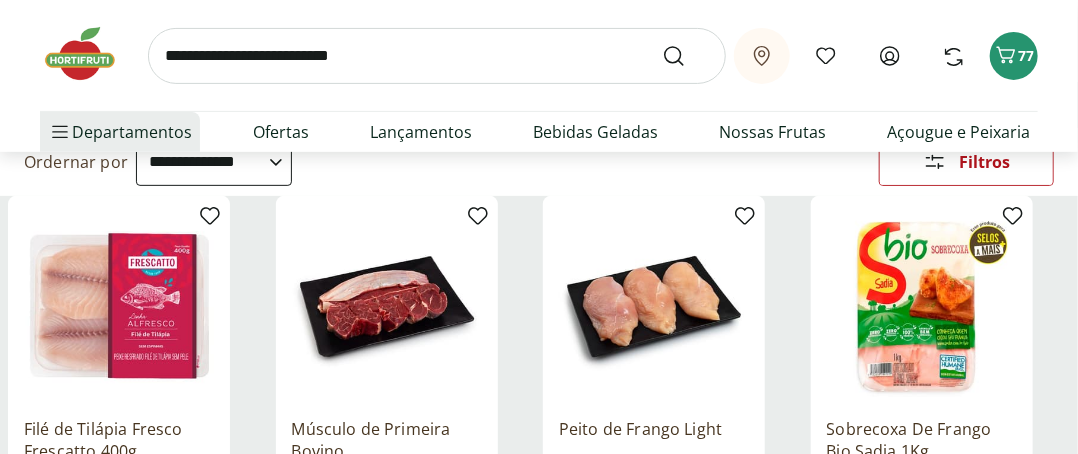 scroll, scrollTop: 200, scrollLeft: 0, axis: vertical 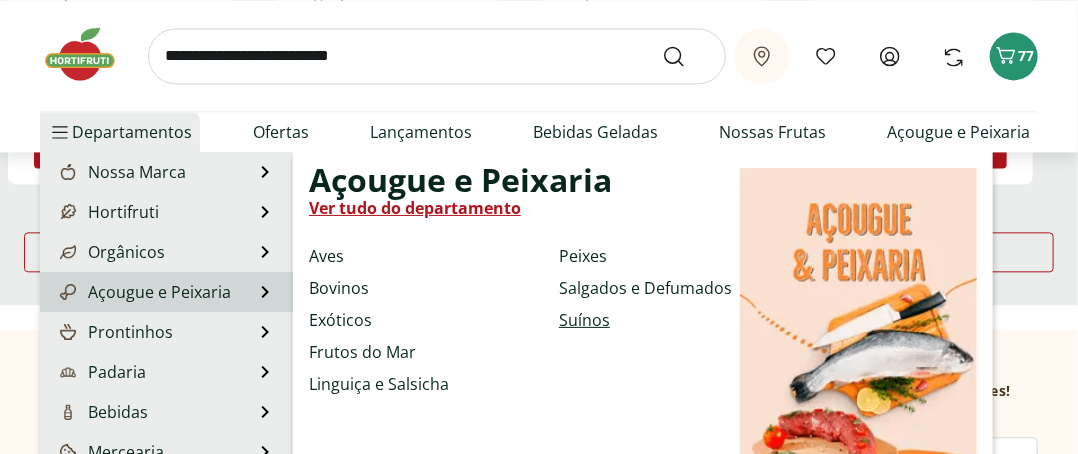 click on "Suínos" at bounding box center [584, 320] 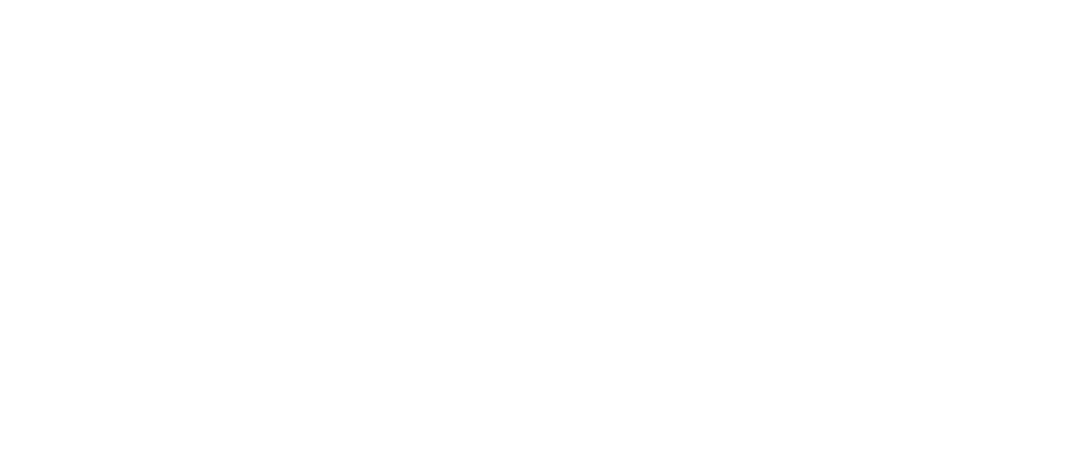scroll, scrollTop: 0, scrollLeft: 0, axis: both 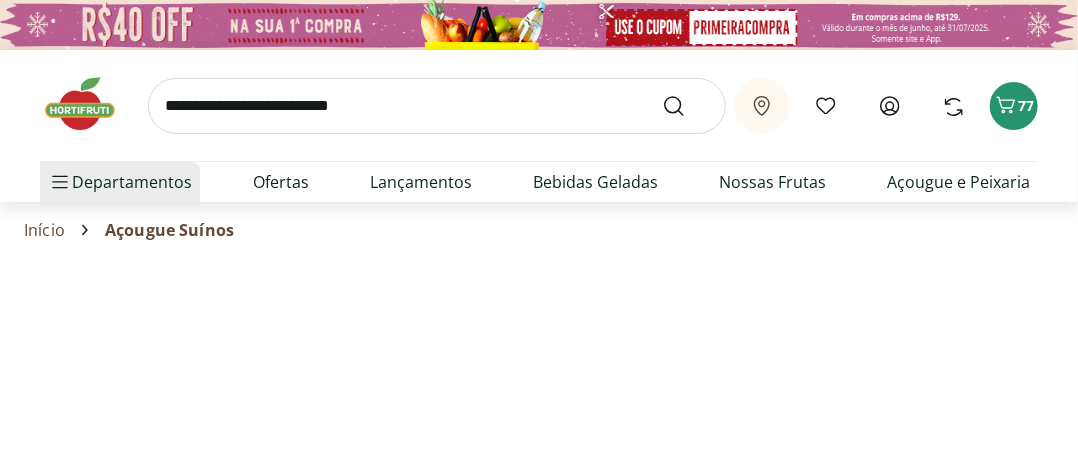 select on "**********" 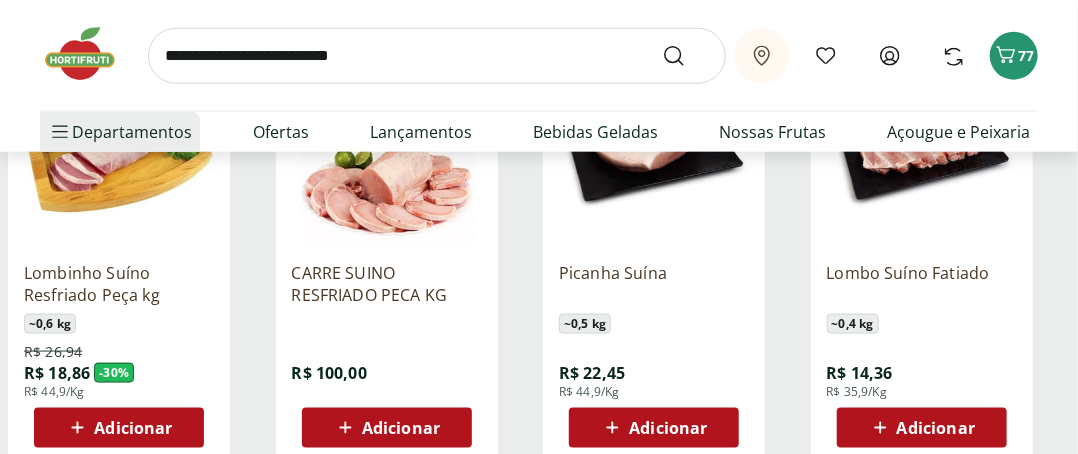 scroll, scrollTop: 800, scrollLeft: 0, axis: vertical 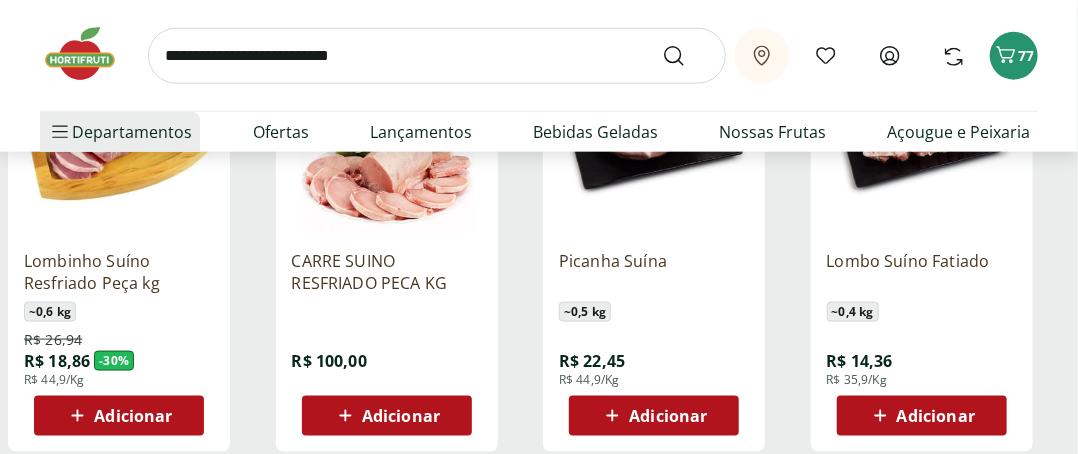 click on "Adicionar" at bounding box center [668, 416] 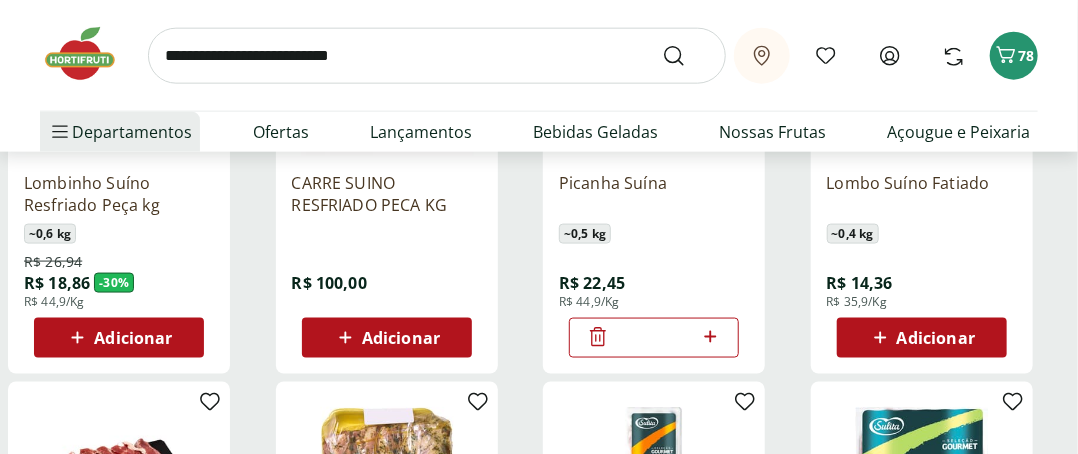 scroll, scrollTop: 900, scrollLeft: 0, axis: vertical 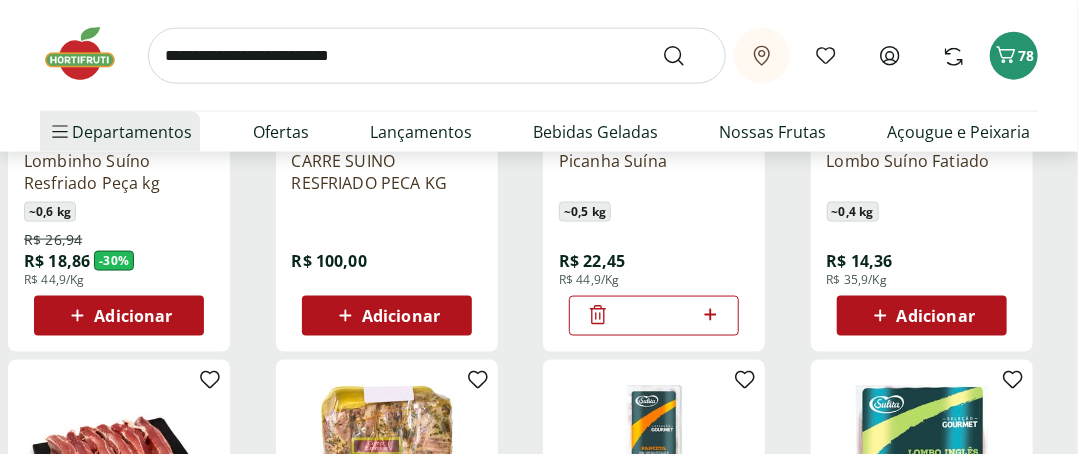click on "Adicionar" at bounding box center [133, 316] 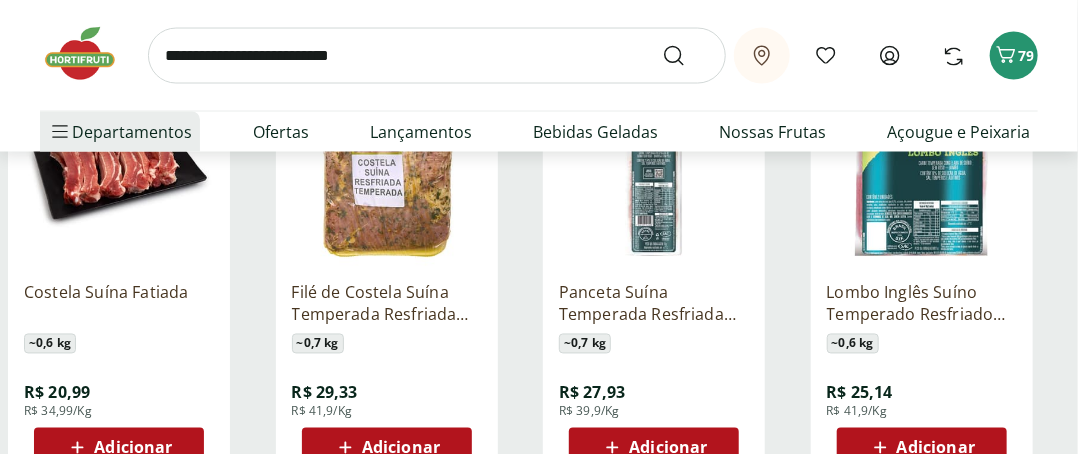 scroll, scrollTop: 1400, scrollLeft: 0, axis: vertical 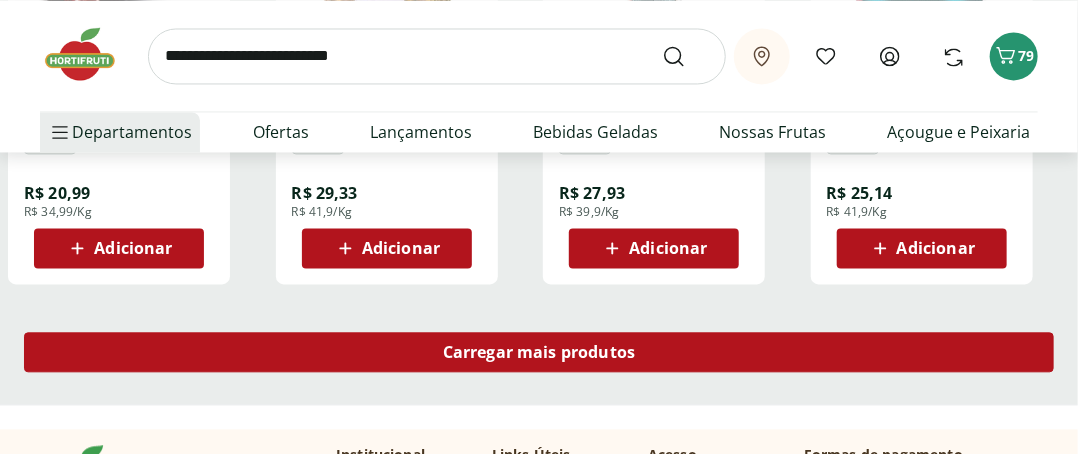 click on "Carregar mais produtos" at bounding box center (539, 352) 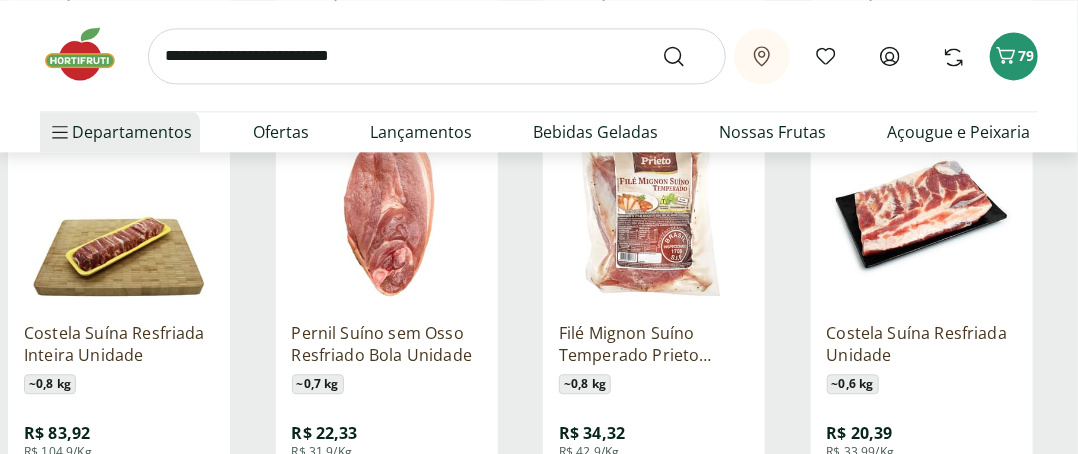 scroll, scrollTop: 1800, scrollLeft: 0, axis: vertical 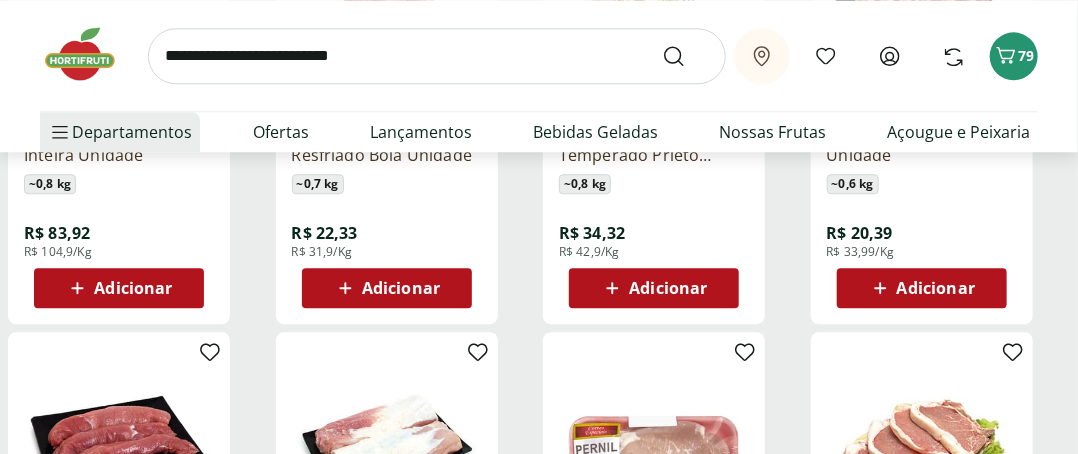 click on "Adicionar" at bounding box center [401, 288] 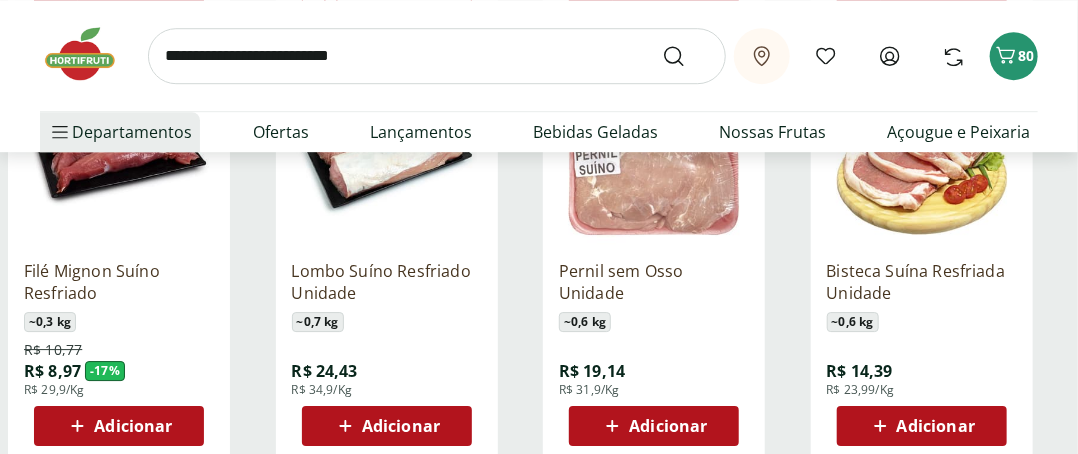 scroll, scrollTop: 2100, scrollLeft: 0, axis: vertical 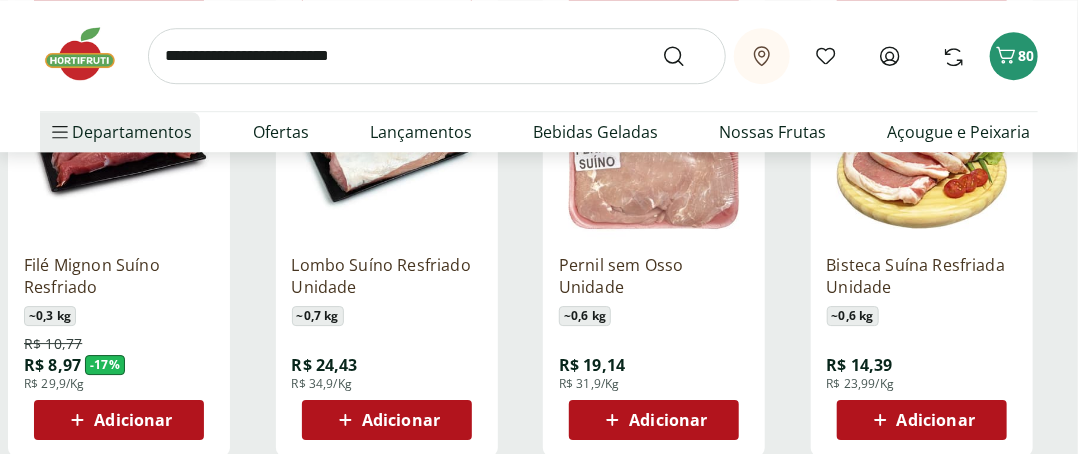 click on "Adicionar" at bounding box center [936, 420] 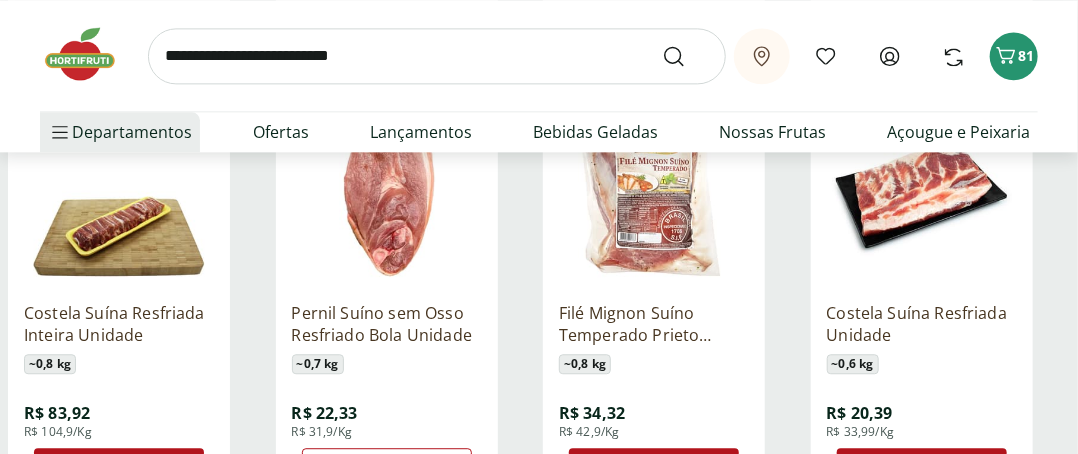 scroll, scrollTop: 1600, scrollLeft: 0, axis: vertical 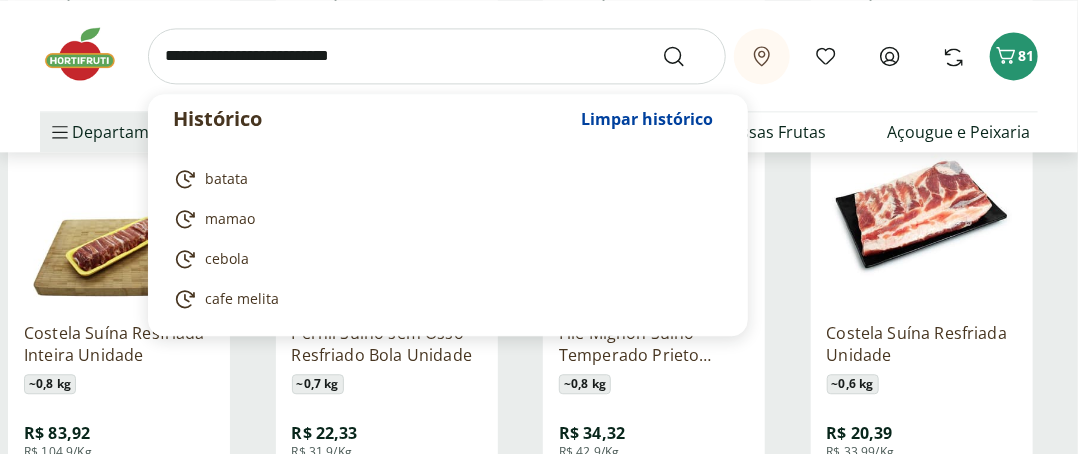 click at bounding box center (437, 56) 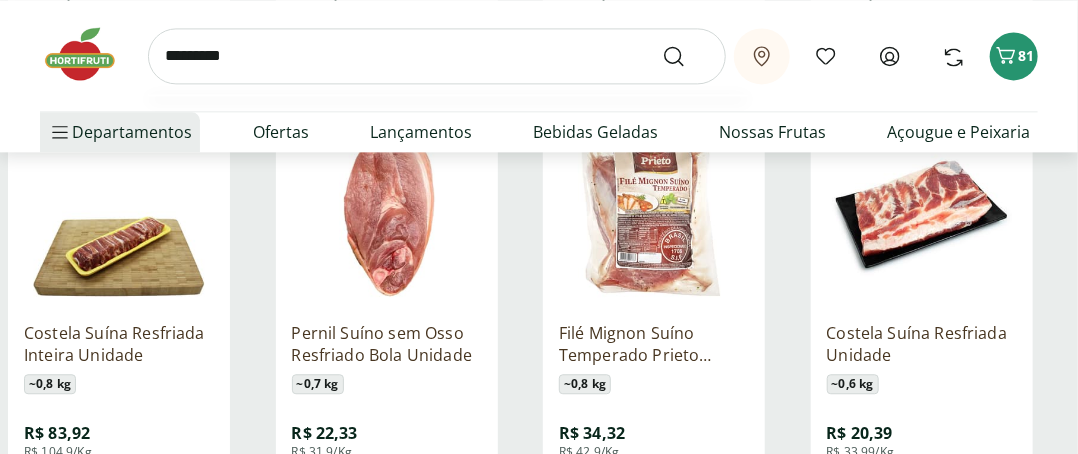 type on "*********" 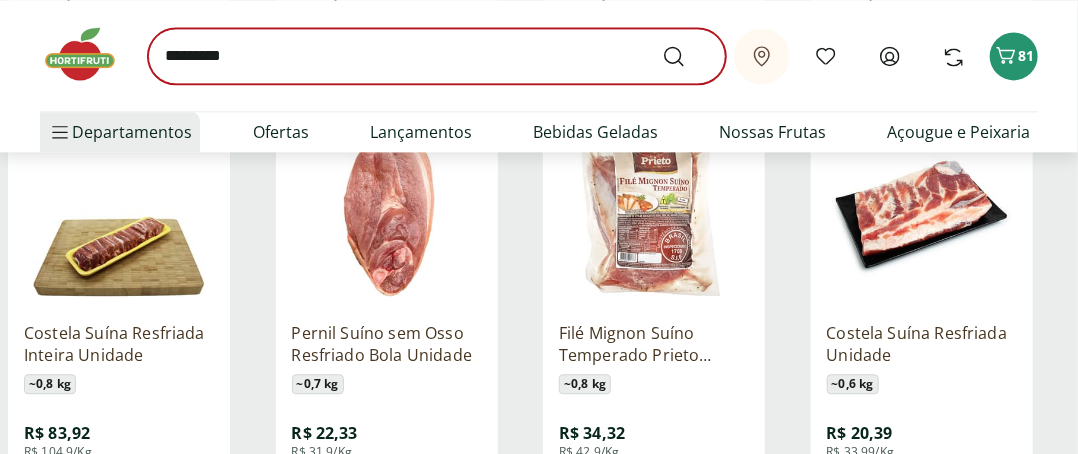 scroll, scrollTop: 0, scrollLeft: 0, axis: both 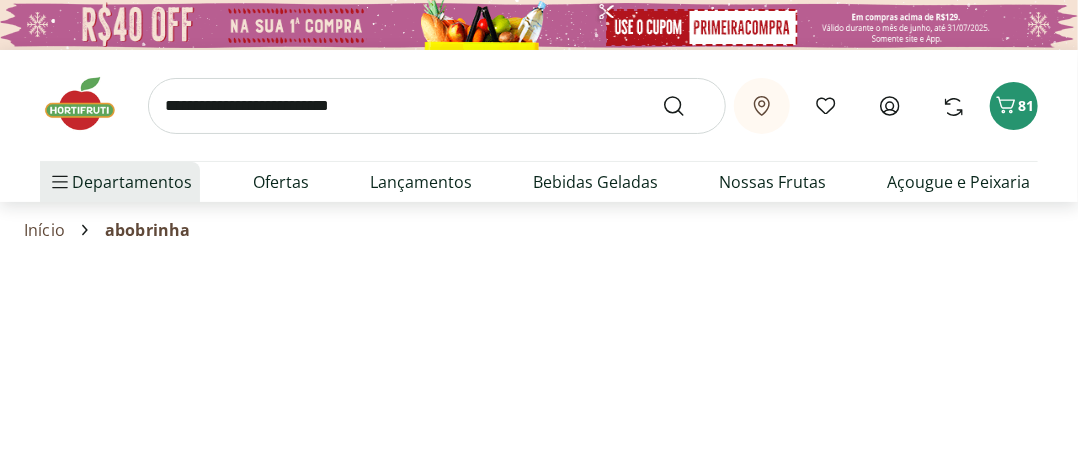 select on "**********" 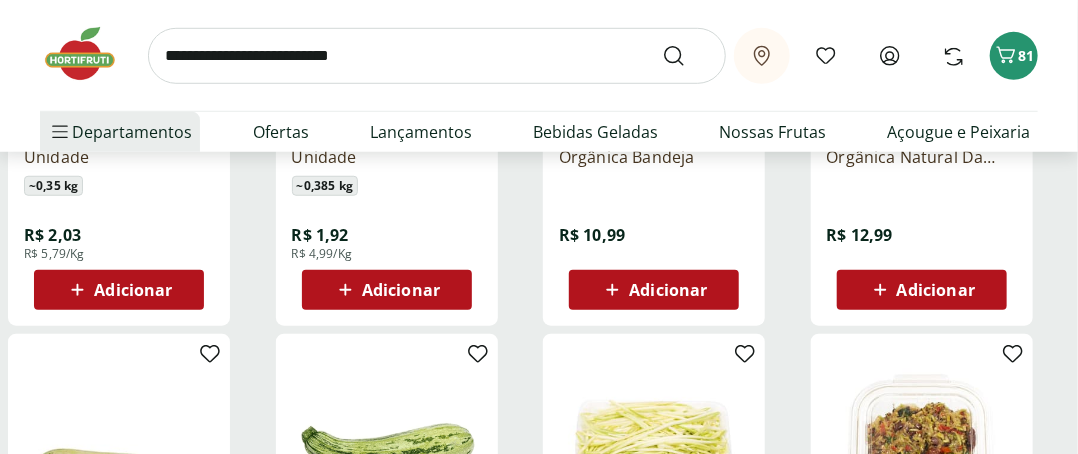 scroll, scrollTop: 500, scrollLeft: 0, axis: vertical 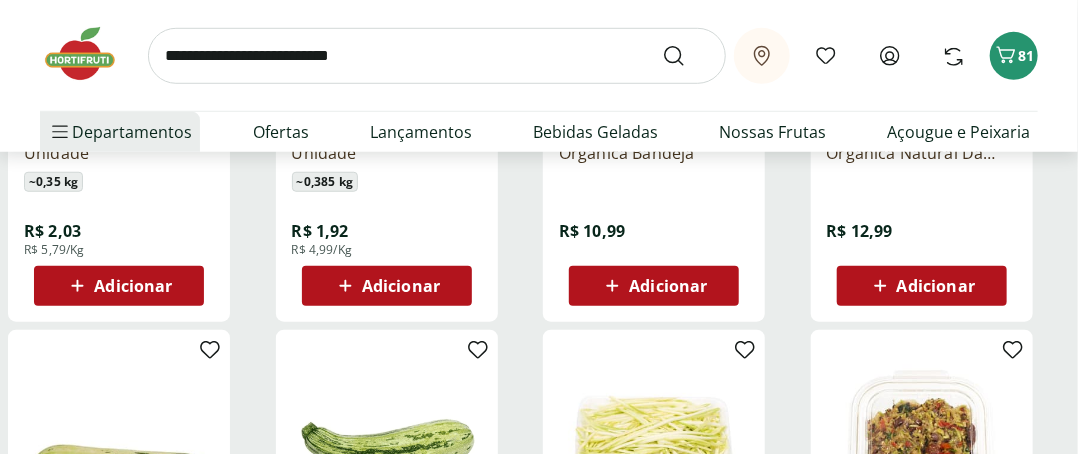 click on "Adicionar" at bounding box center (401, 286) 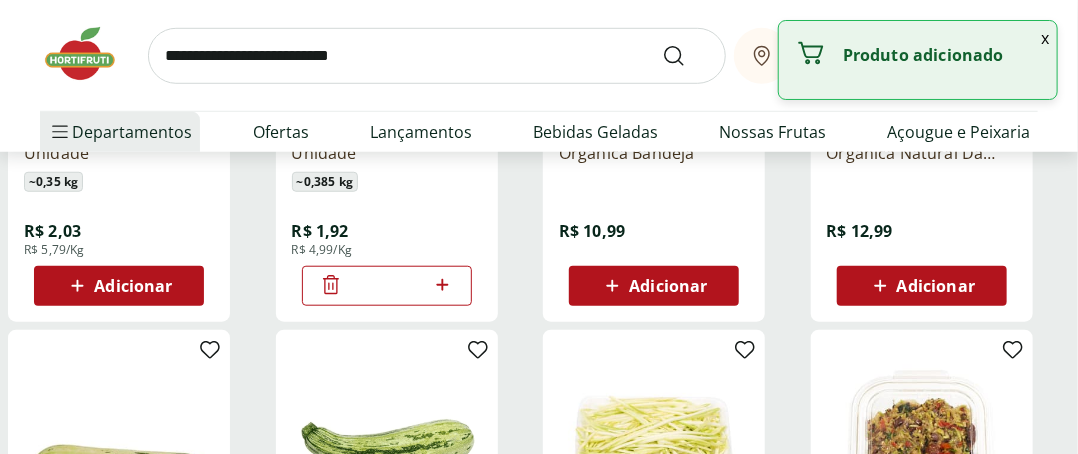click 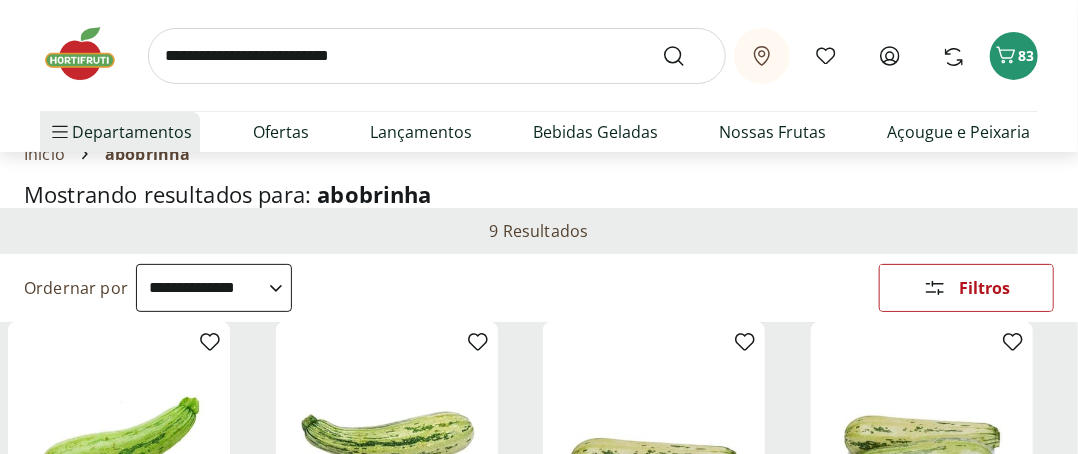 scroll, scrollTop: 0, scrollLeft: 0, axis: both 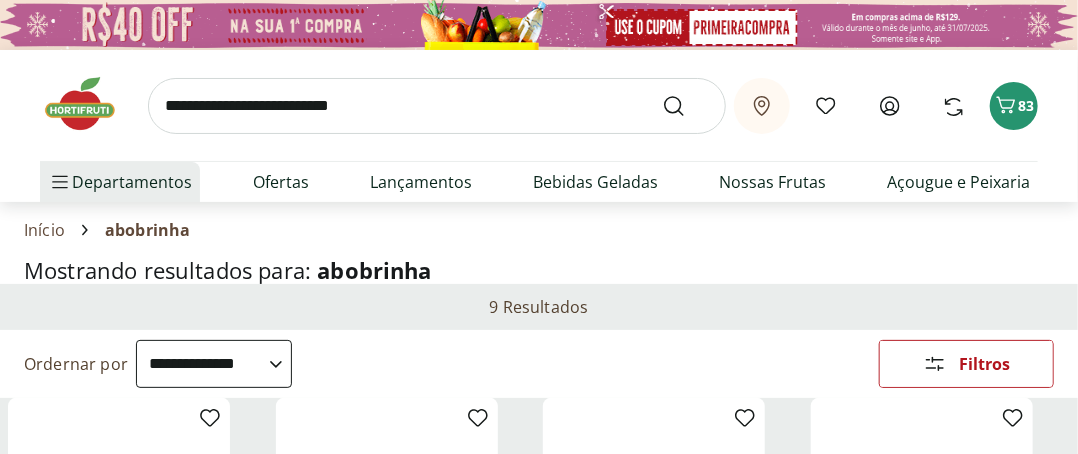 click at bounding box center [437, 106] 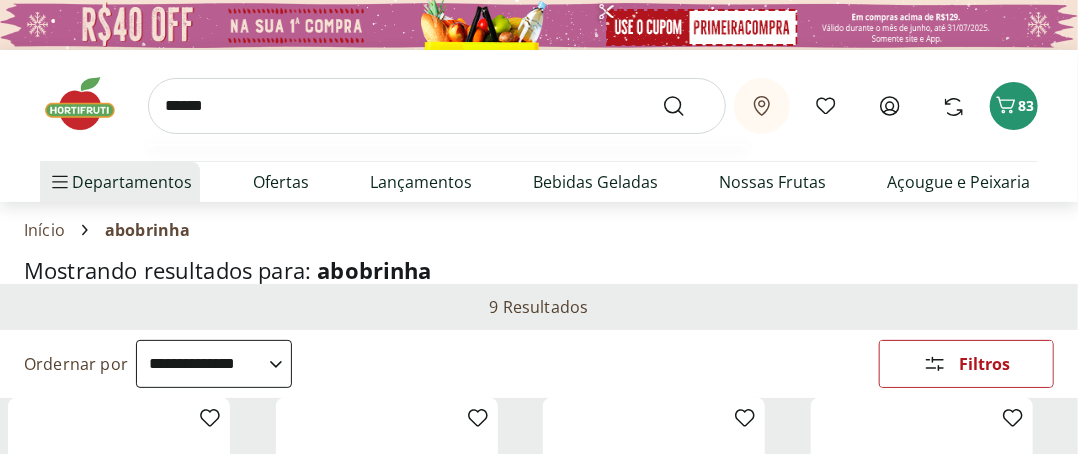 type on "******" 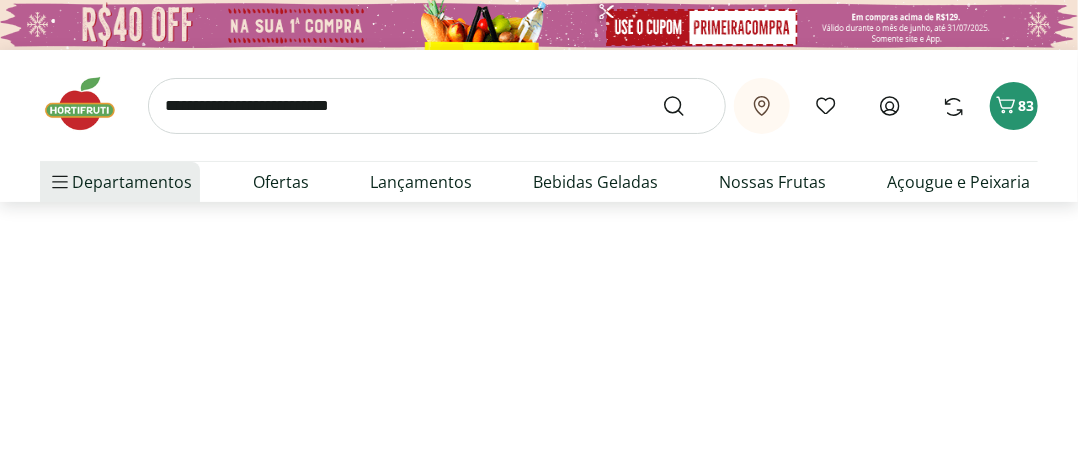 select on "**********" 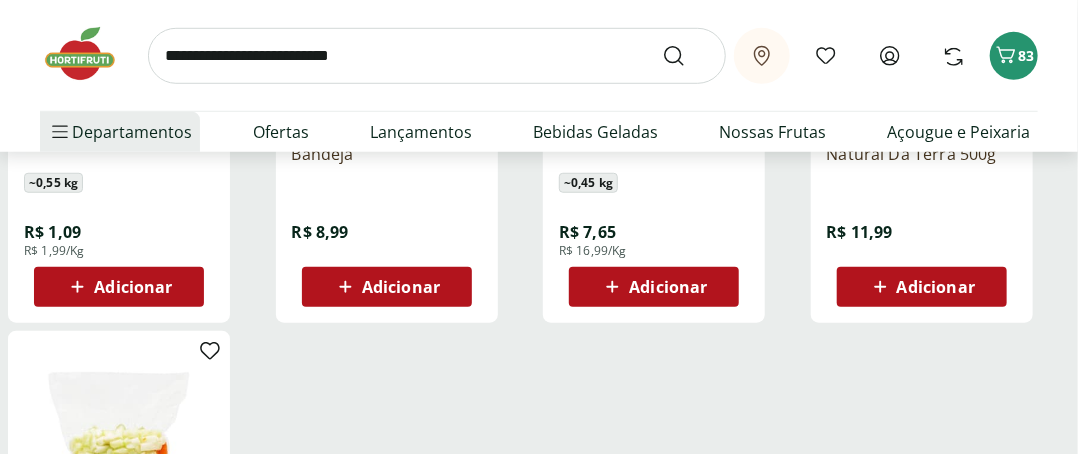 scroll, scrollTop: 500, scrollLeft: 0, axis: vertical 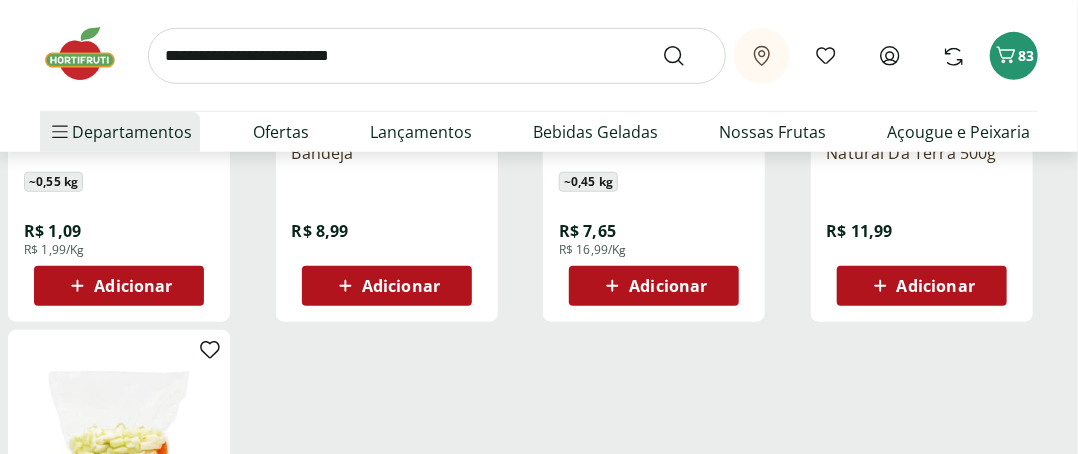 click on "Adicionar" at bounding box center [133, 286] 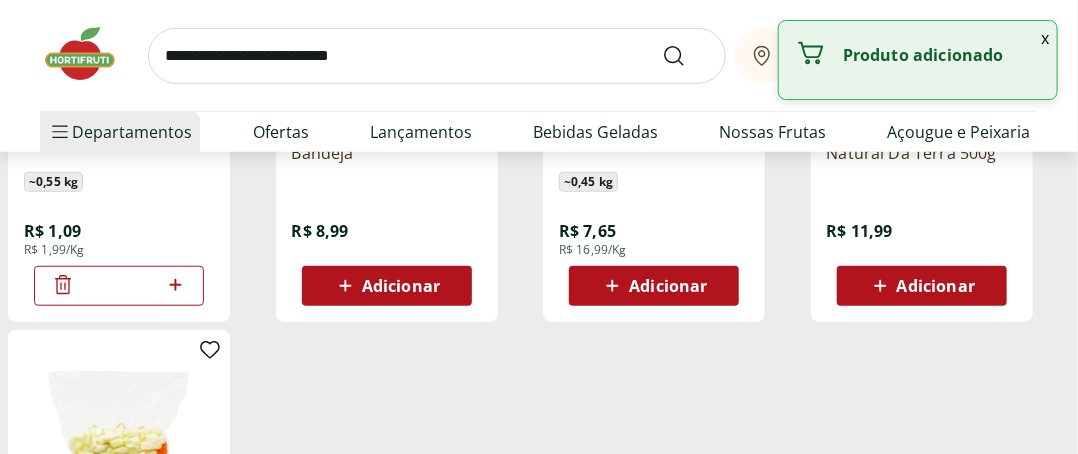 click 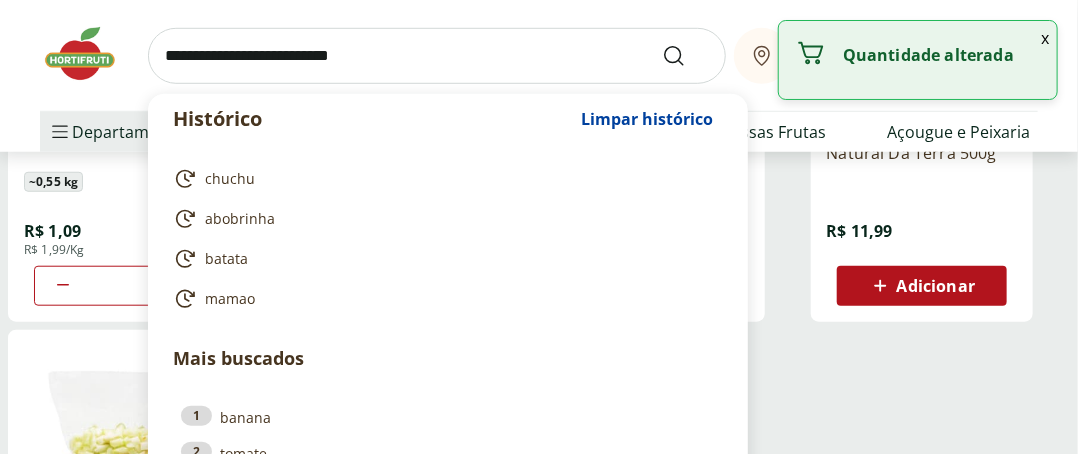 click at bounding box center [437, 56] 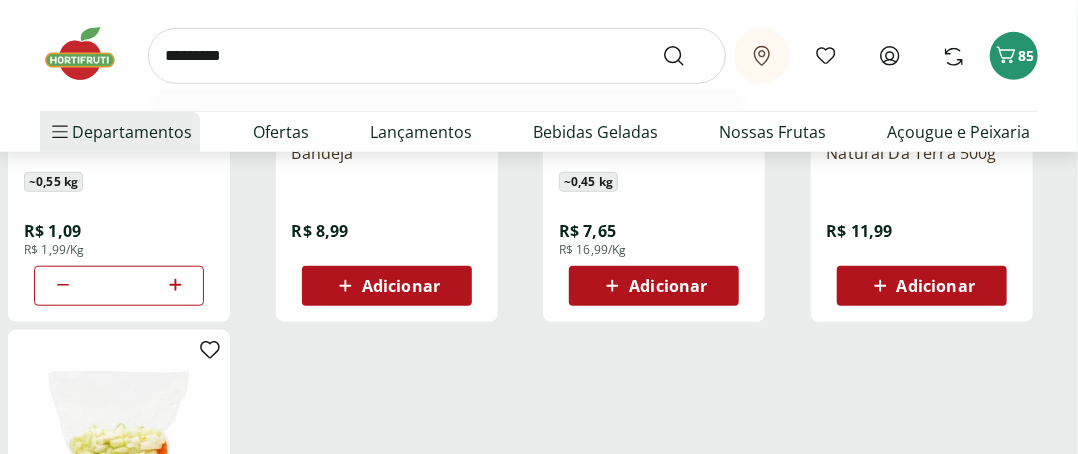 type on "*********" 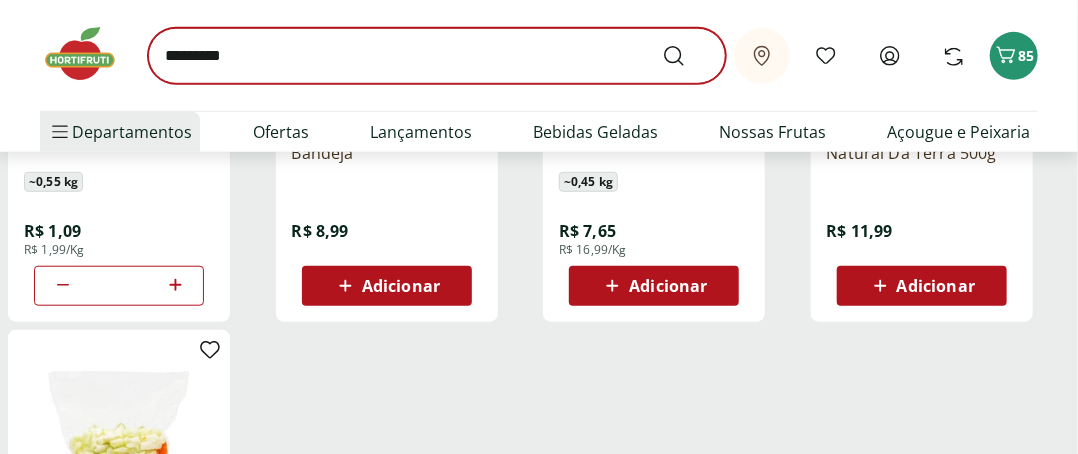 scroll, scrollTop: 0, scrollLeft: 0, axis: both 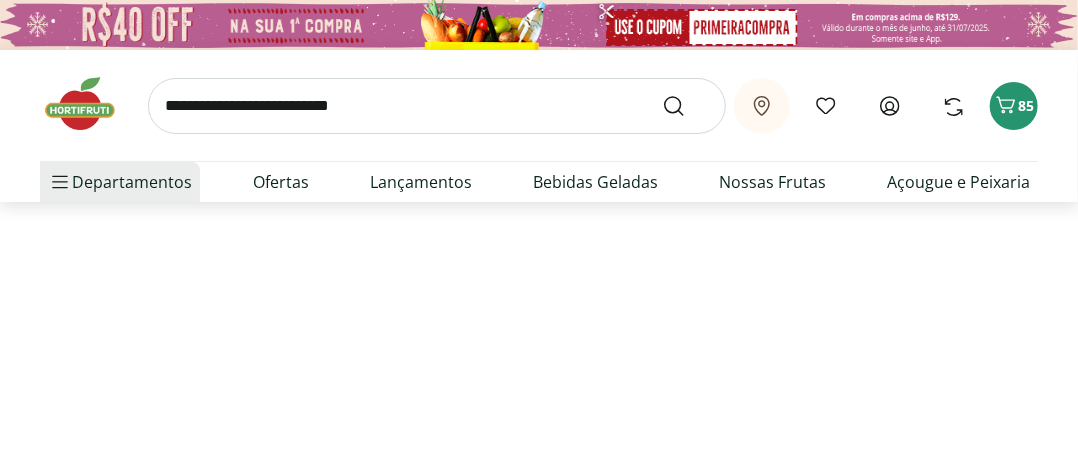 select on "**********" 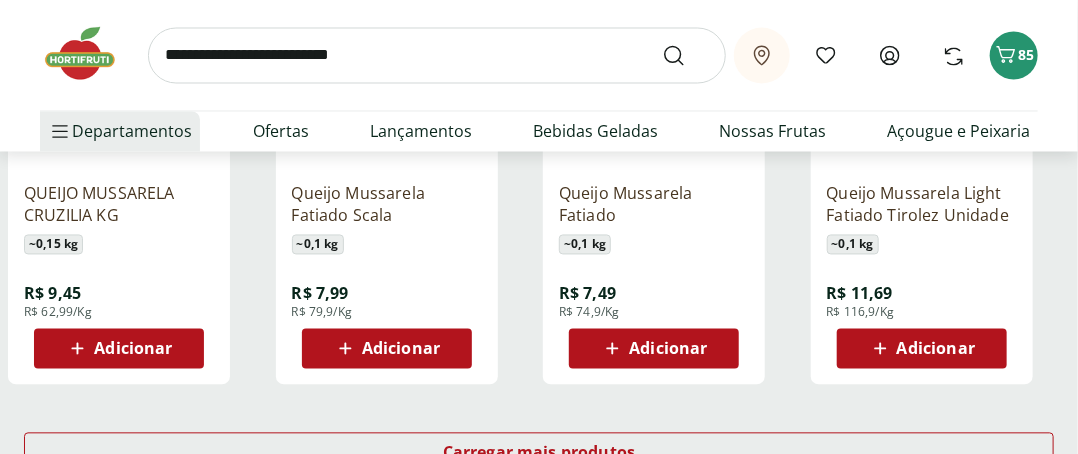 scroll, scrollTop: 1300, scrollLeft: 0, axis: vertical 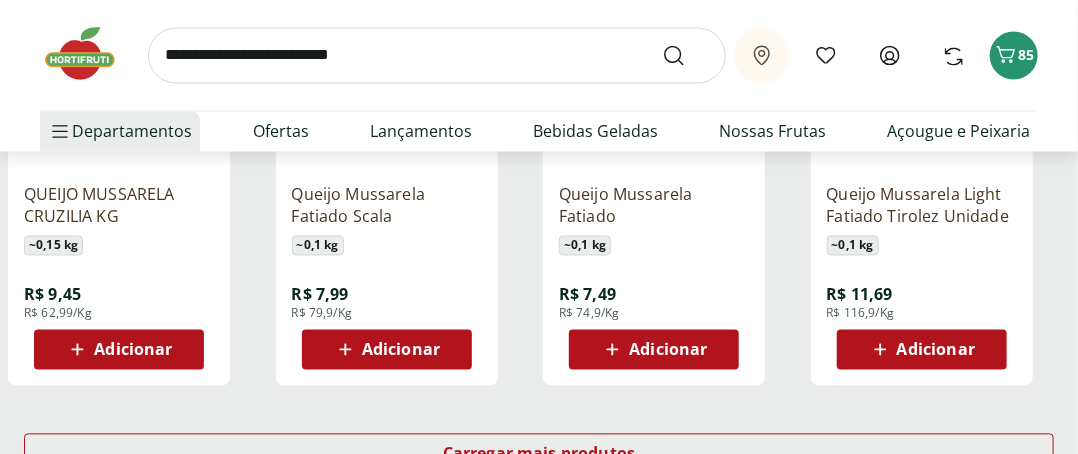 click on "Adicionar" at bounding box center (668, 350) 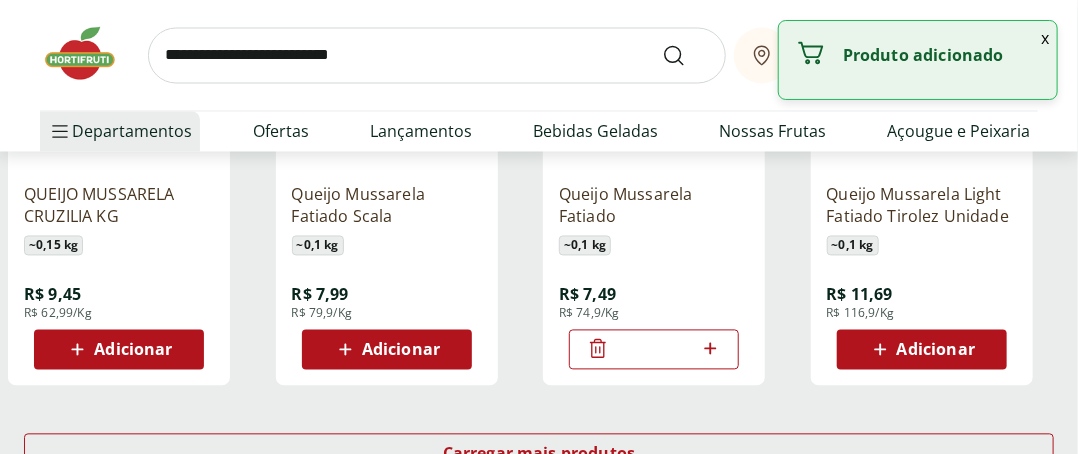 click 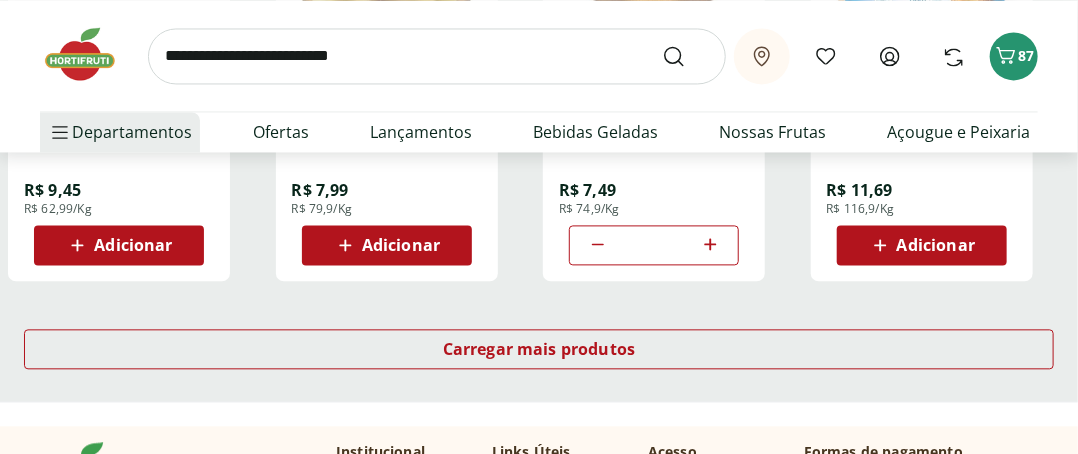 scroll, scrollTop: 1500, scrollLeft: 0, axis: vertical 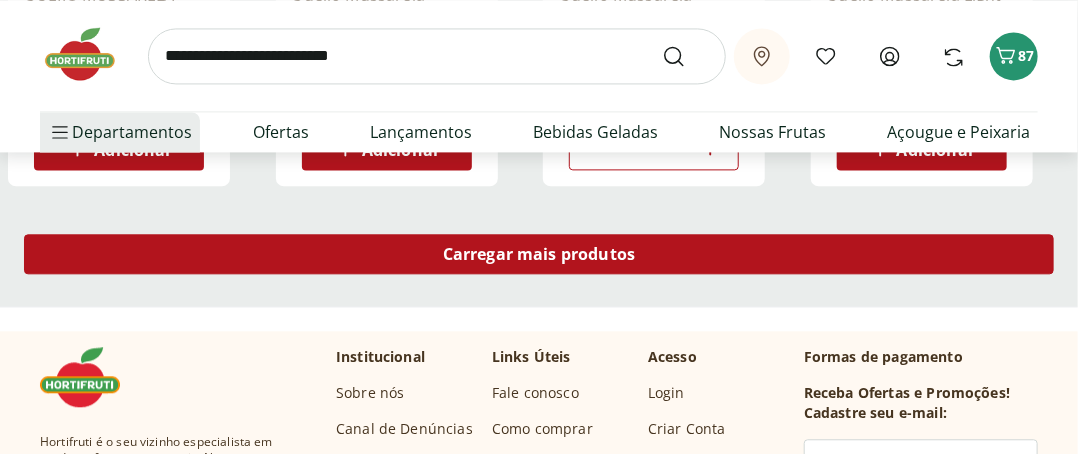click on "Carregar mais produtos" at bounding box center (539, 254) 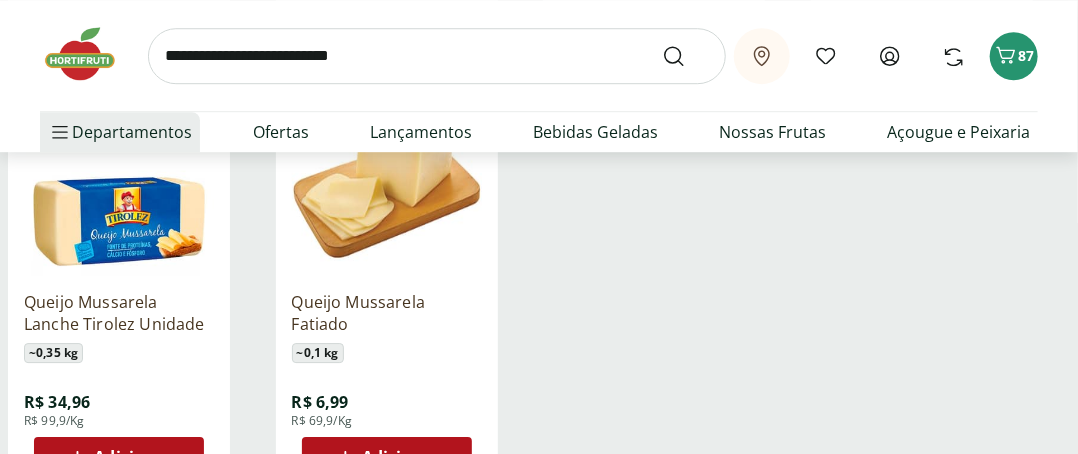 scroll, scrollTop: 2100, scrollLeft: 0, axis: vertical 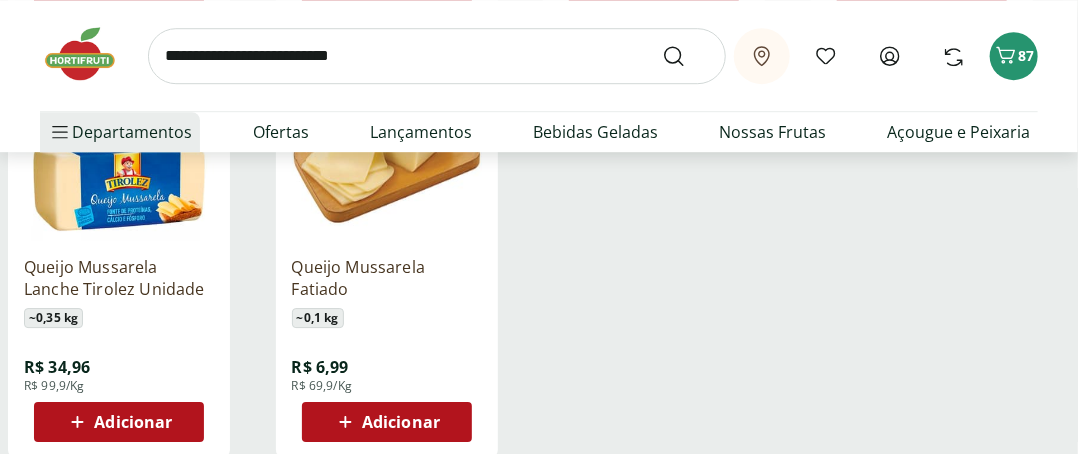 click on "Adicionar" at bounding box center [401, 422] 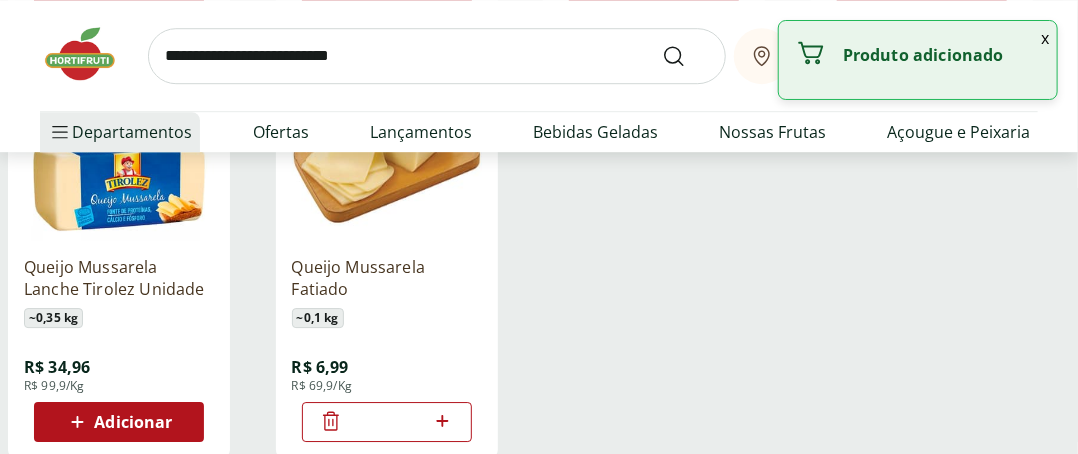 click 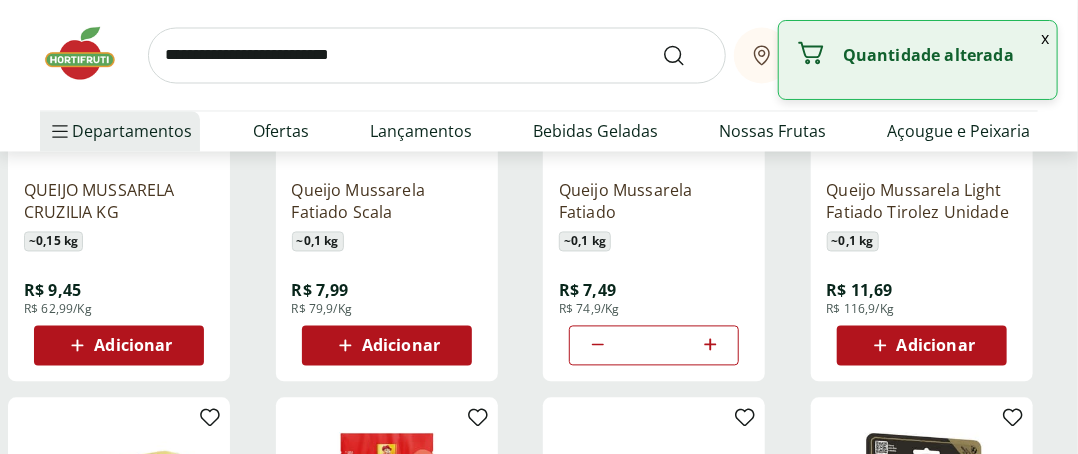 scroll, scrollTop: 1300, scrollLeft: 0, axis: vertical 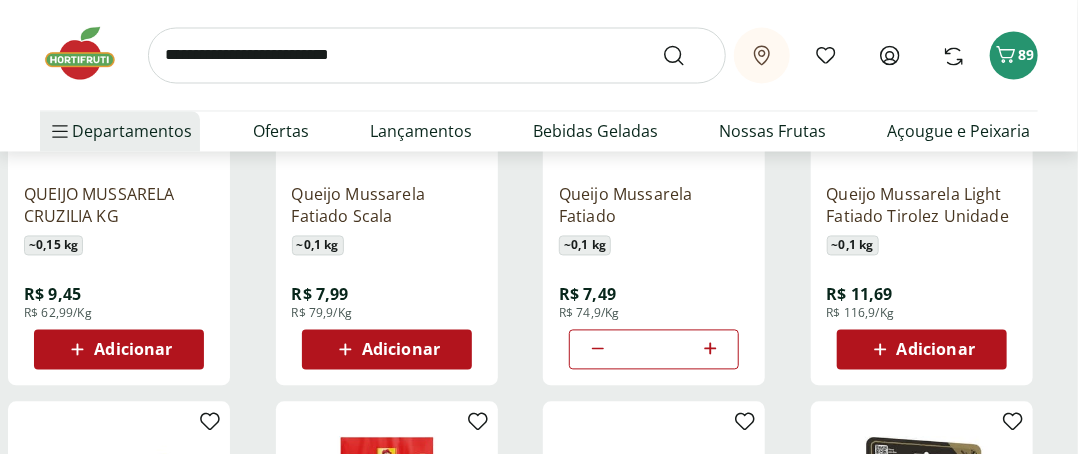 click 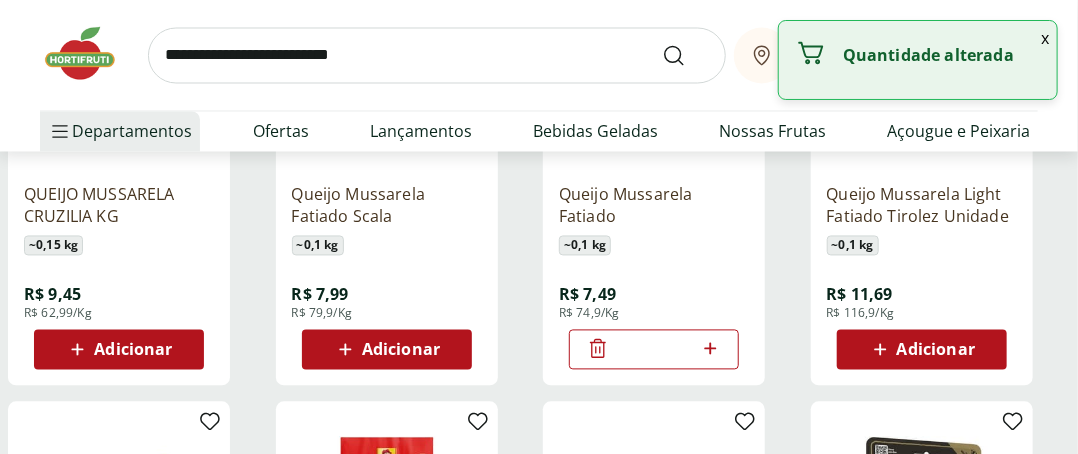 click 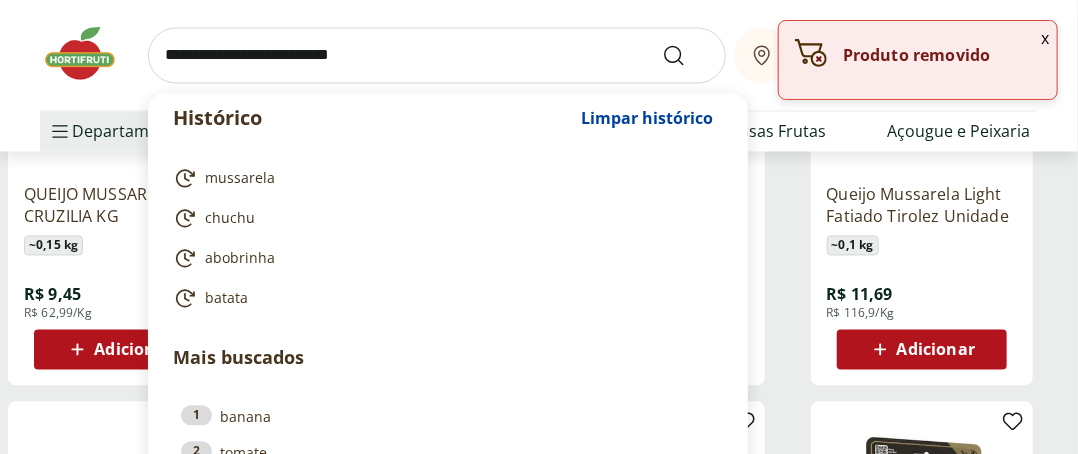 click at bounding box center (437, 56) 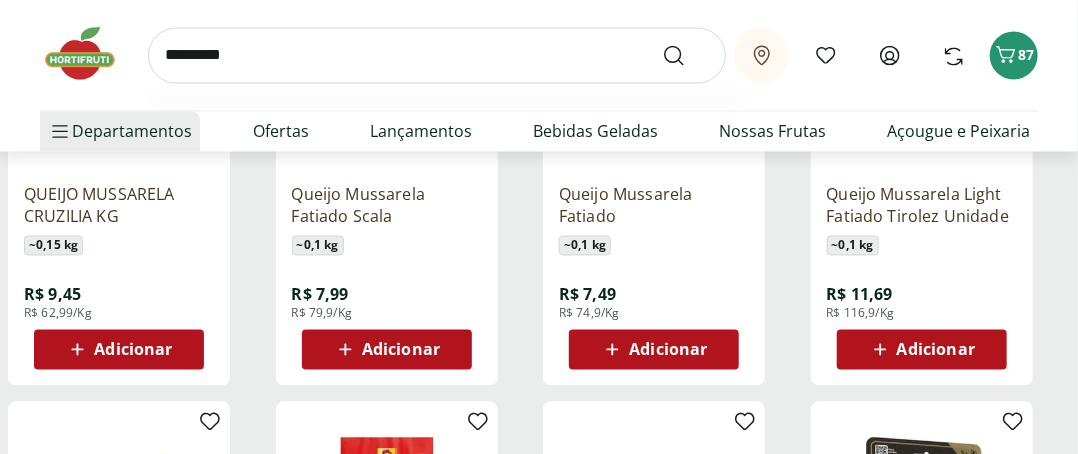 type on "*********" 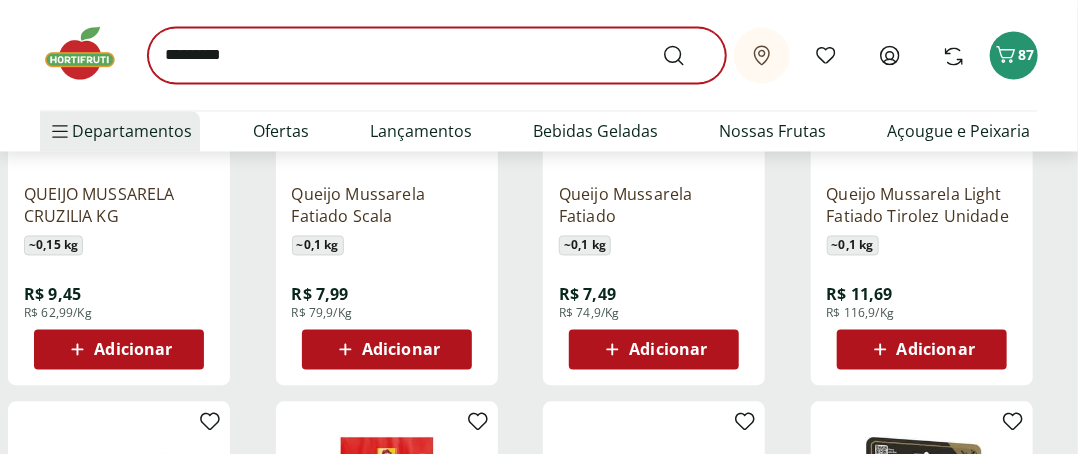 scroll, scrollTop: 0, scrollLeft: 0, axis: both 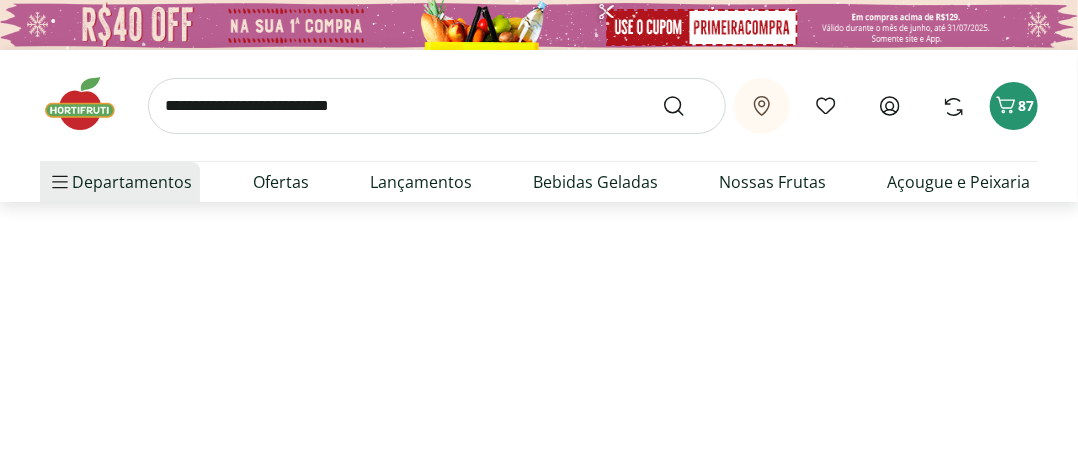 select on "**********" 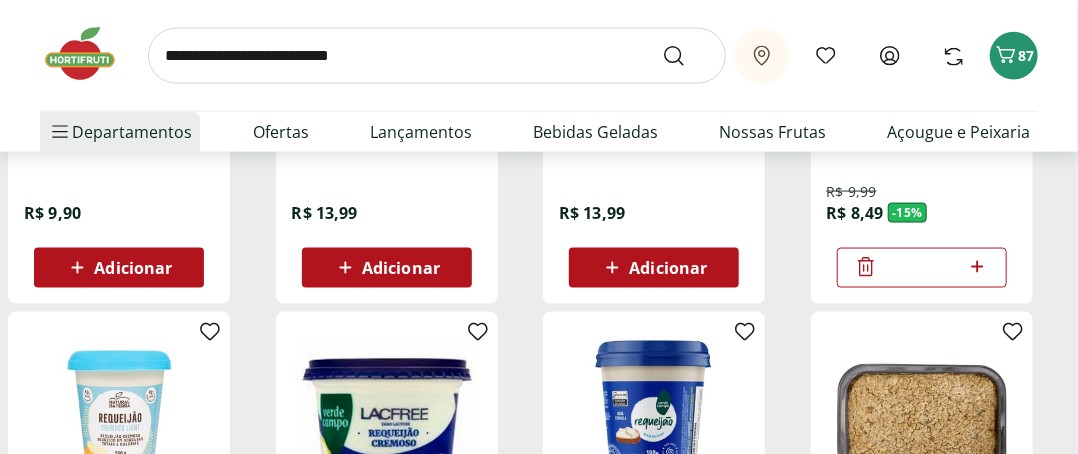 scroll, scrollTop: 900, scrollLeft: 0, axis: vertical 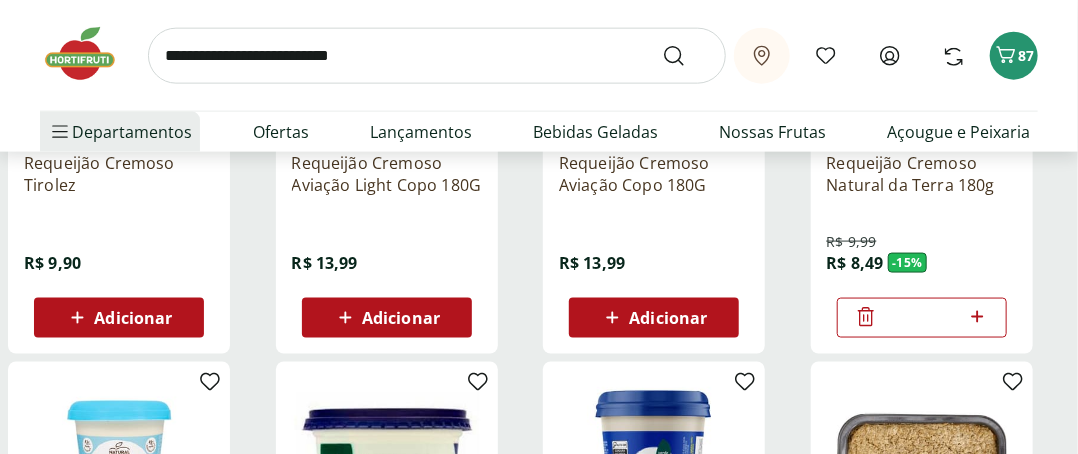 click 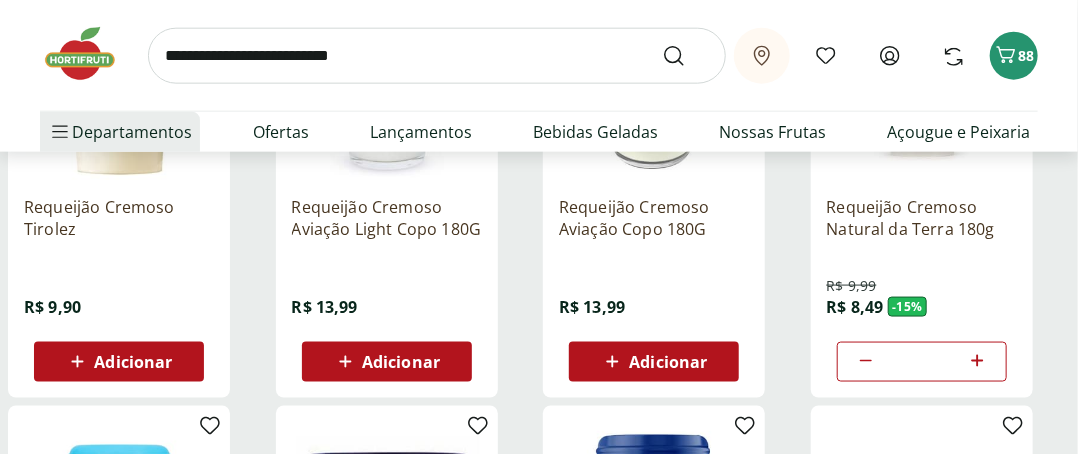 scroll, scrollTop: 900, scrollLeft: 0, axis: vertical 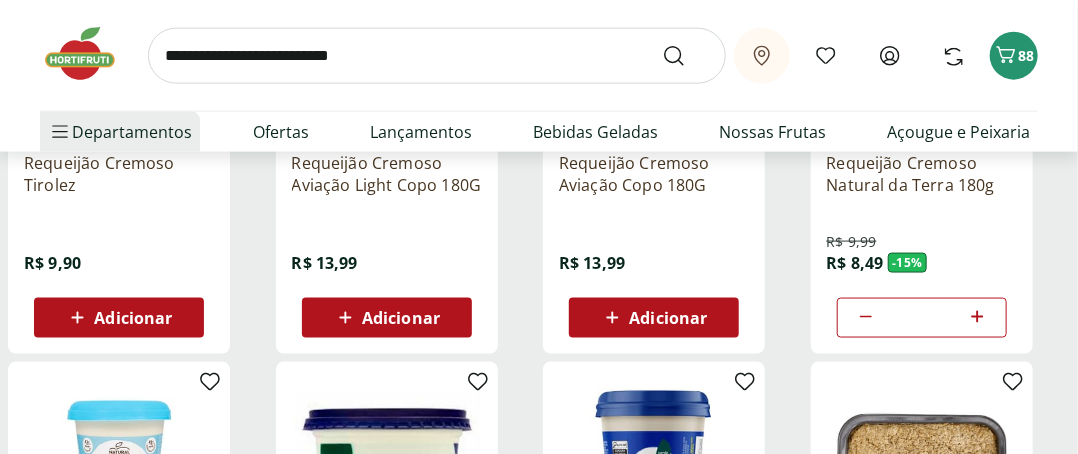 click 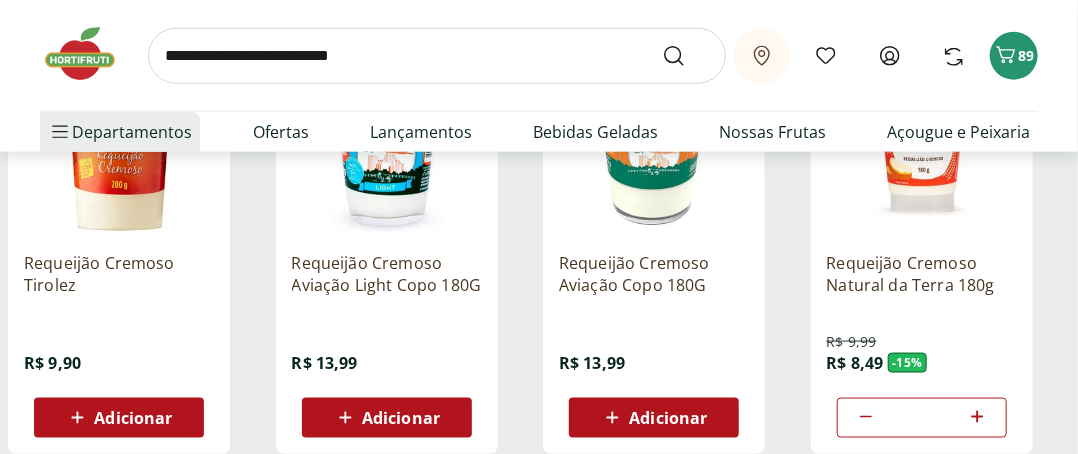 scroll, scrollTop: 500, scrollLeft: 0, axis: vertical 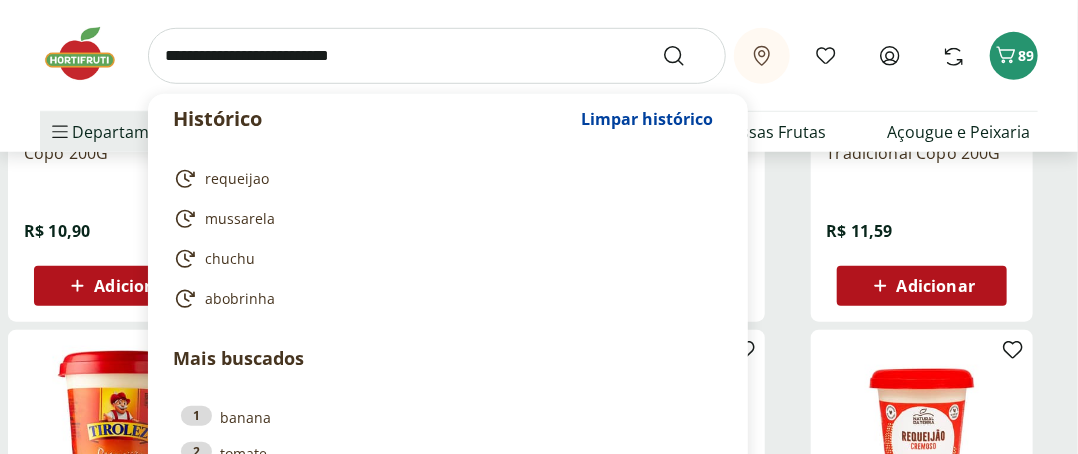 click at bounding box center [437, 56] 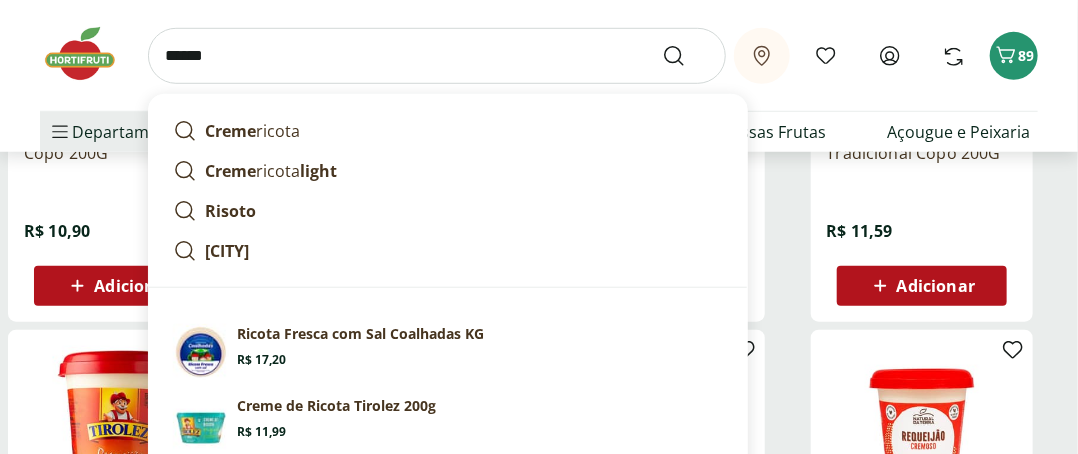 type on "******" 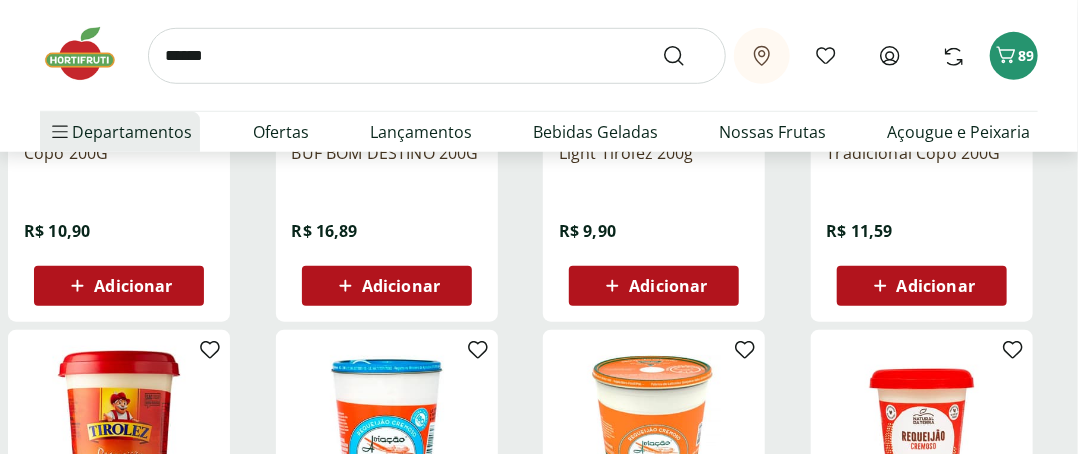 click at bounding box center [686, 56] 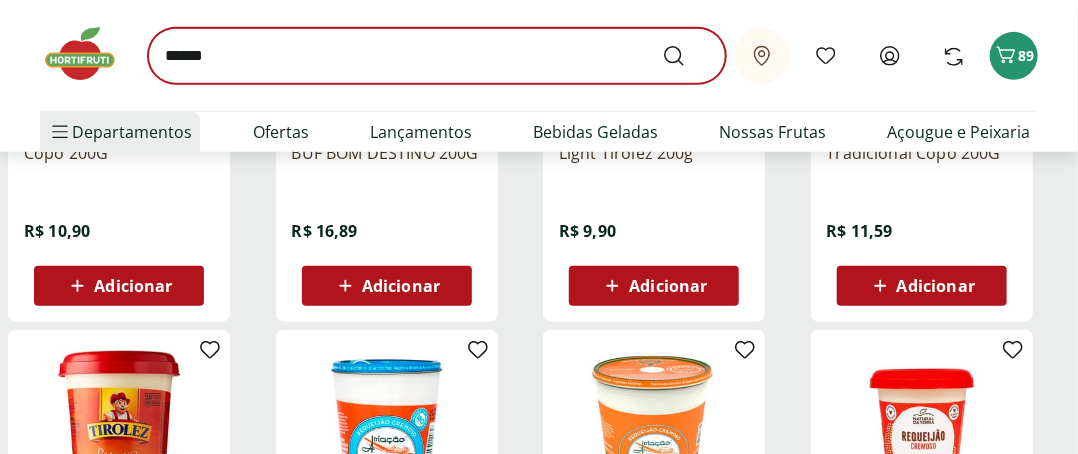 scroll, scrollTop: 0, scrollLeft: 0, axis: both 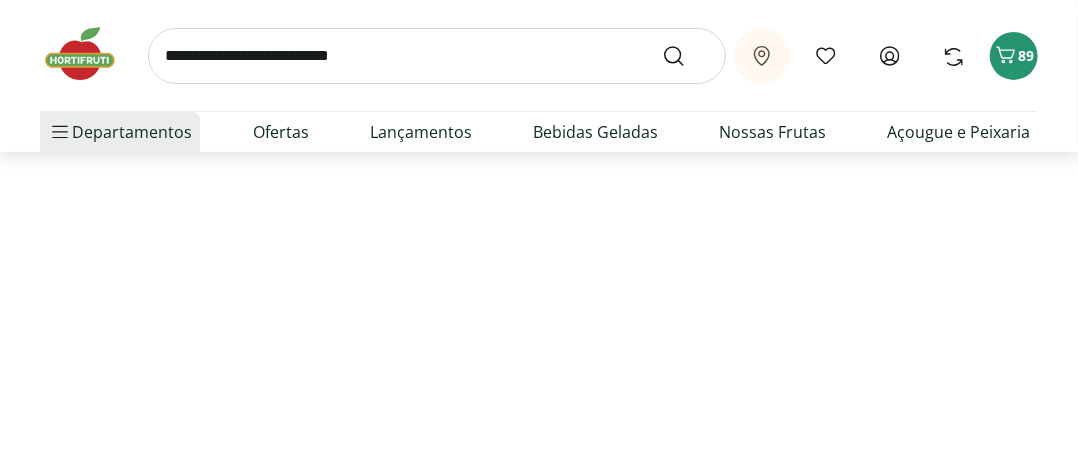 select on "**********" 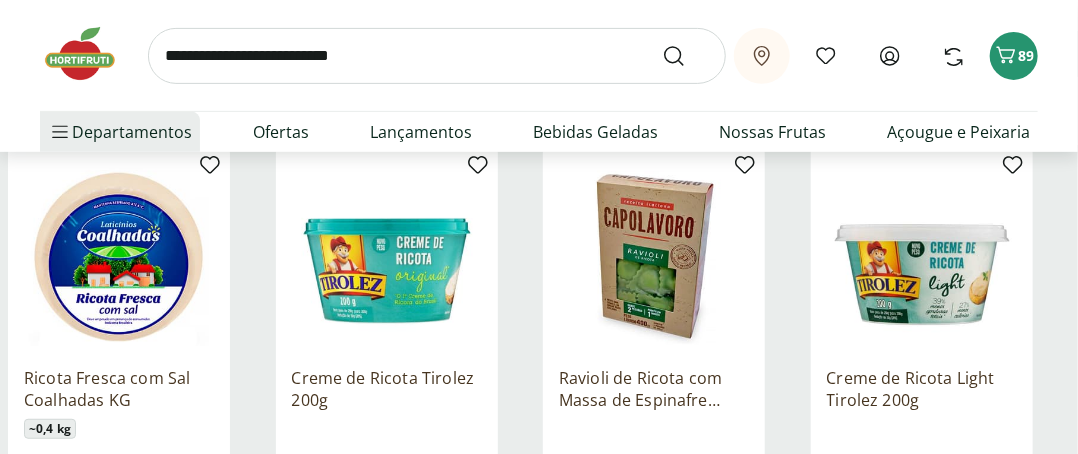 scroll, scrollTop: 300, scrollLeft: 0, axis: vertical 